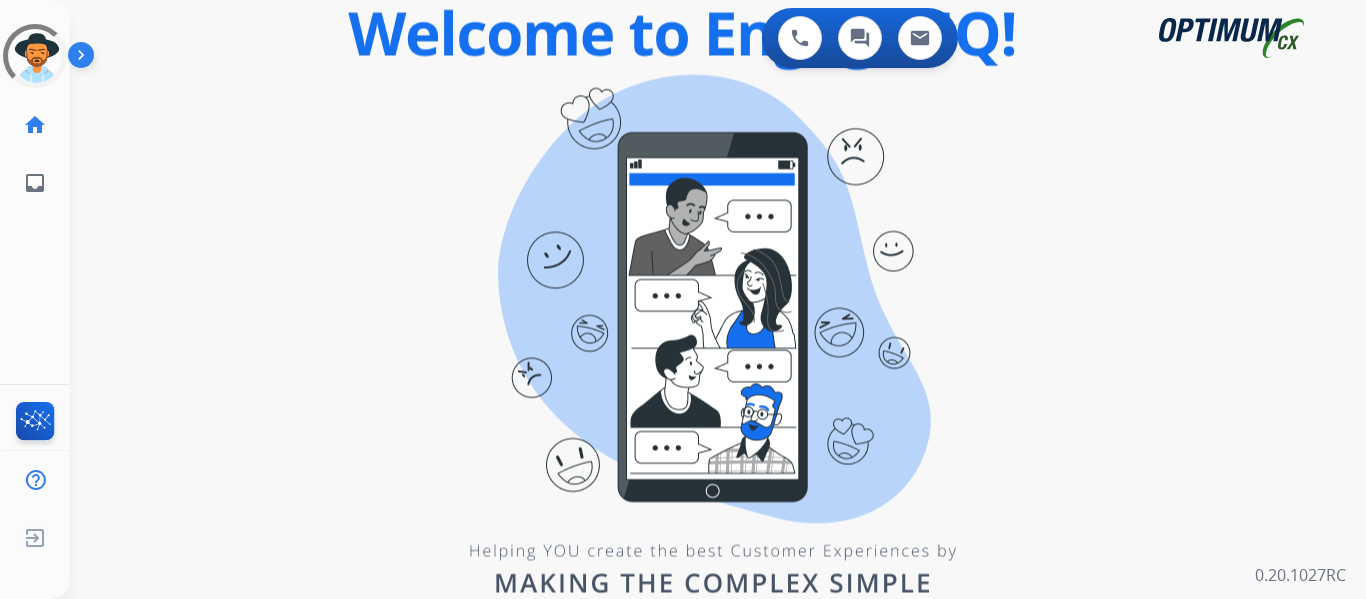 scroll, scrollTop: 0, scrollLeft: 0, axis: both 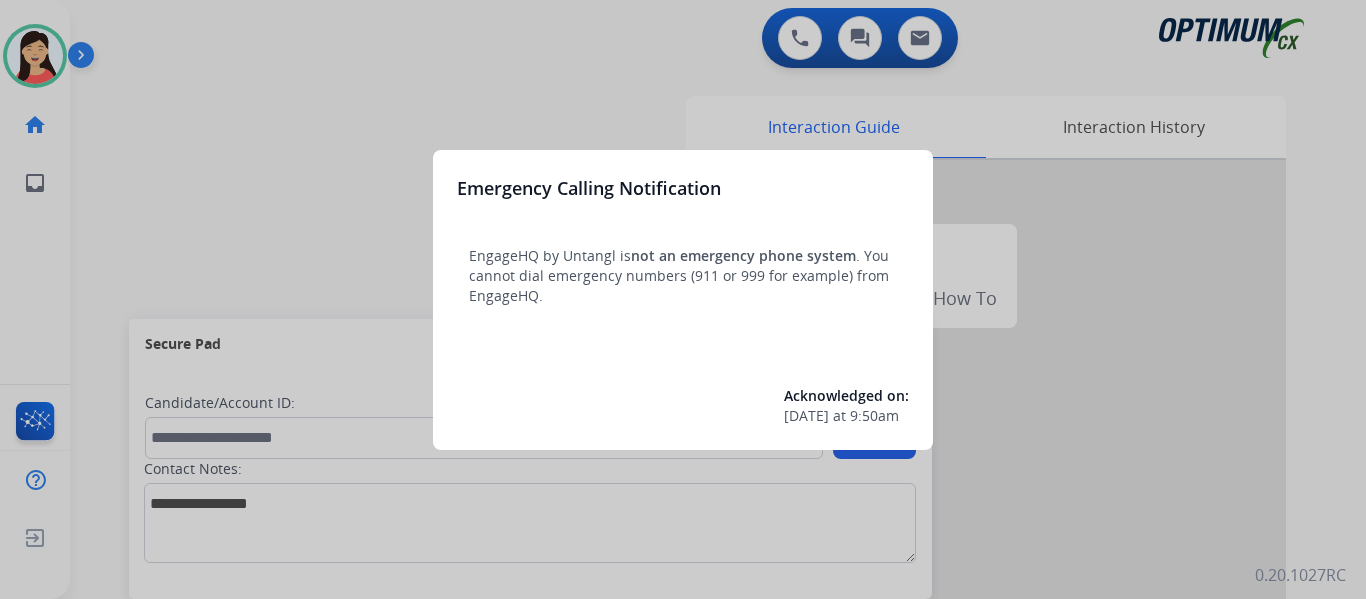 click at bounding box center [683, 299] 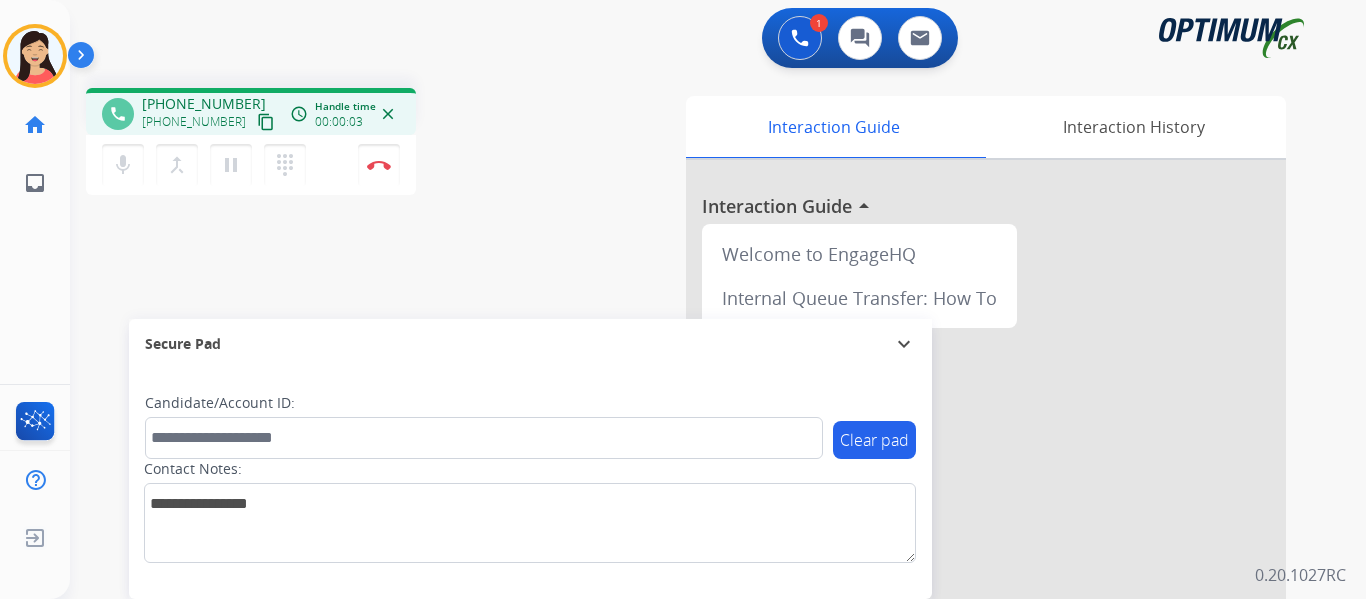 click on "+17169868169 content_copy" at bounding box center [210, 122] 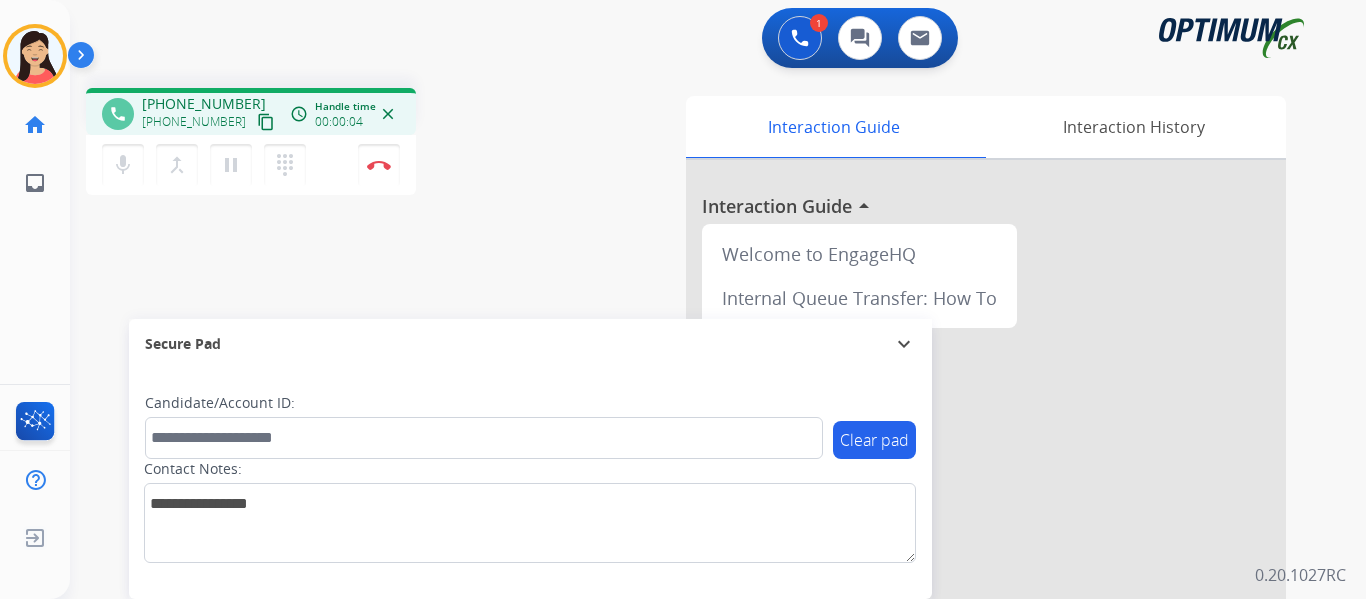 click on "content_copy" at bounding box center (266, 122) 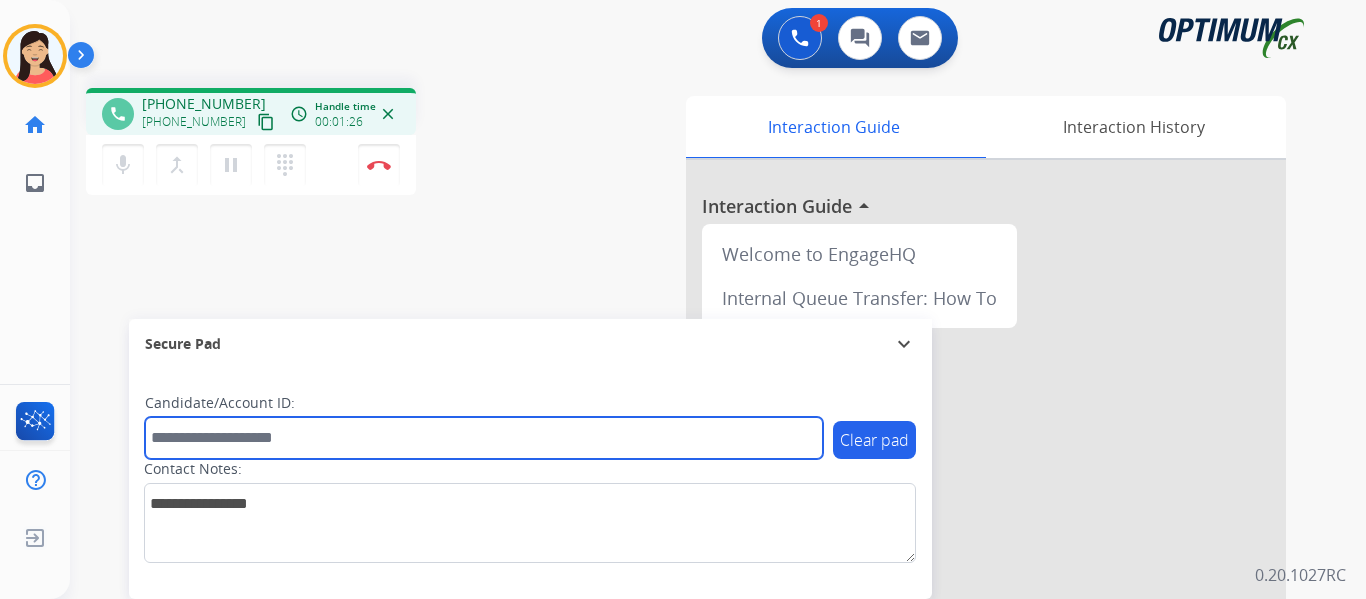 click at bounding box center (484, 438) 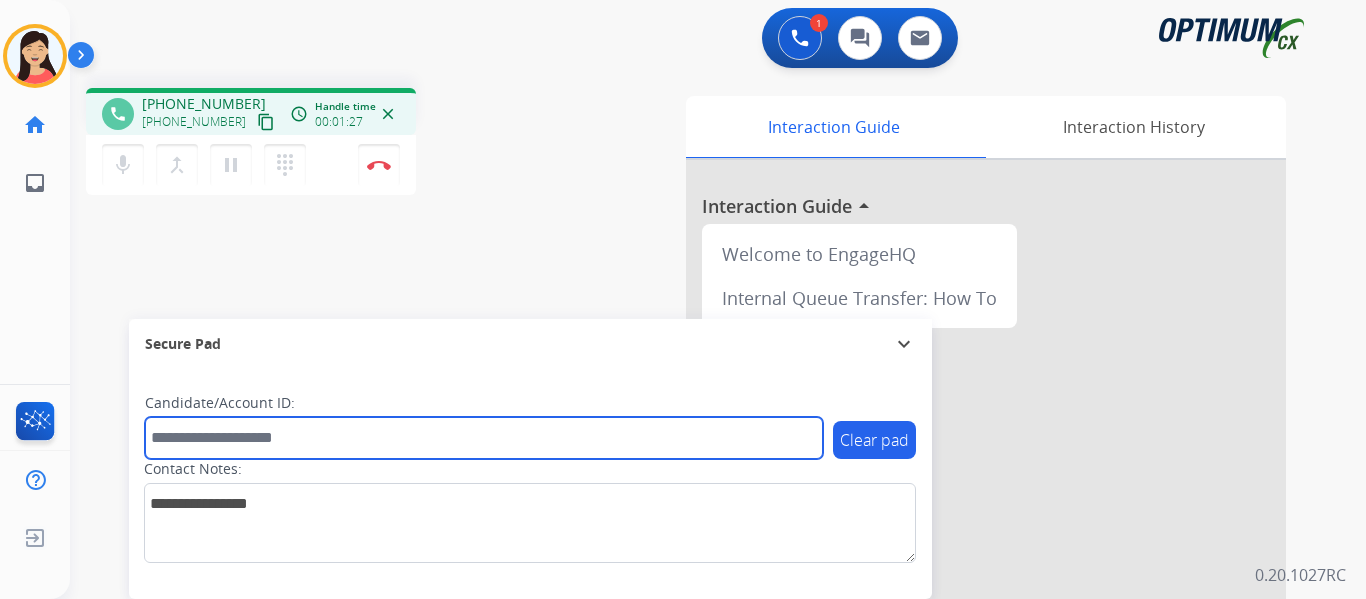 paste on "*******" 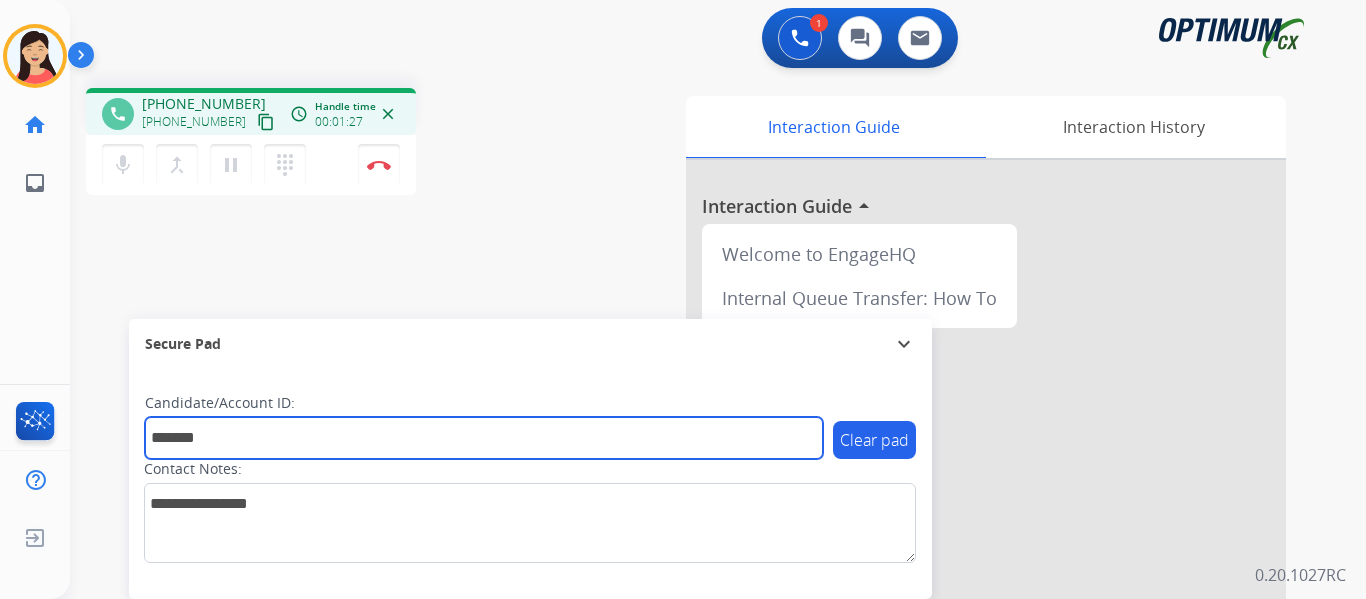 type on "*******" 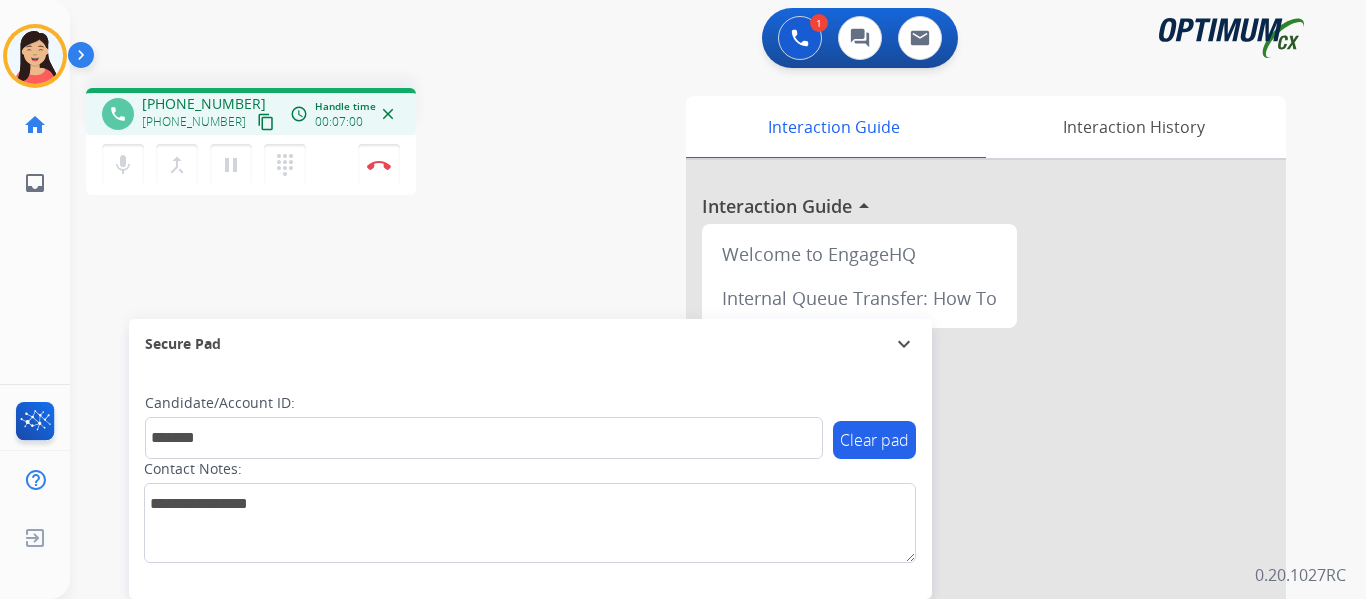 drag, startPoint x: 373, startPoint y: 165, endPoint x: 408, endPoint y: 170, distance: 35.35534 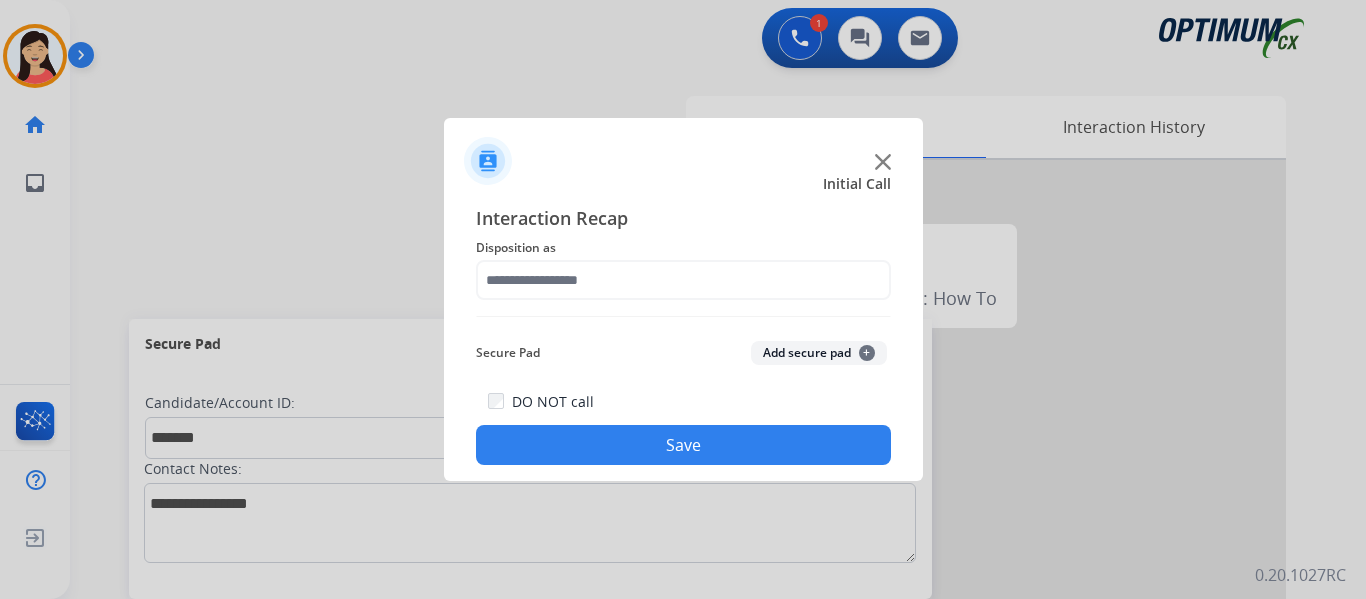 click on "Add secure pad  +" 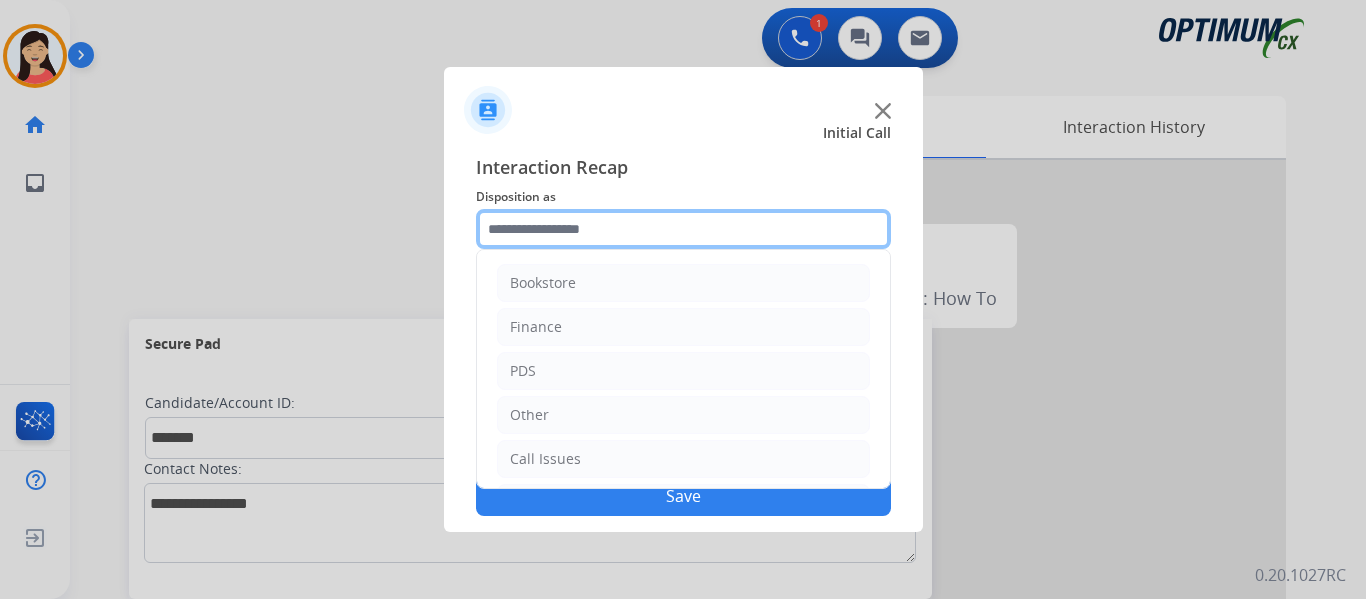 click 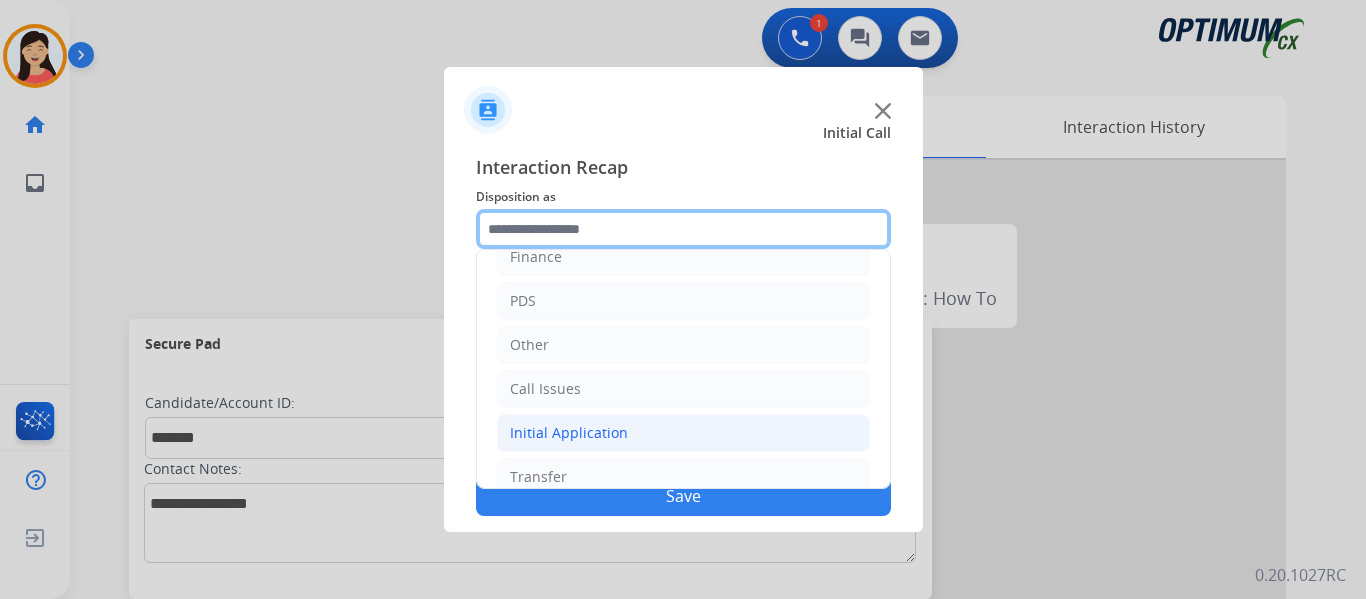 scroll, scrollTop: 136, scrollLeft: 0, axis: vertical 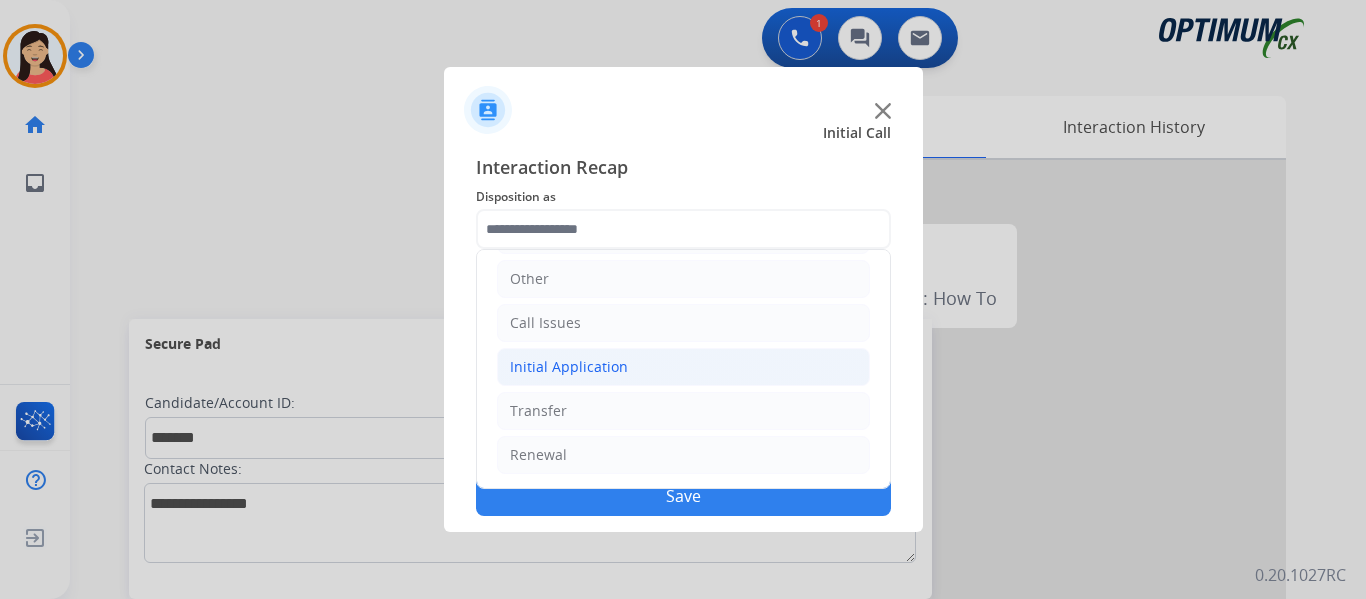 click on "Initial Application" 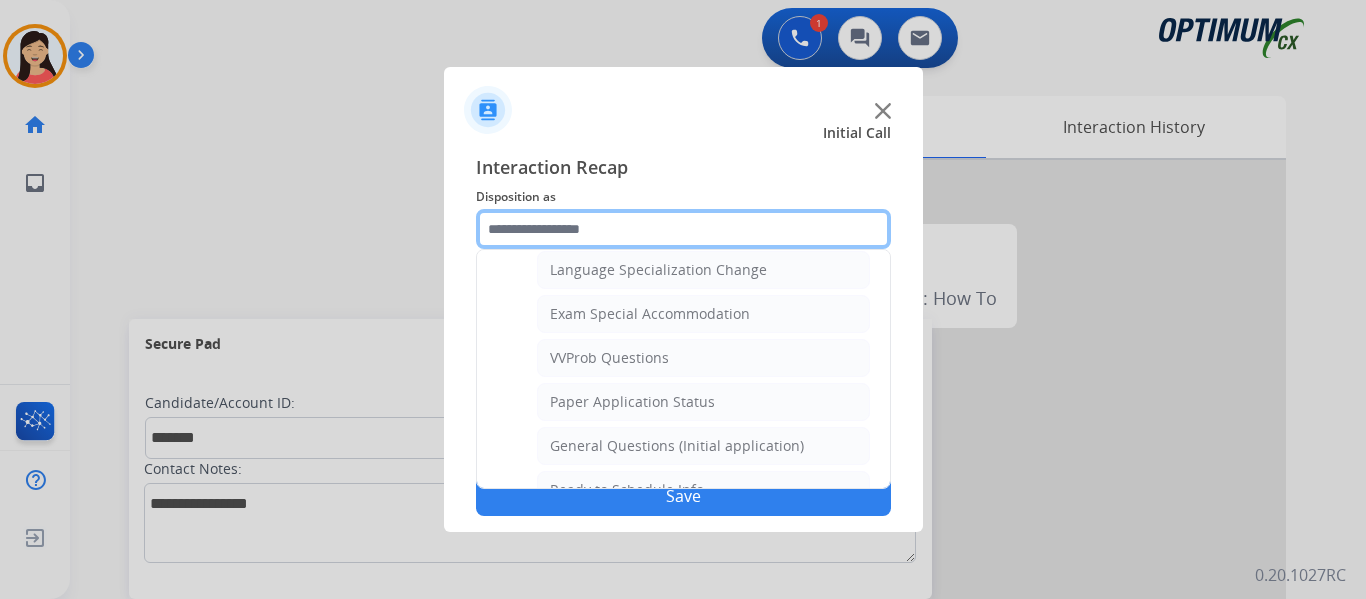 scroll, scrollTop: 1036, scrollLeft: 0, axis: vertical 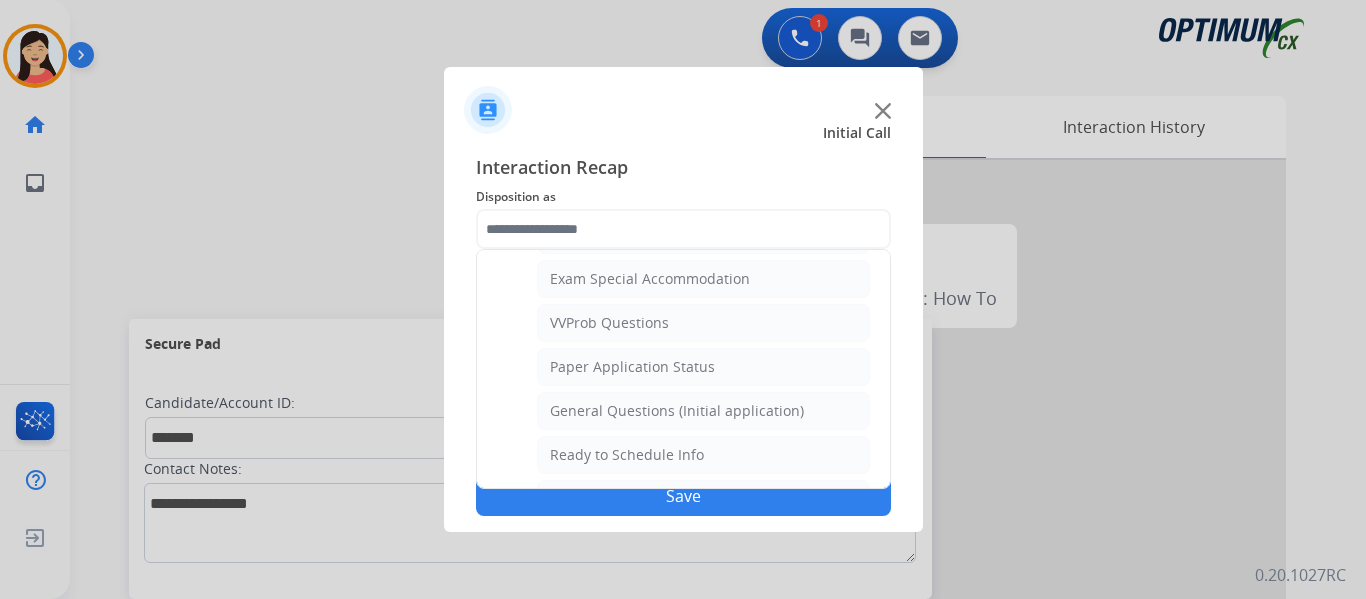 drag, startPoint x: 668, startPoint y: 405, endPoint x: 677, endPoint y: 410, distance: 10.29563 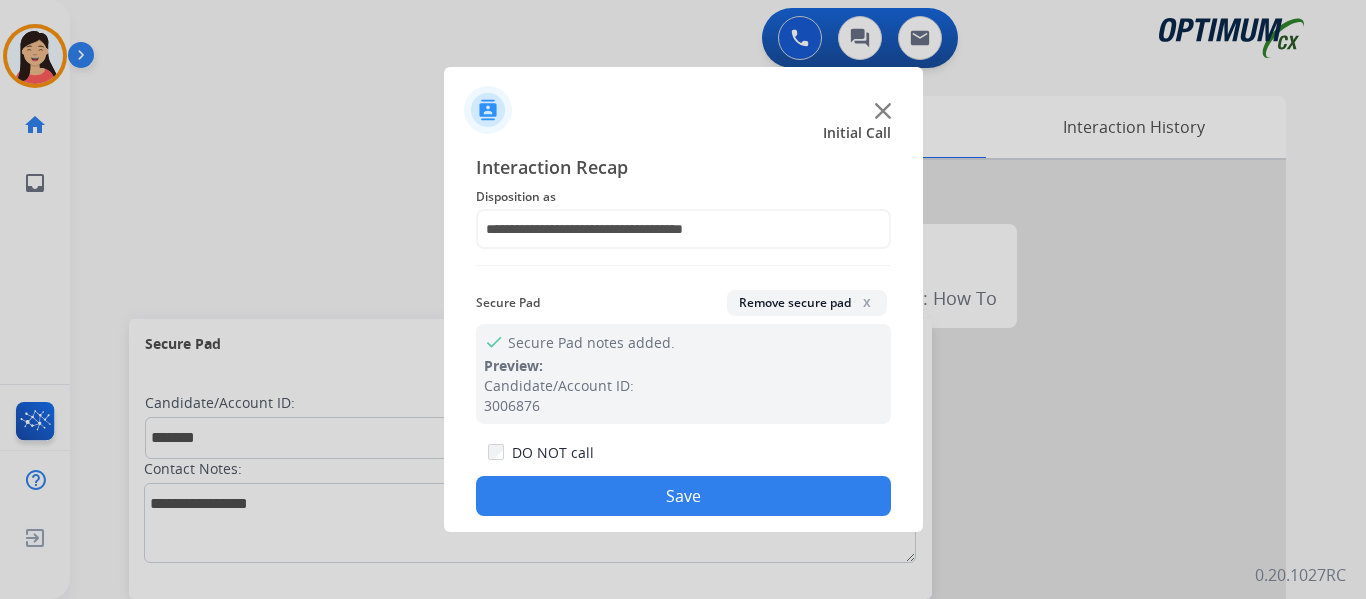 click on "Save" 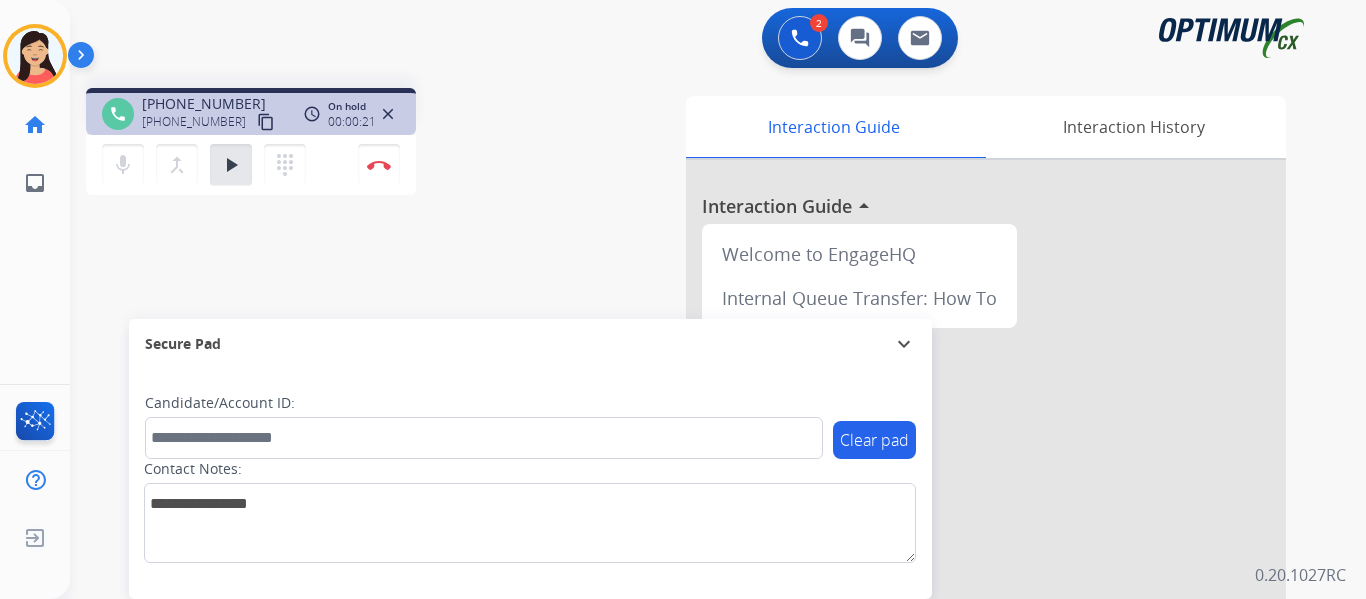 click on "content_copy" at bounding box center (266, 122) 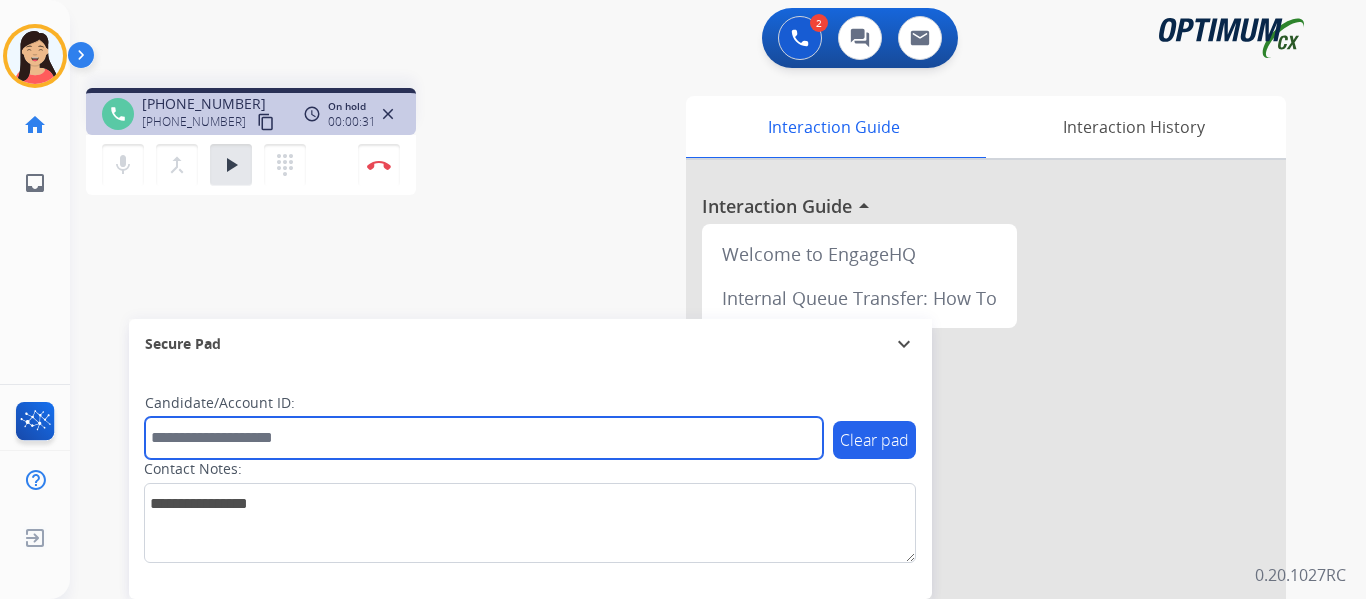 click at bounding box center [484, 438] 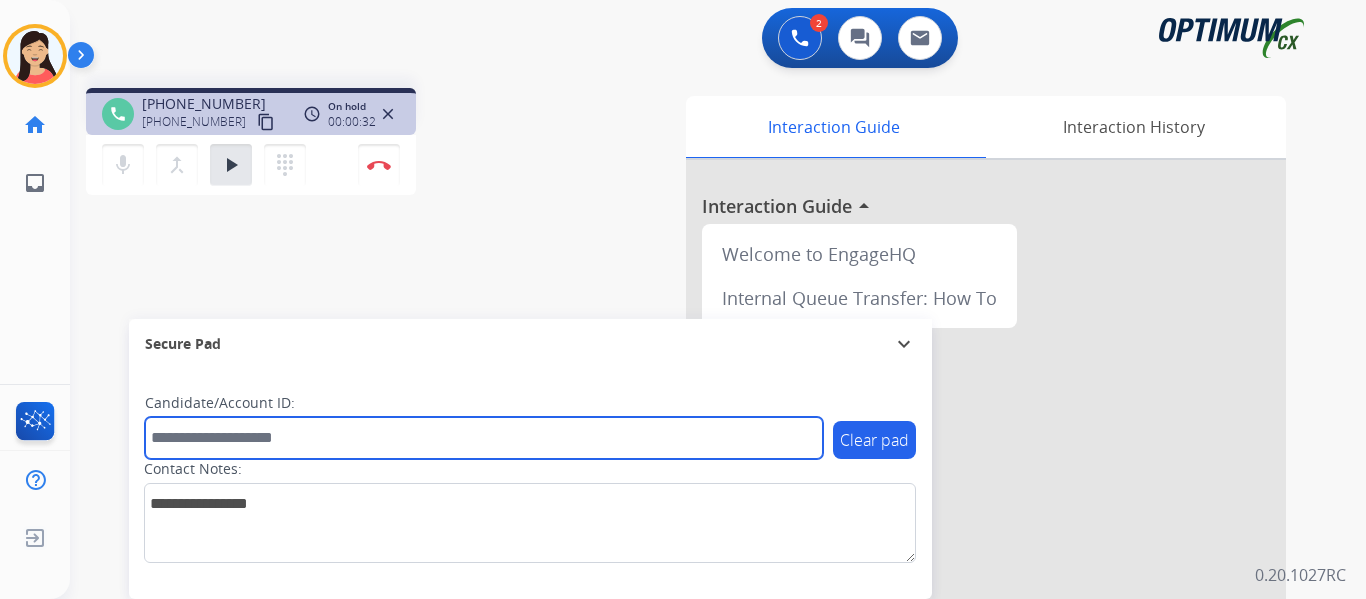 paste on "*******" 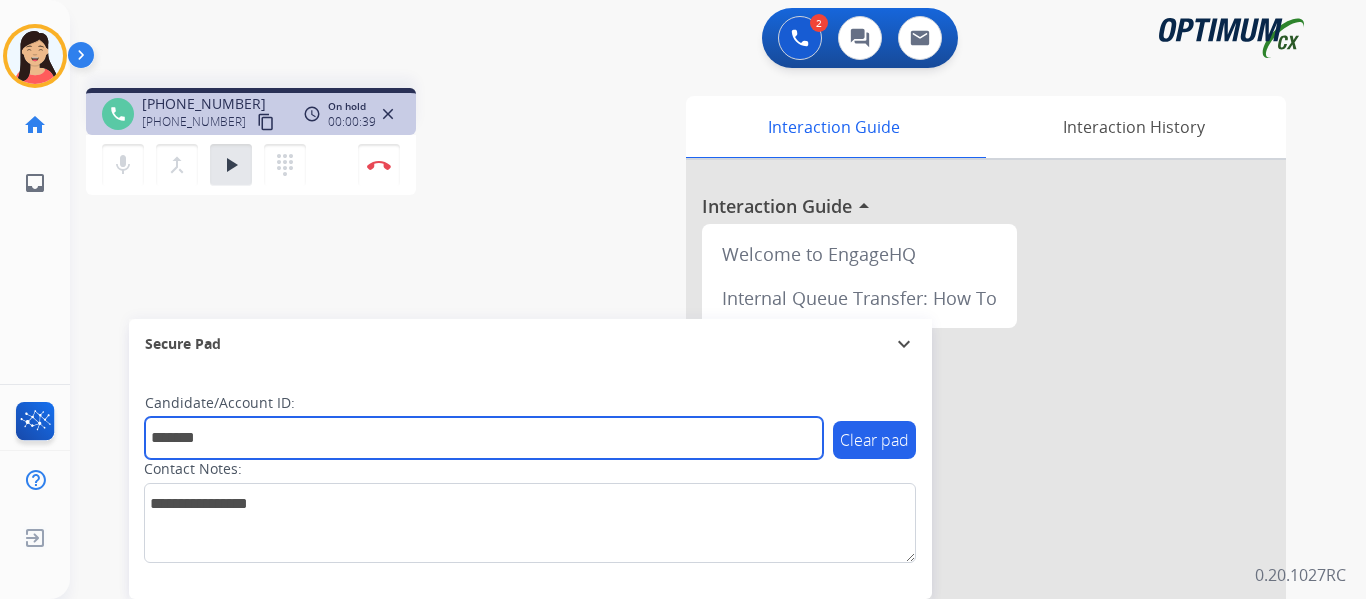 type on "*******" 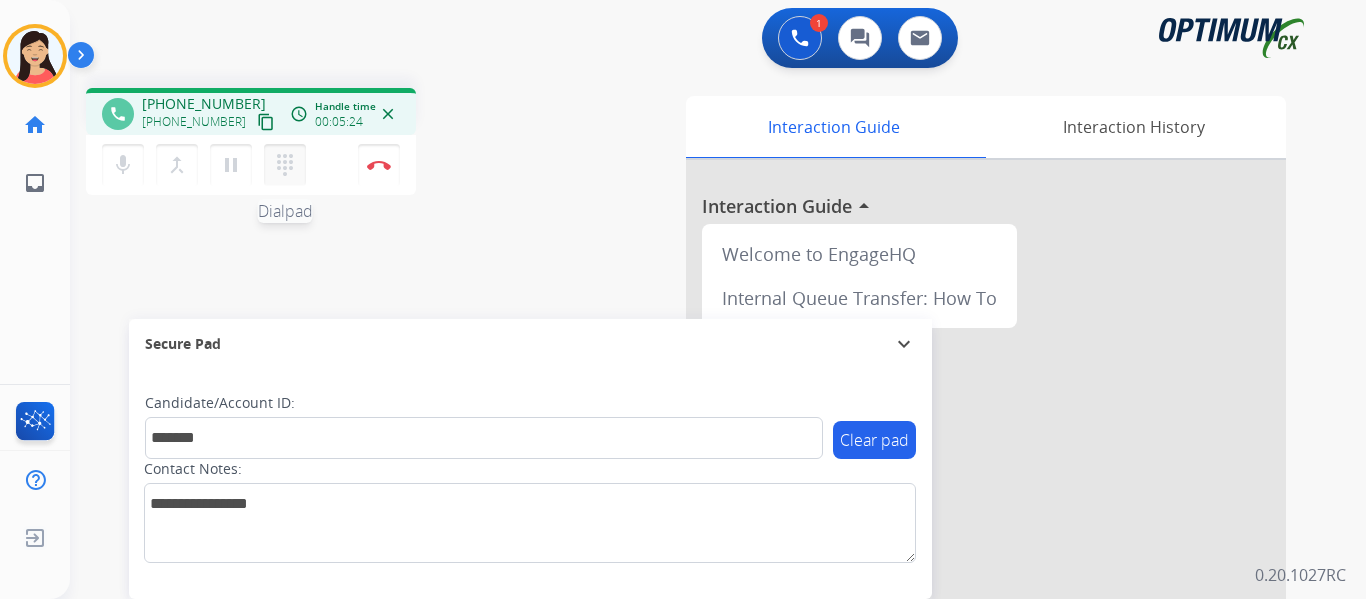 click on "dialpad" at bounding box center [285, 165] 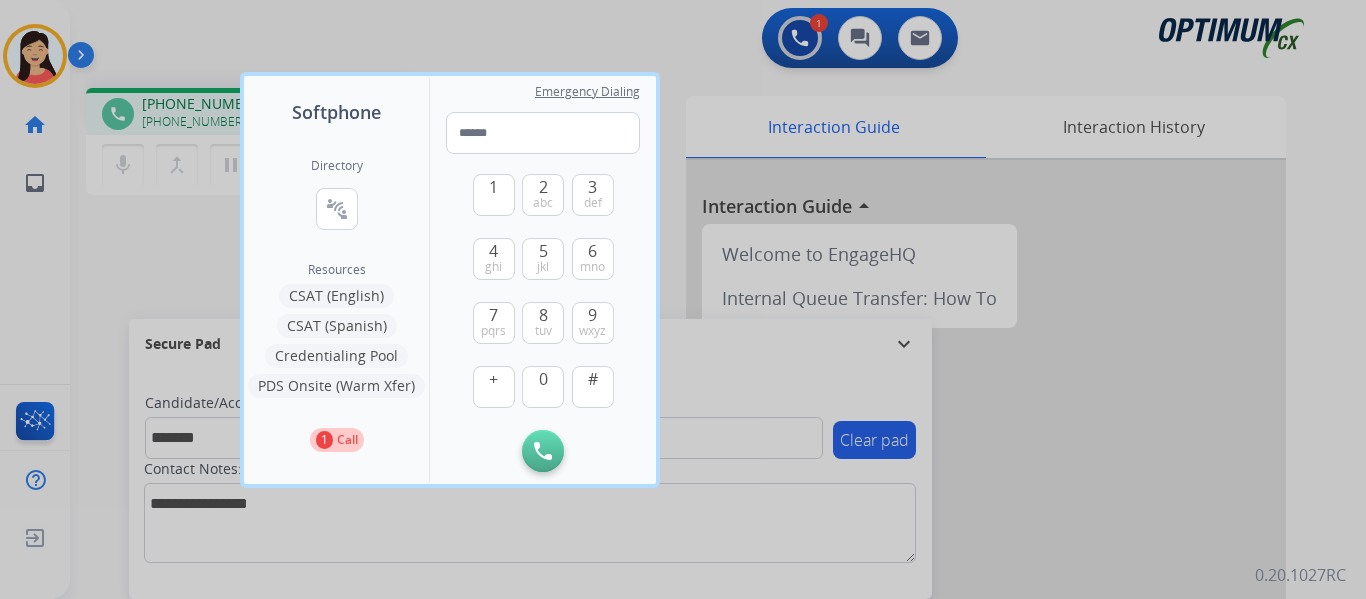 click on "CSAT (Spanish)" at bounding box center [337, 326] 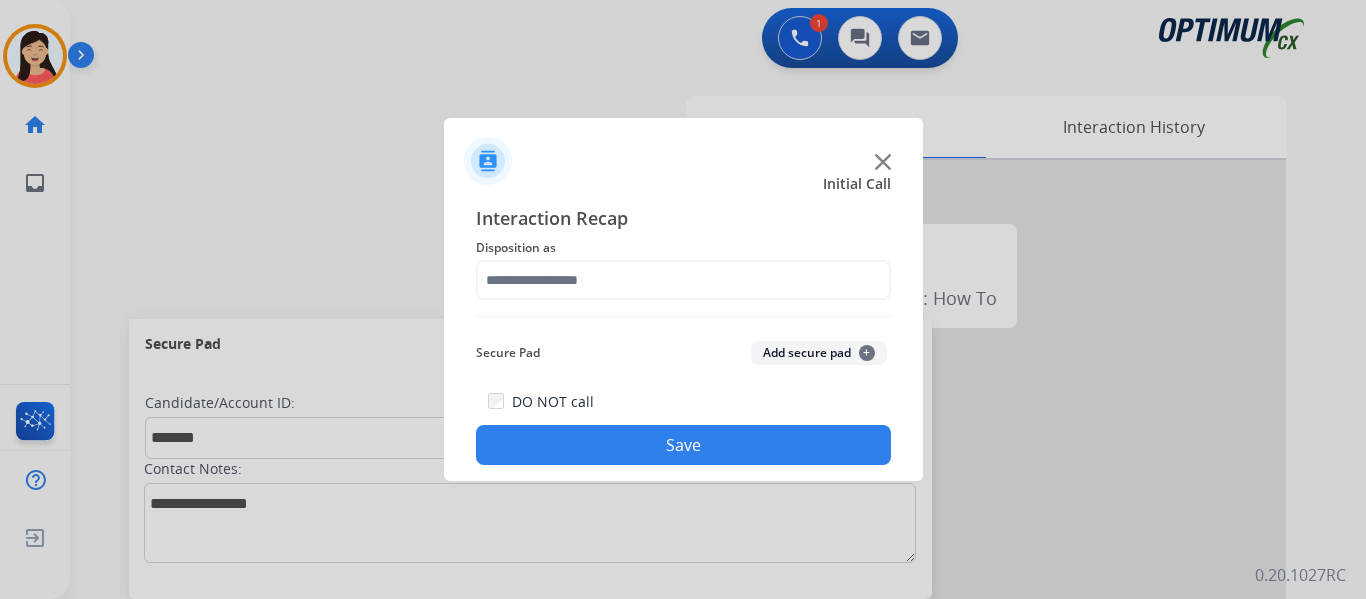 drag, startPoint x: 772, startPoint y: 359, endPoint x: 704, endPoint y: 297, distance: 92.021736 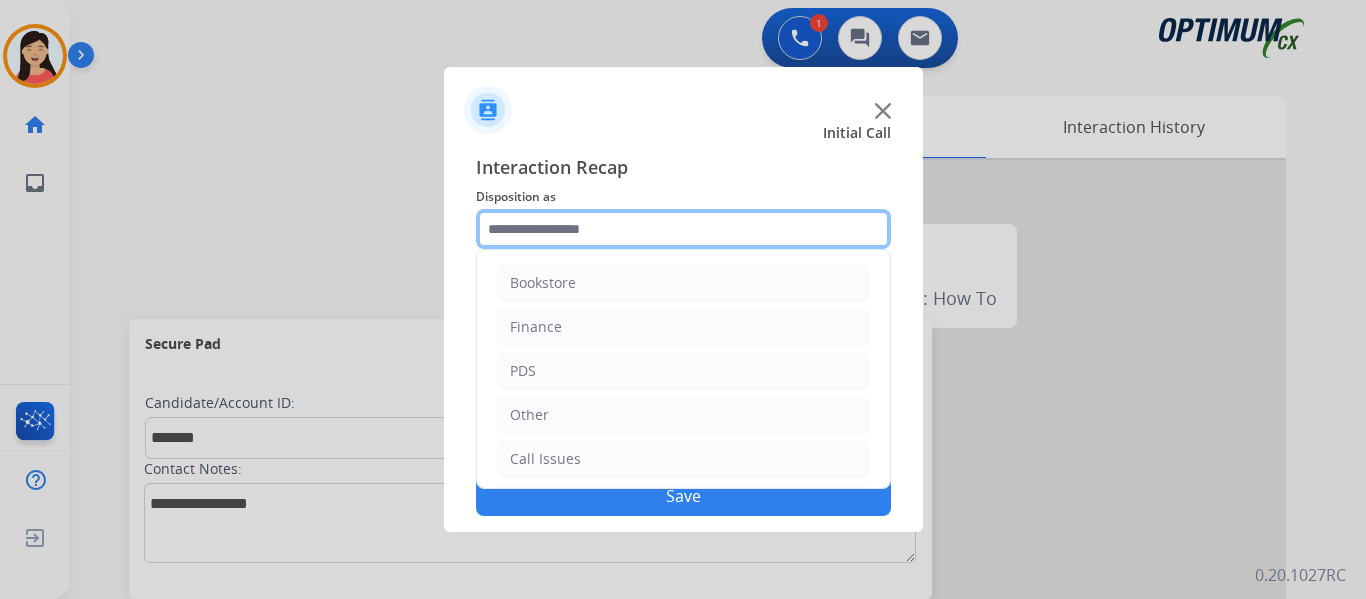 click on "Bookstore   Finance   PDS   Other   Call Issues   Initial Application   Transfer   Renewal" 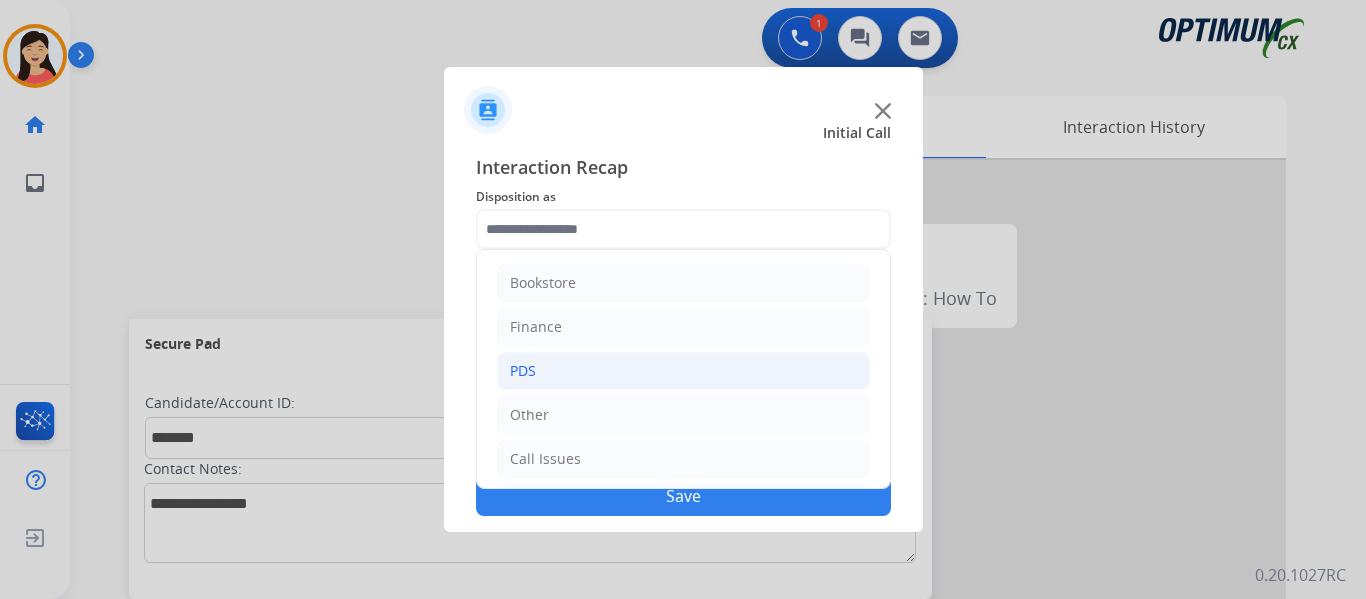 click on "PDS" 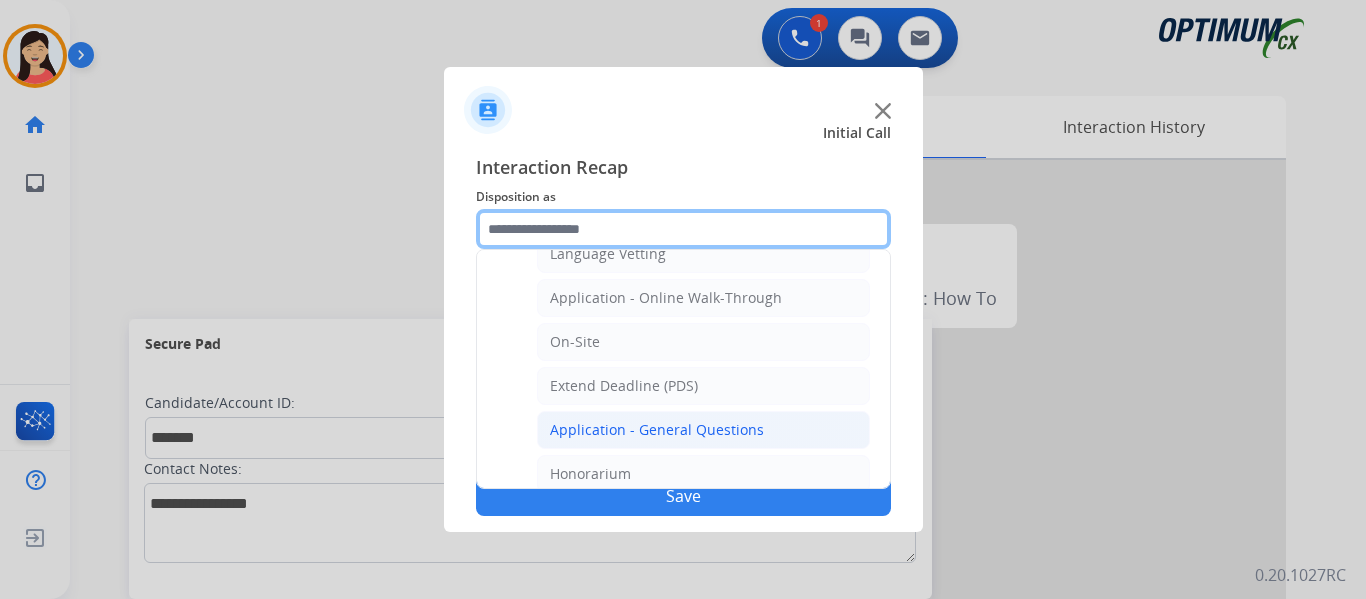 scroll, scrollTop: 500, scrollLeft: 0, axis: vertical 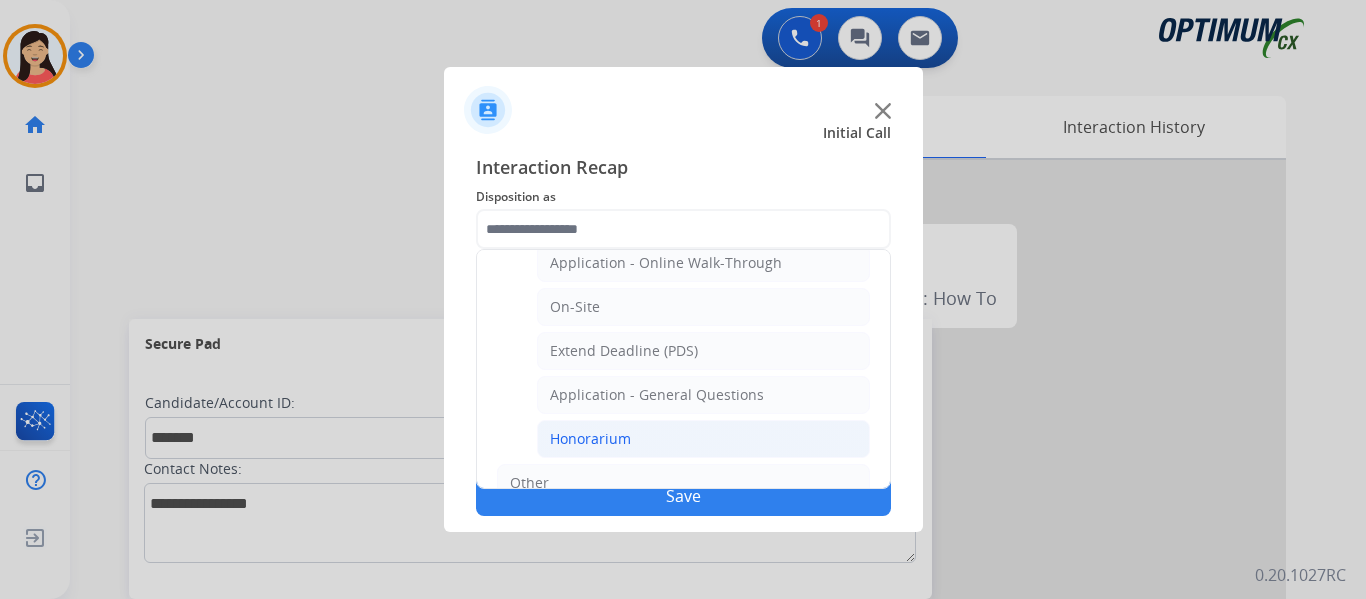 click on "Honorarium" 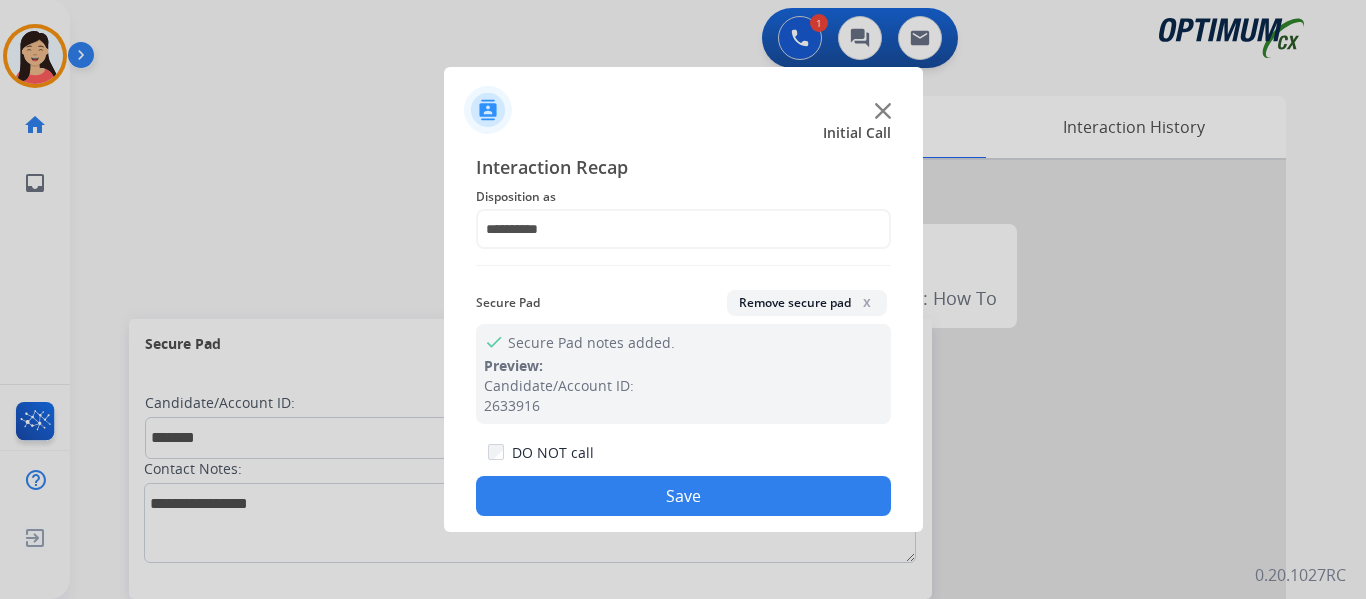 drag, startPoint x: 655, startPoint y: 489, endPoint x: 793, endPoint y: 489, distance: 138 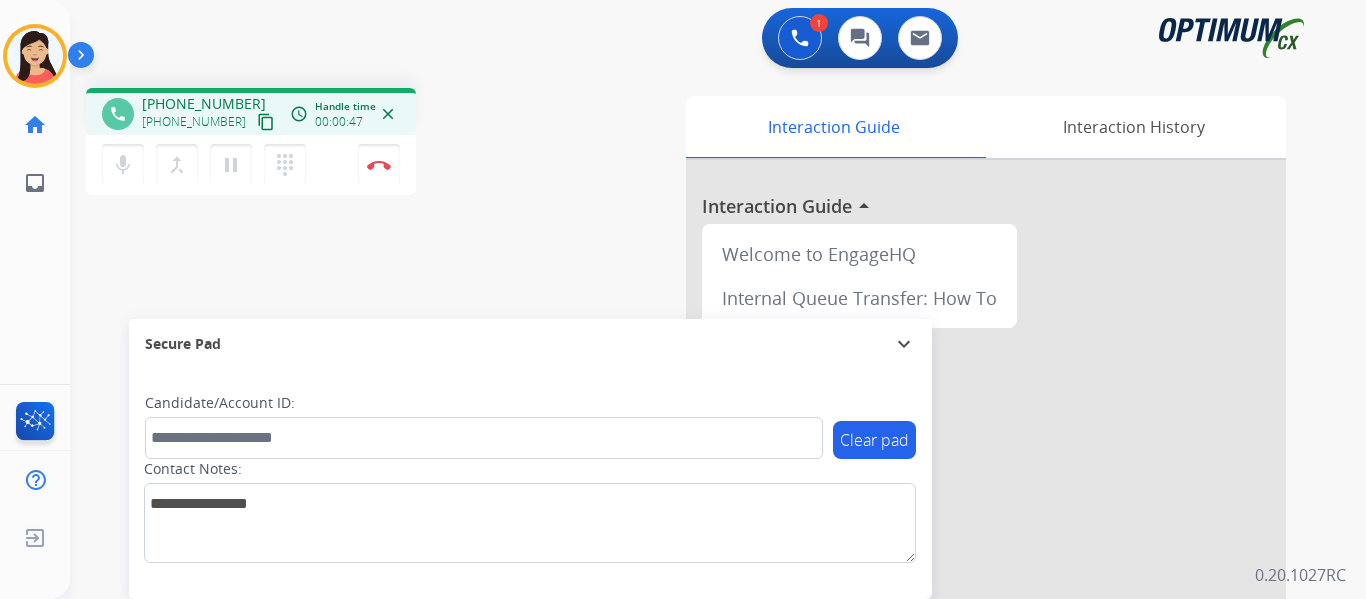 drag, startPoint x: 240, startPoint y: 128, endPoint x: 268, endPoint y: 127, distance: 28.01785 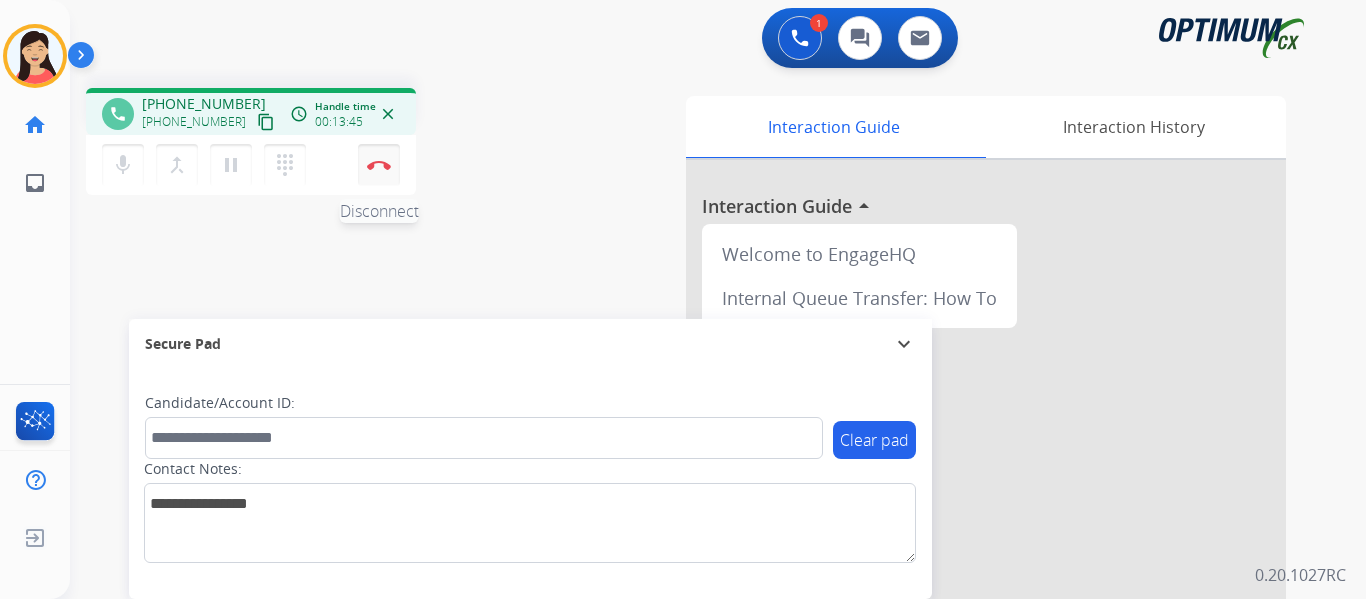 click at bounding box center [379, 165] 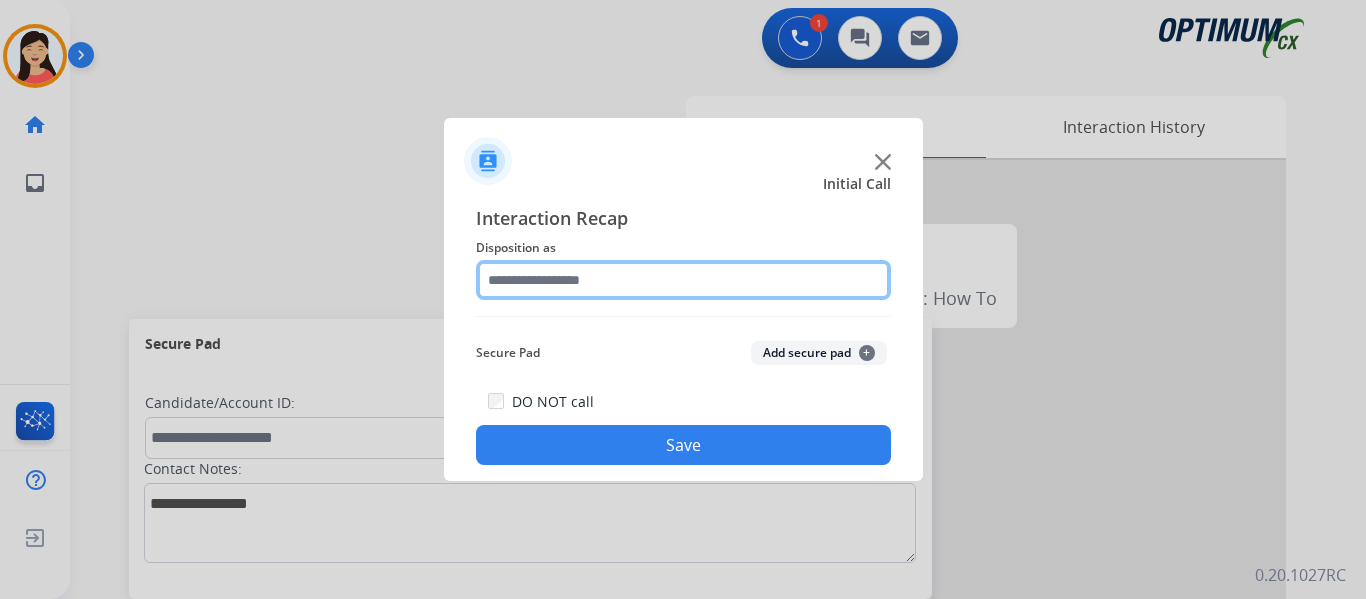 click 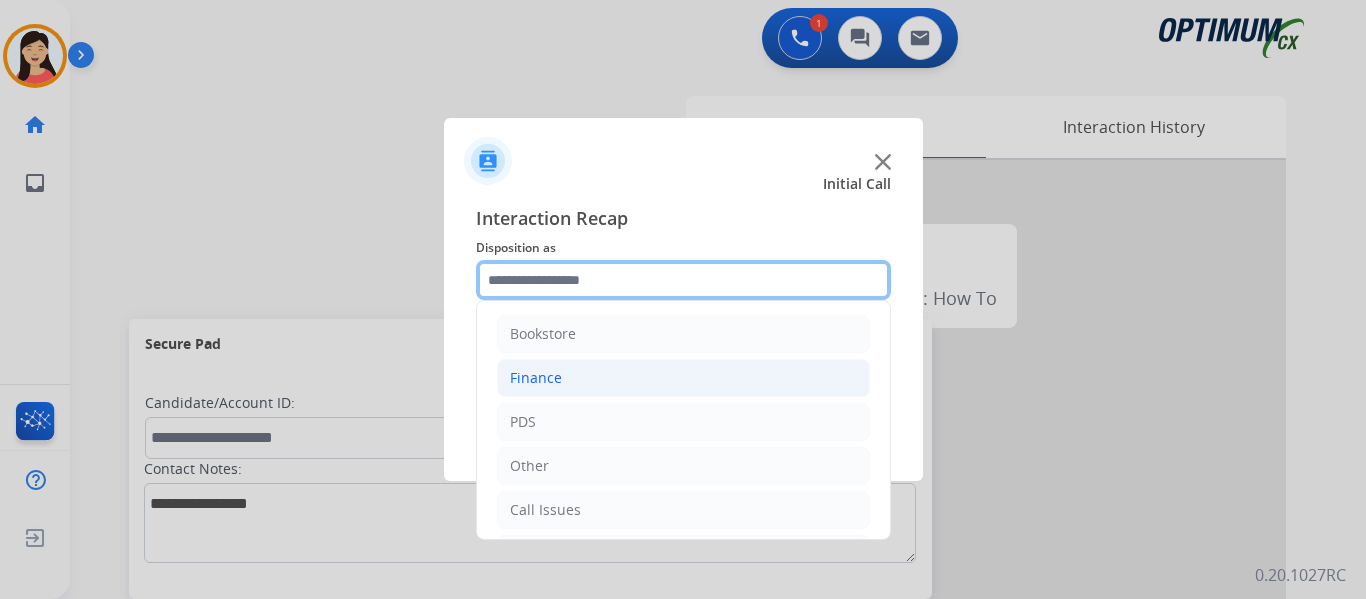 scroll, scrollTop: 136, scrollLeft: 0, axis: vertical 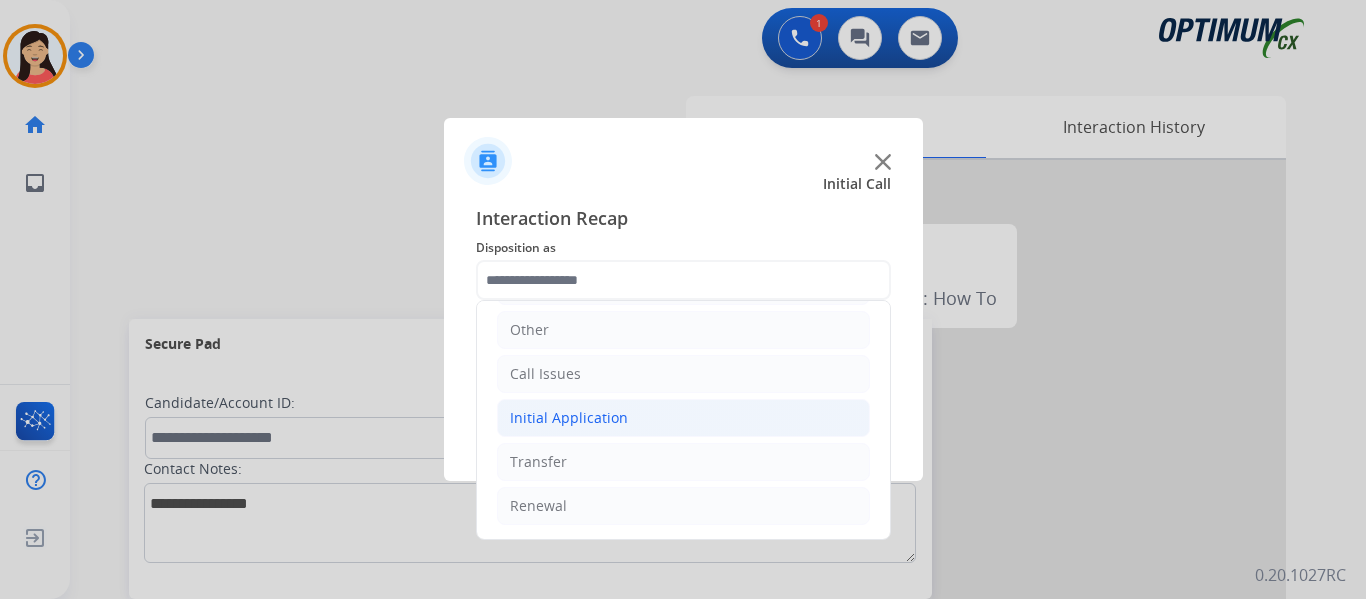 click on "Initial Application" 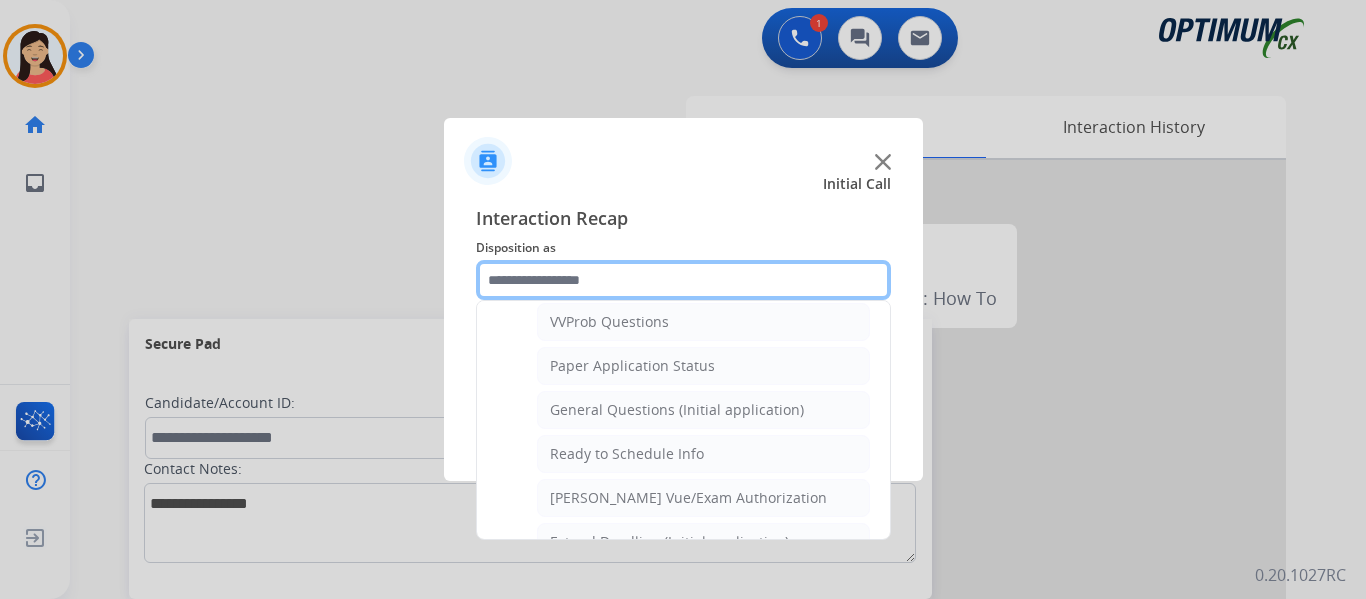 scroll, scrollTop: 1136, scrollLeft: 0, axis: vertical 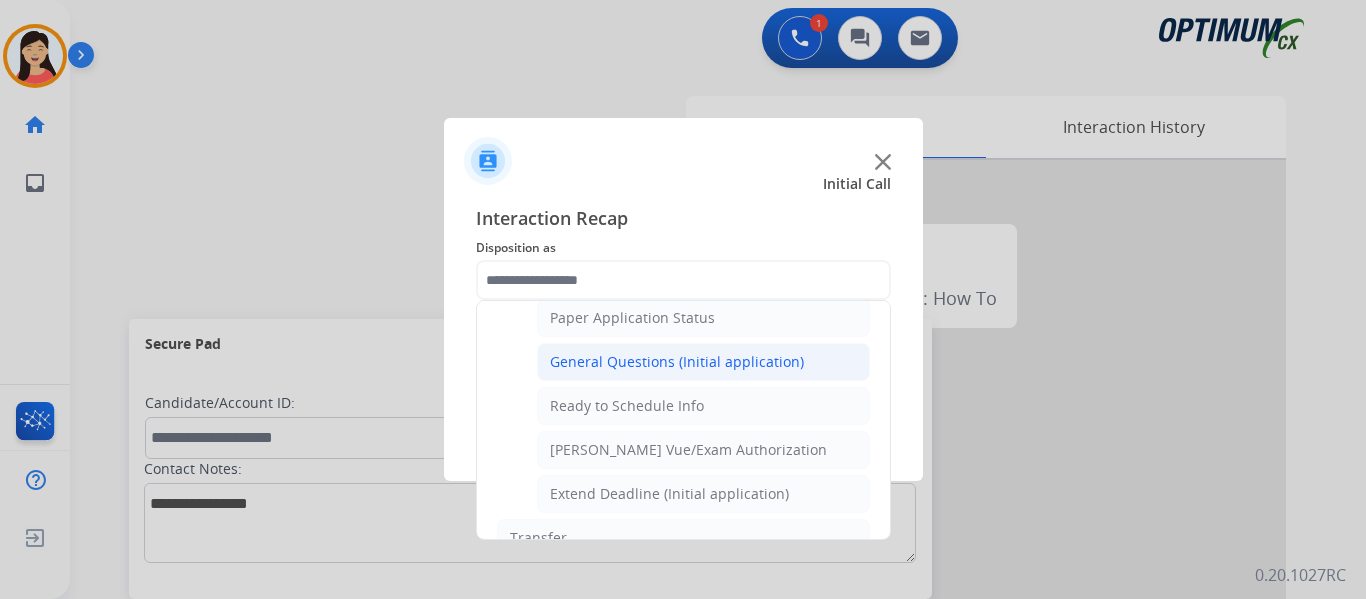 click on "General Questions (Initial application)" 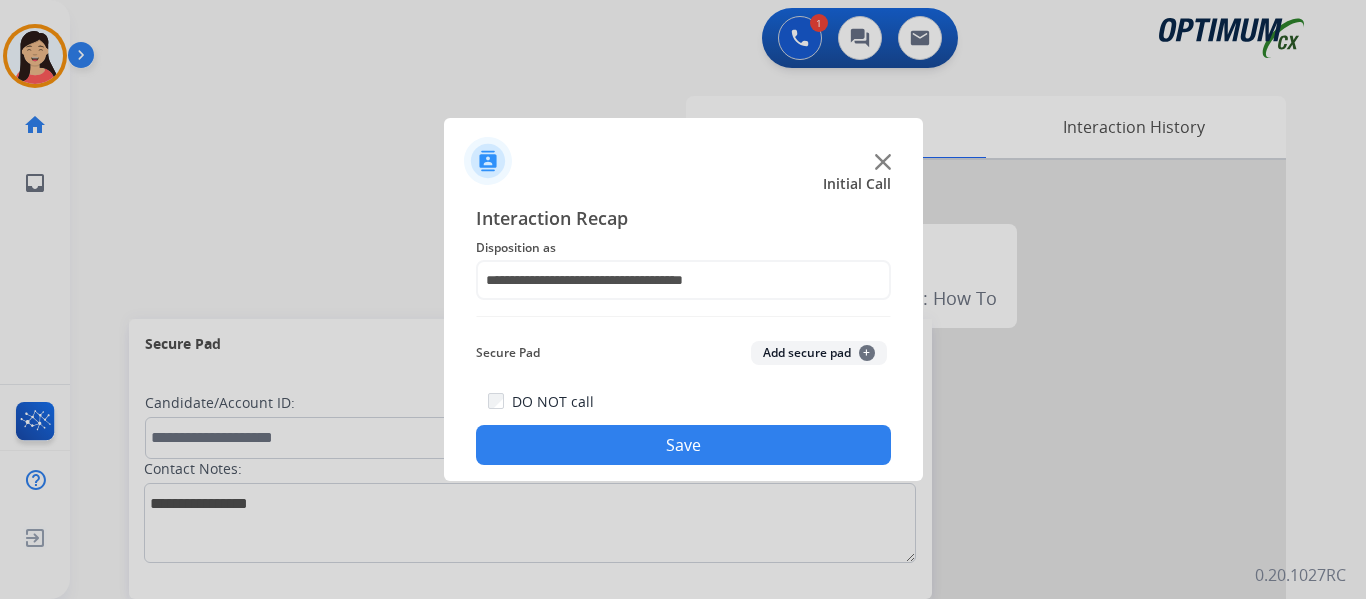 click on "Save" 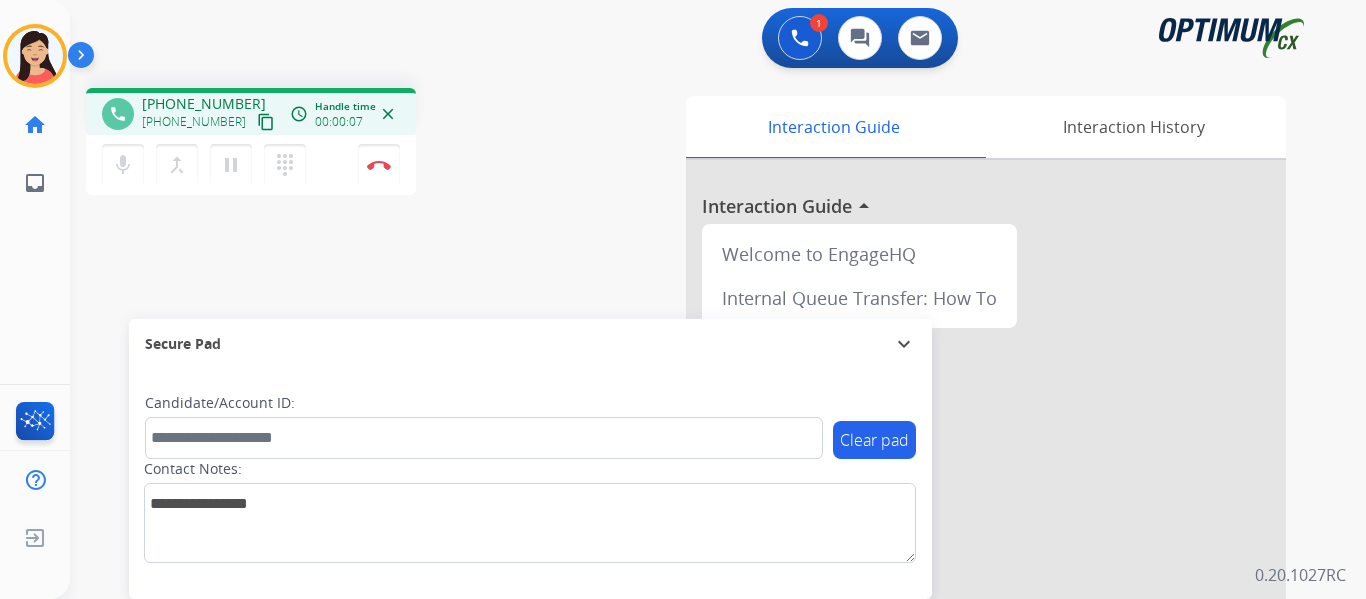 click on "content_copy" at bounding box center (266, 122) 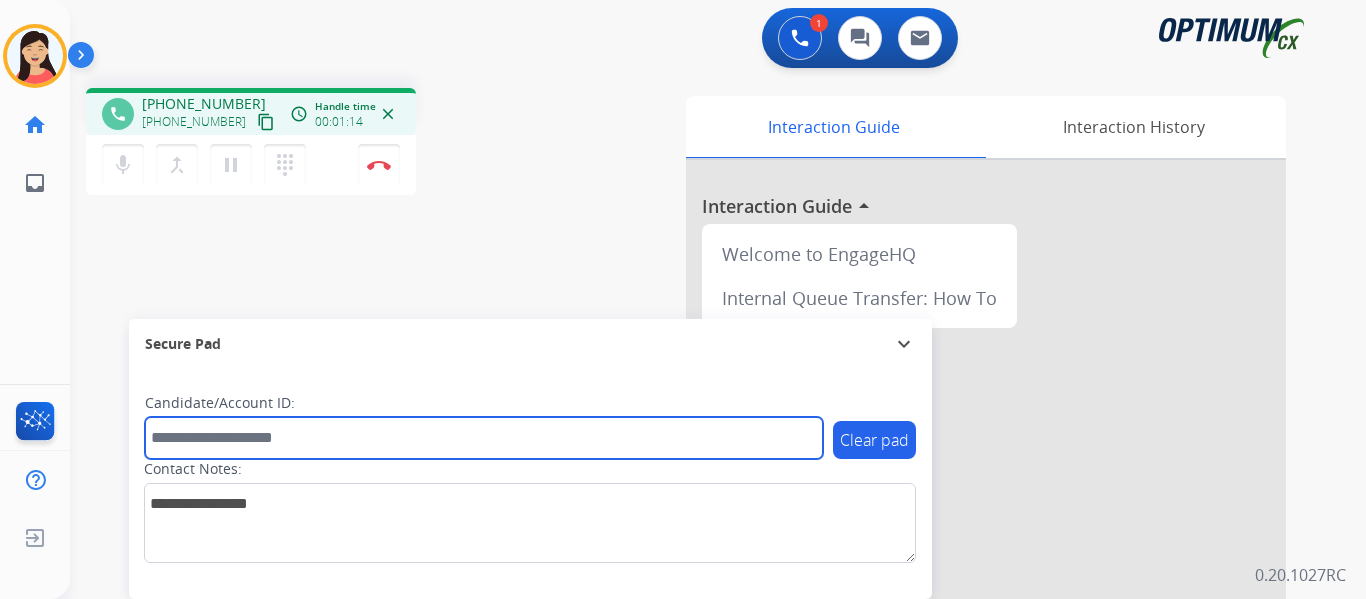 click at bounding box center [484, 438] 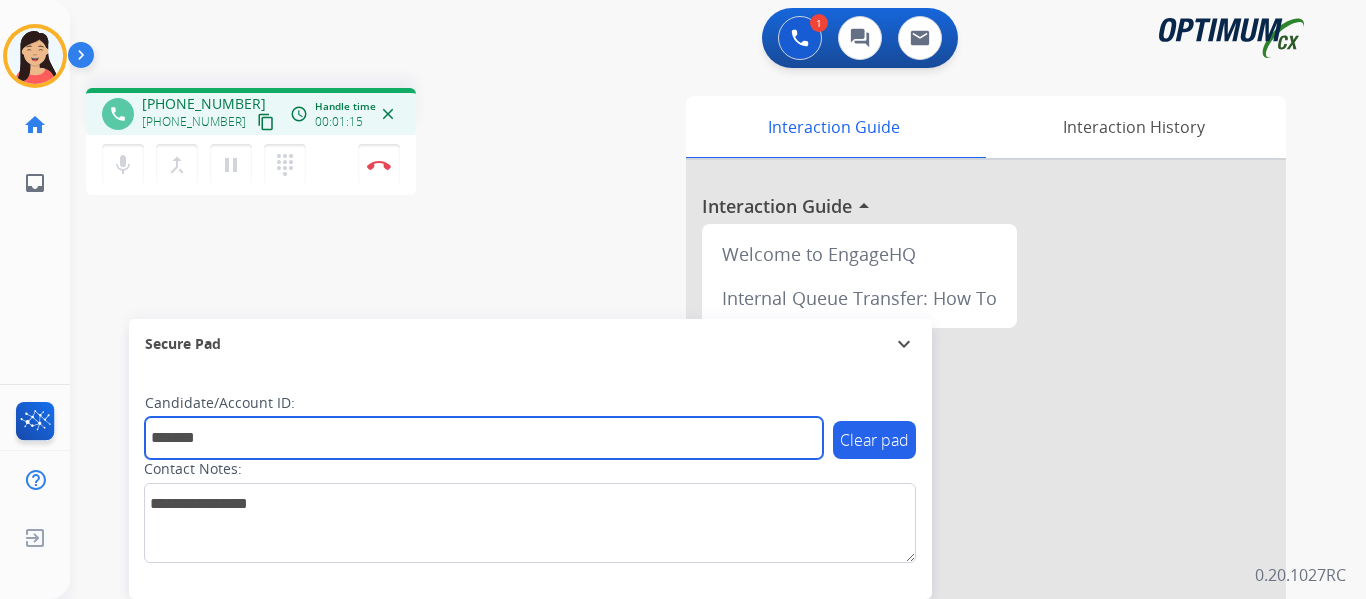 type on "*******" 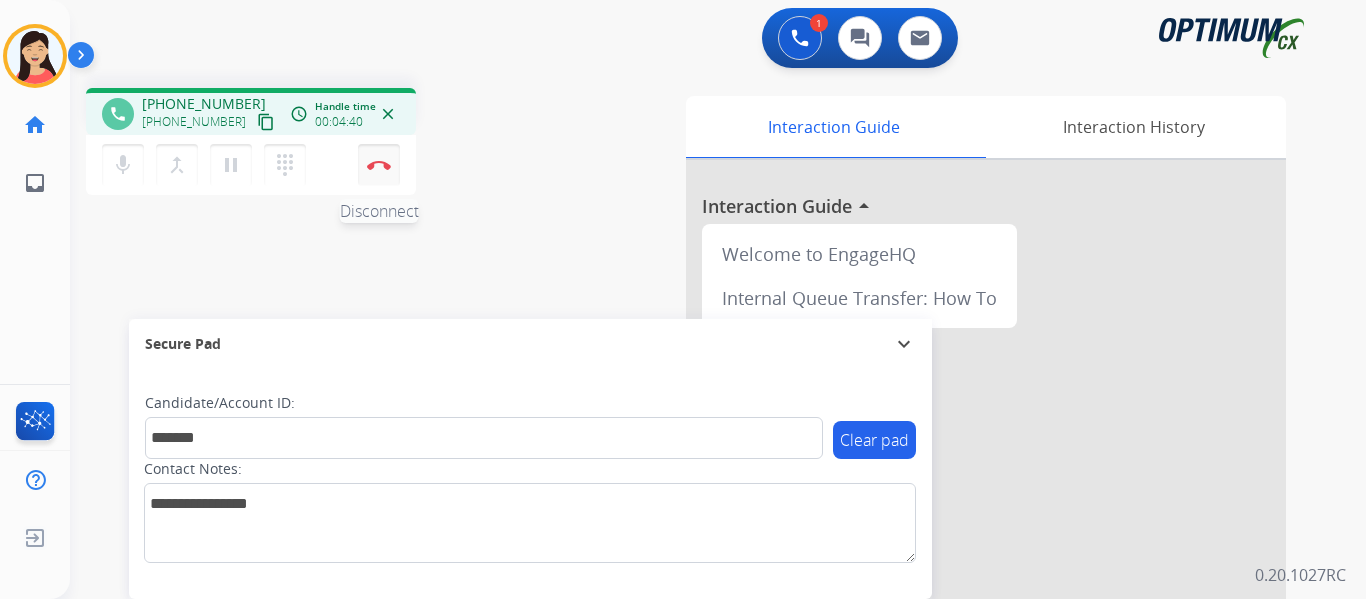 click at bounding box center (379, 165) 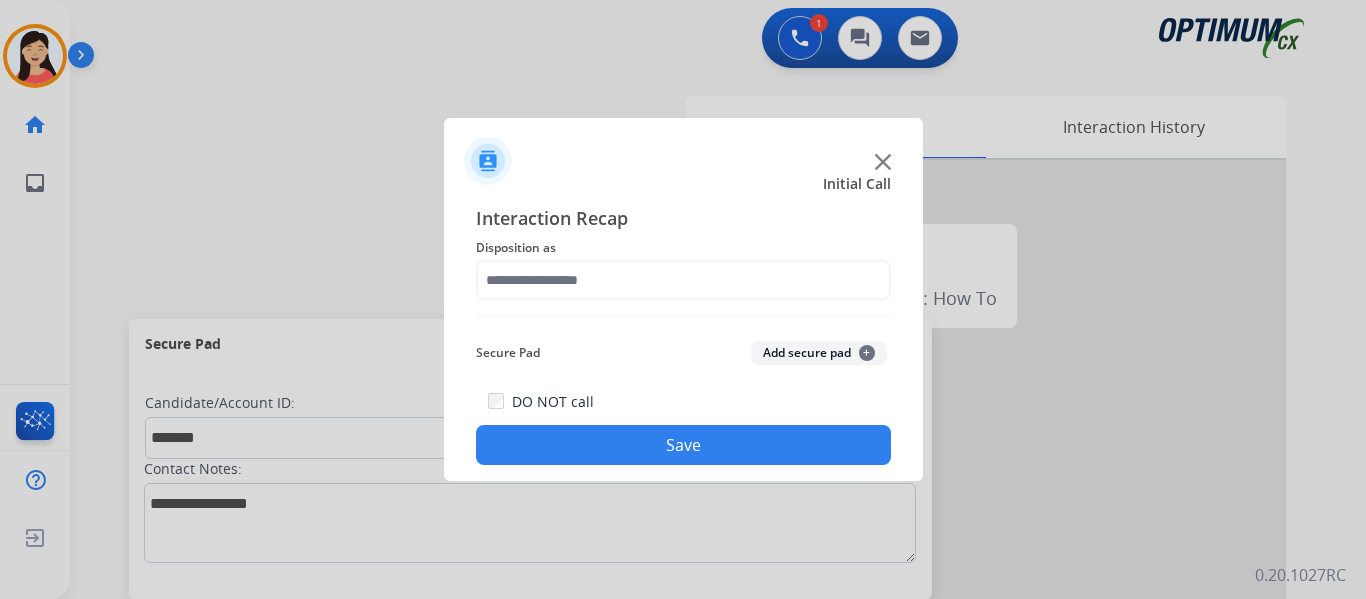click on "Add secure pad  +" 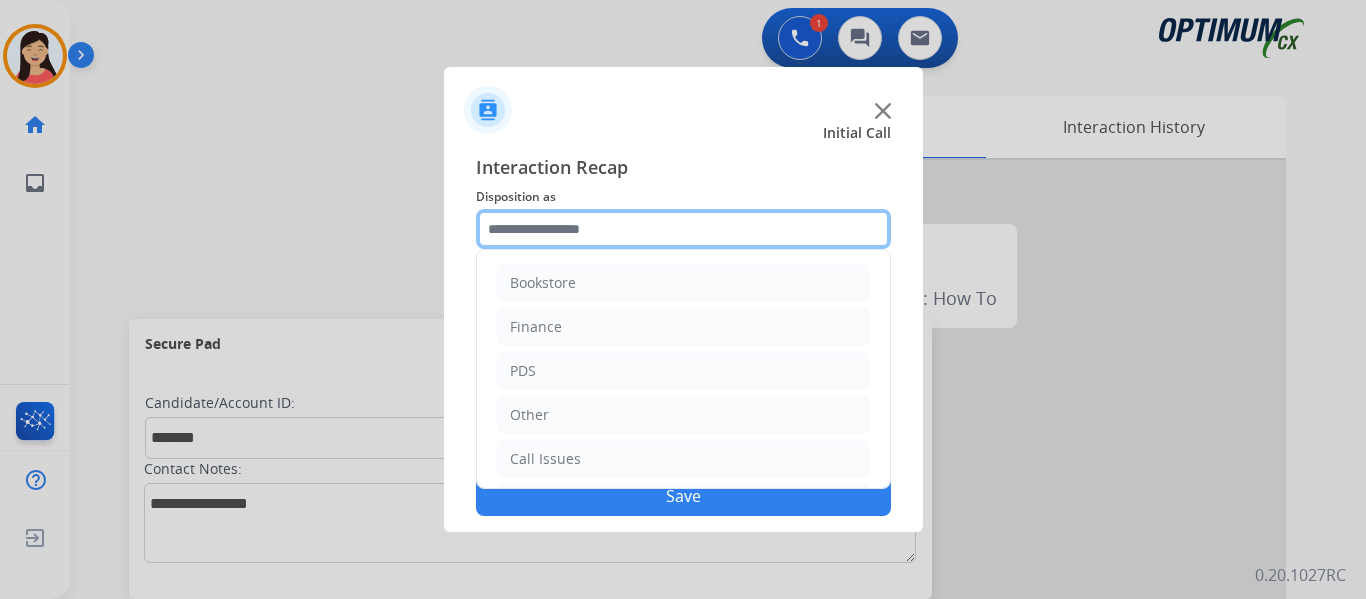 click 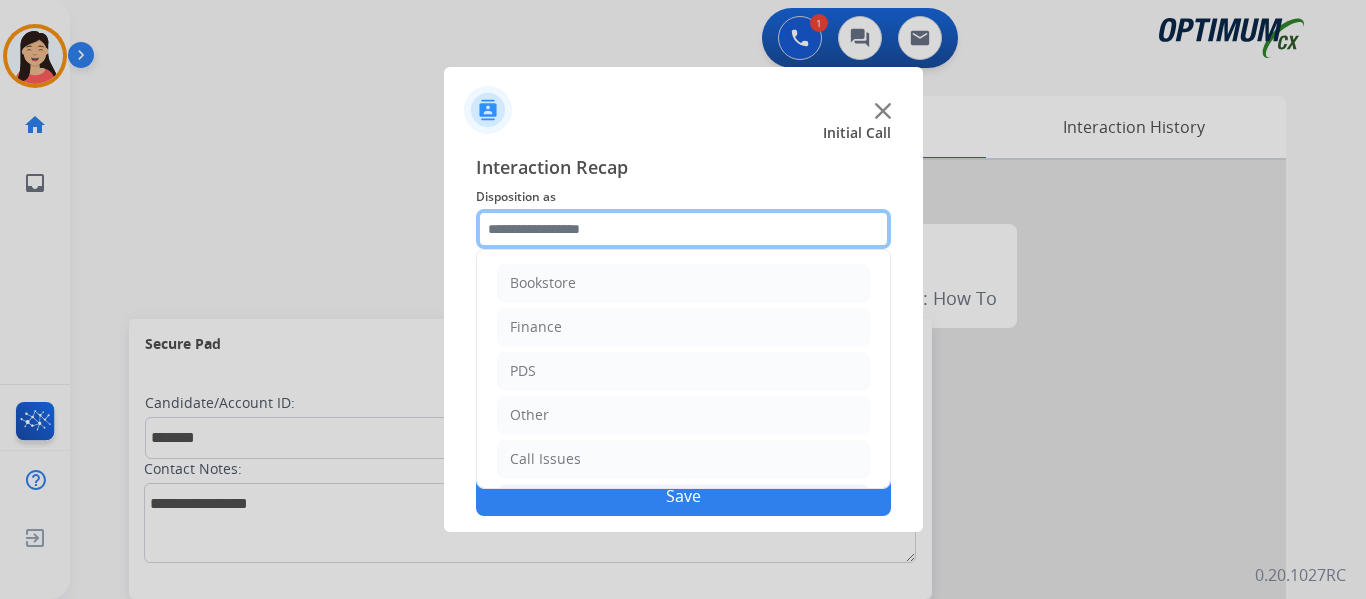 scroll, scrollTop: 136, scrollLeft: 0, axis: vertical 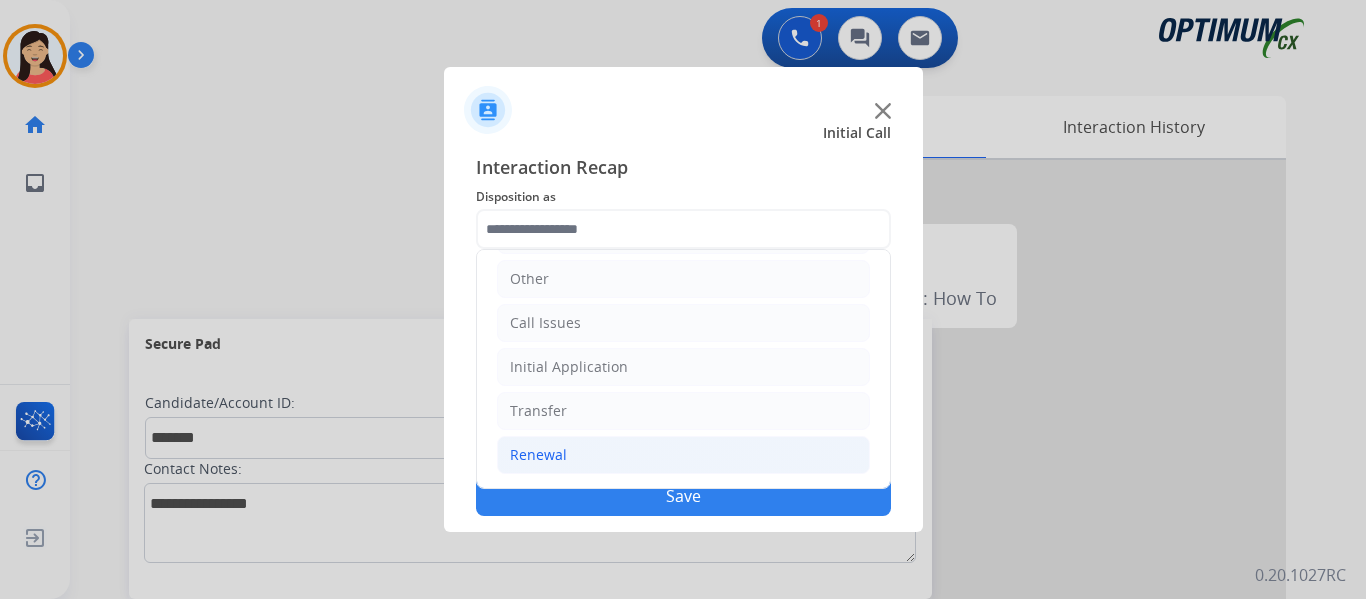 click on "Renewal" 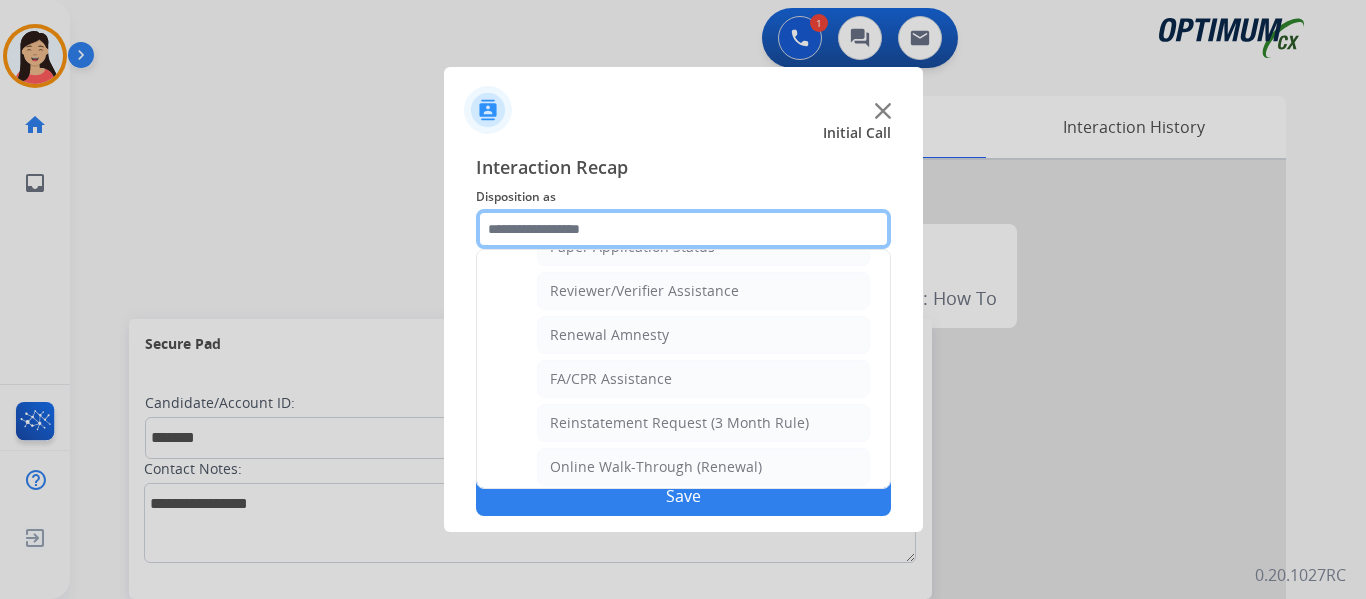scroll, scrollTop: 772, scrollLeft: 0, axis: vertical 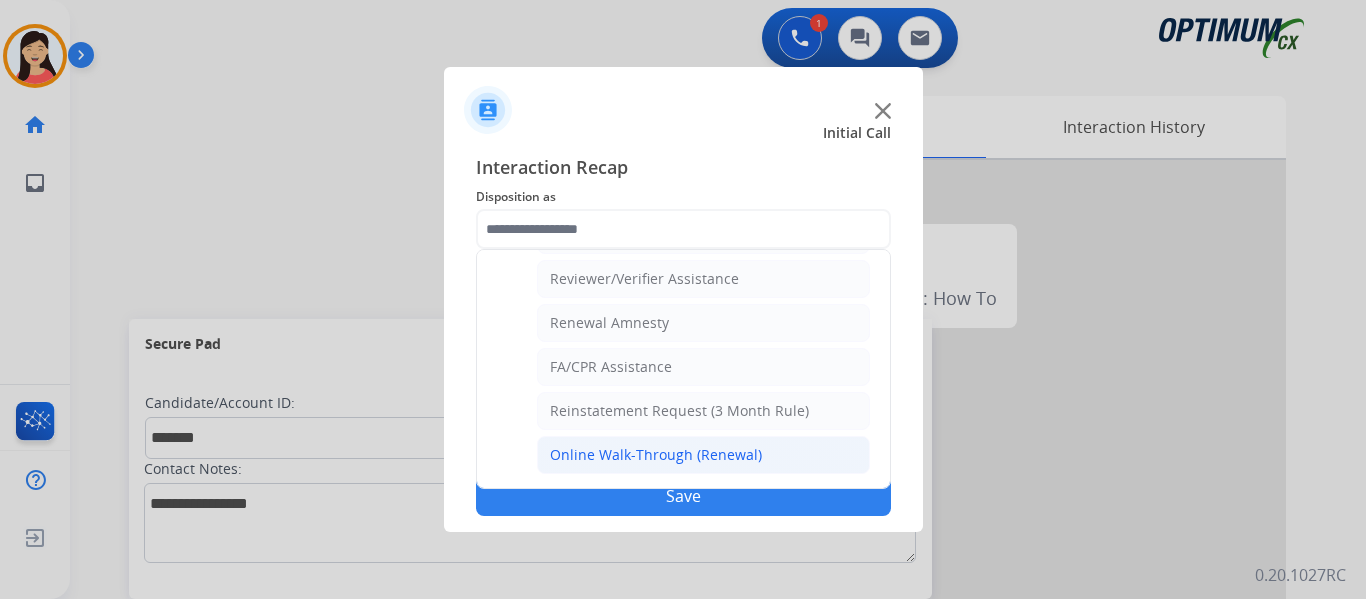 click on "Online Walk-Through (Renewal)" 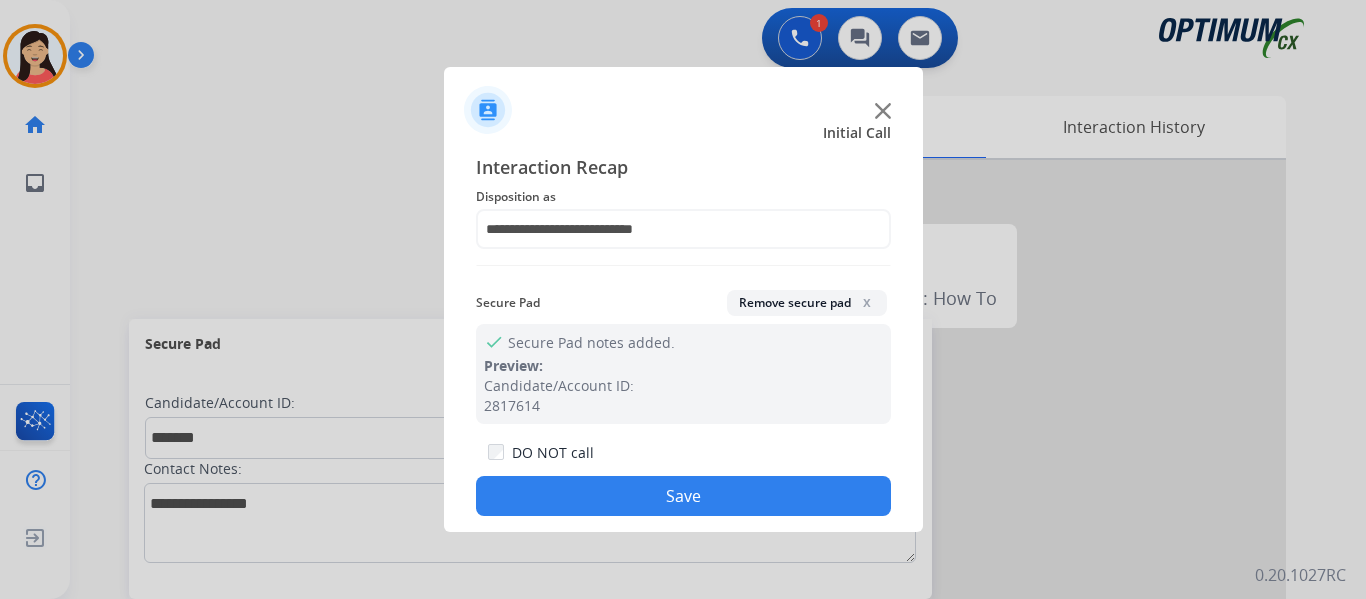 click on "Save" 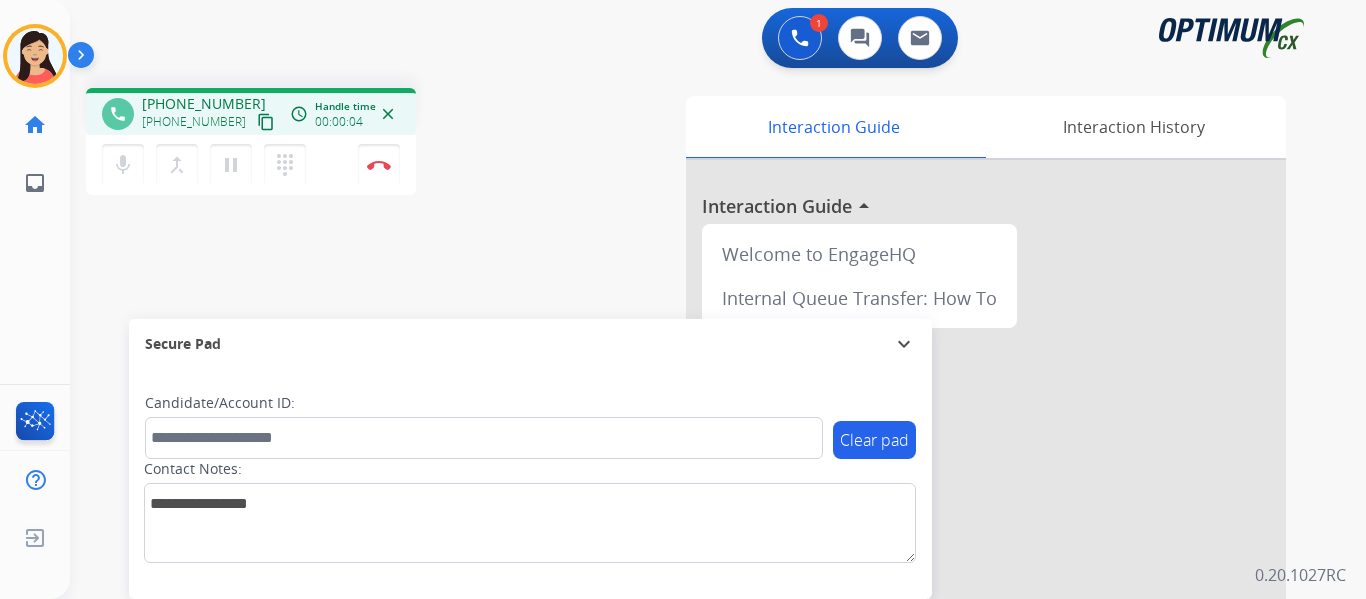 click on "content_copy" at bounding box center [266, 122] 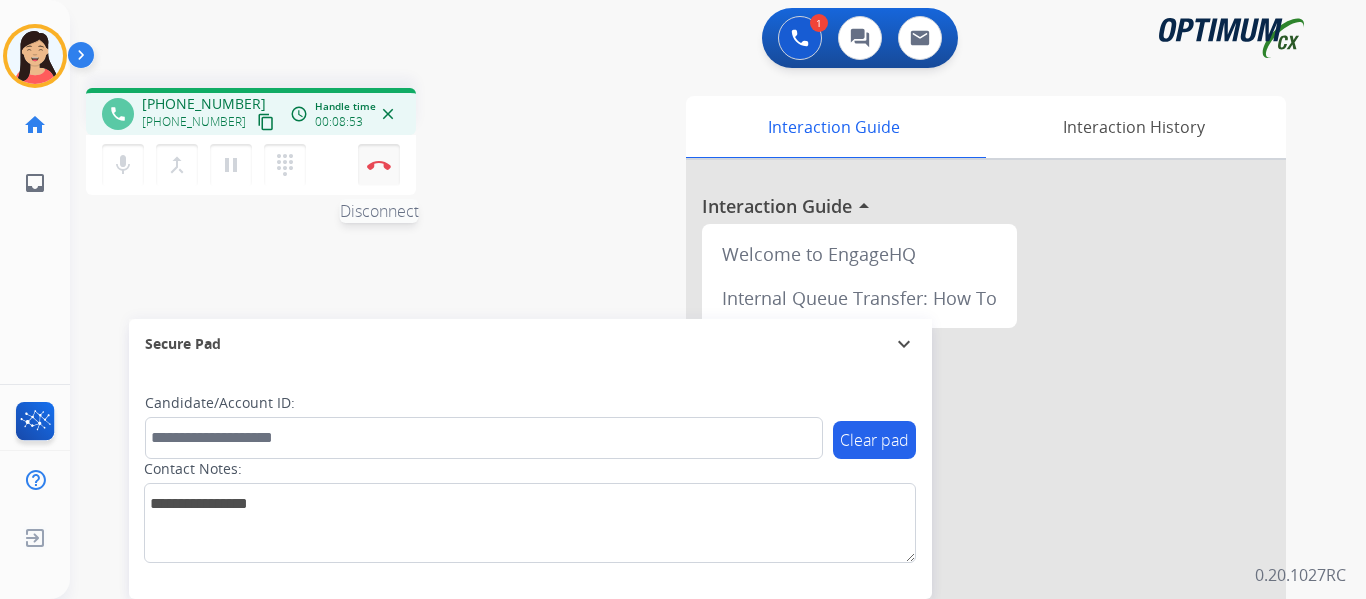 click on "Disconnect" at bounding box center (379, 165) 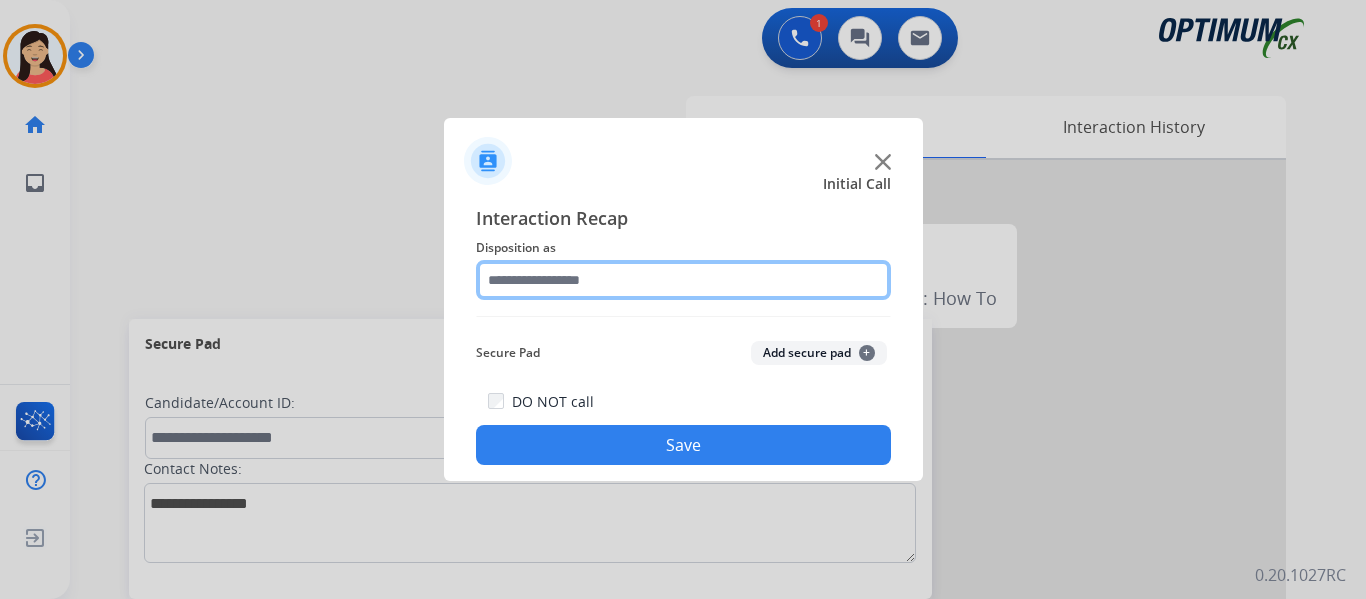click 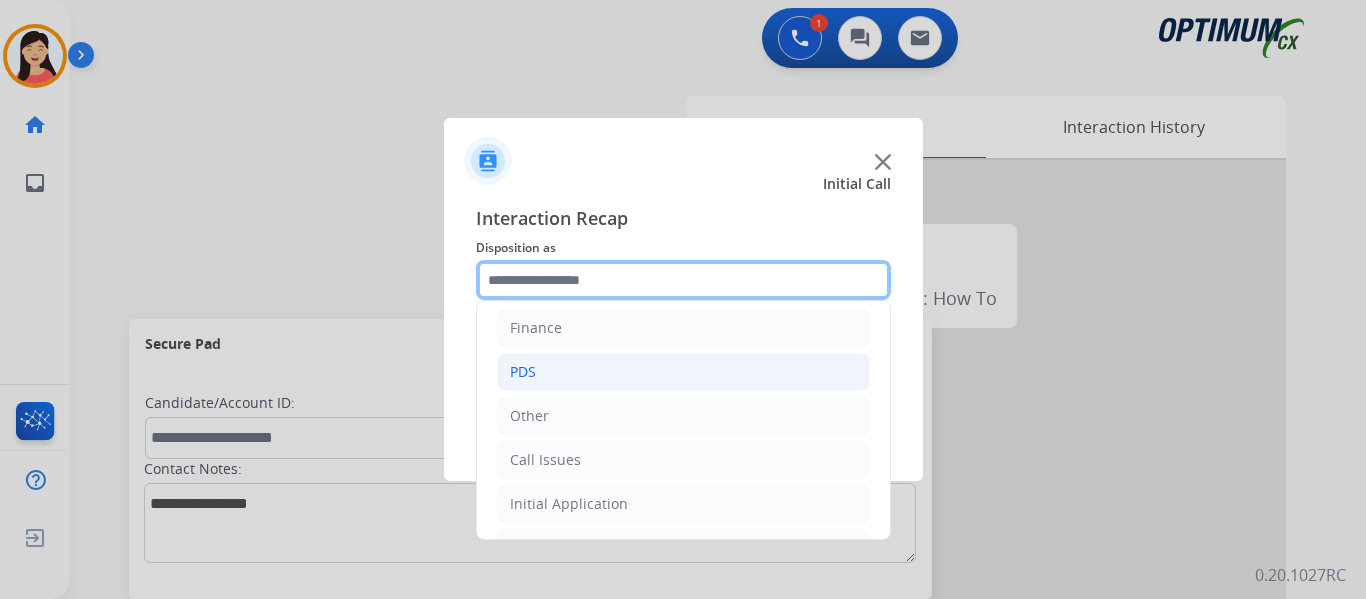 scroll, scrollTop: 136, scrollLeft: 0, axis: vertical 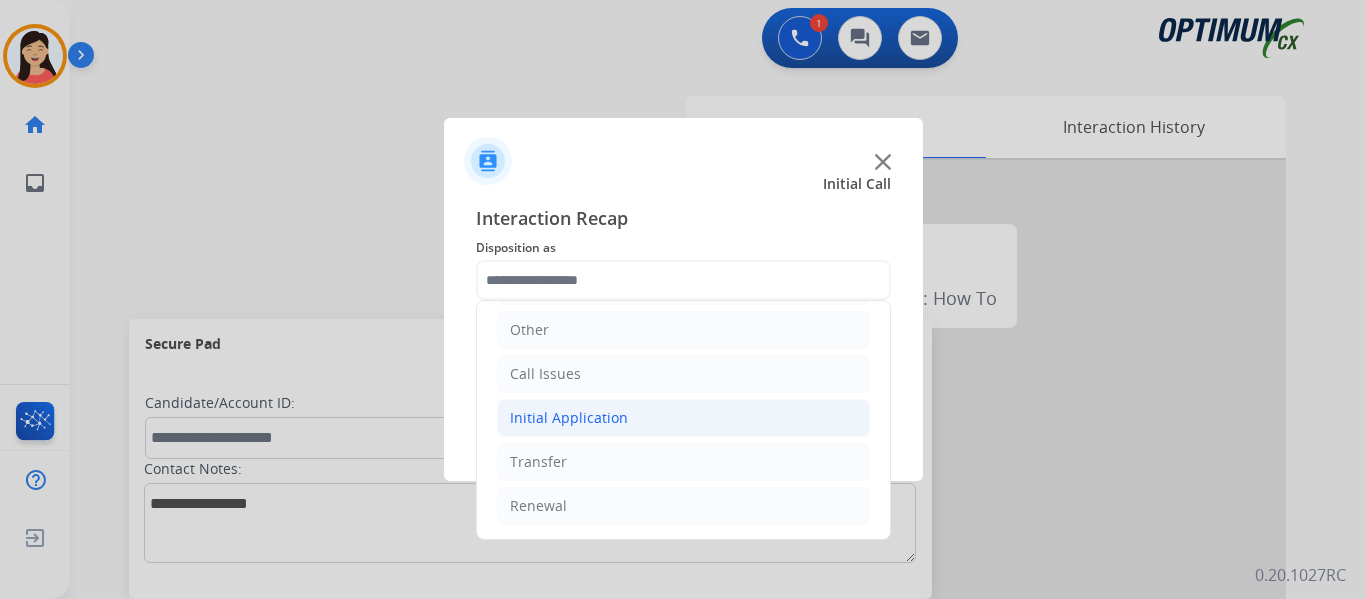 click on "Initial Application" 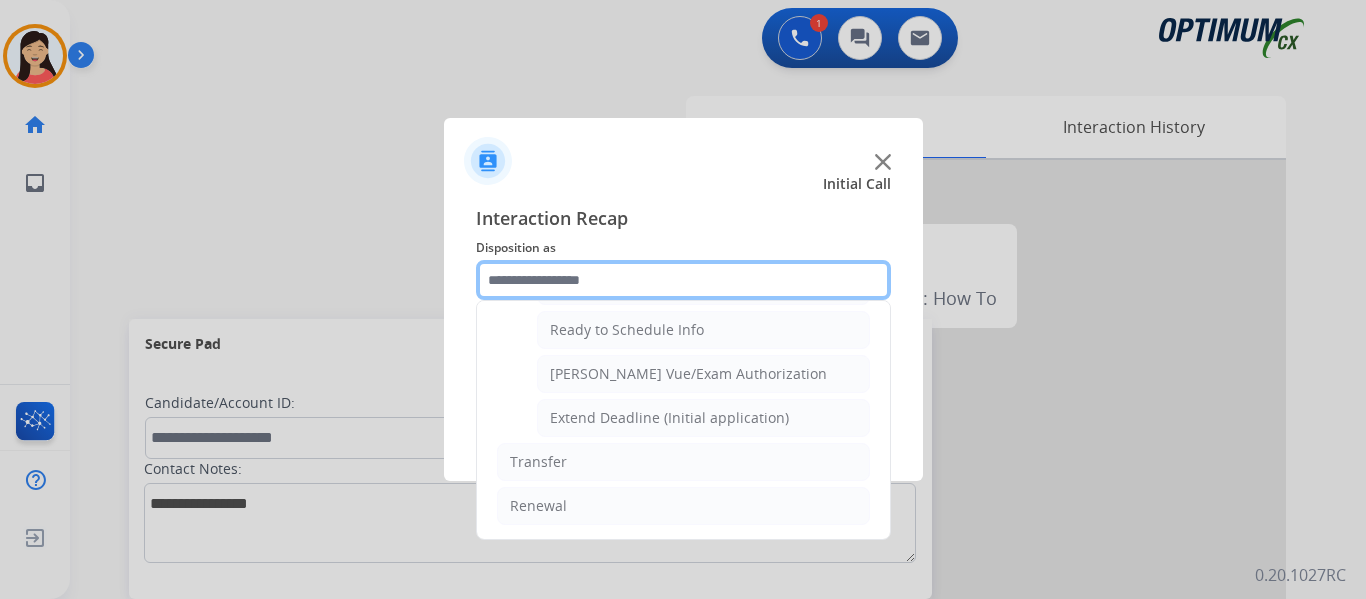 scroll, scrollTop: 1112, scrollLeft: 0, axis: vertical 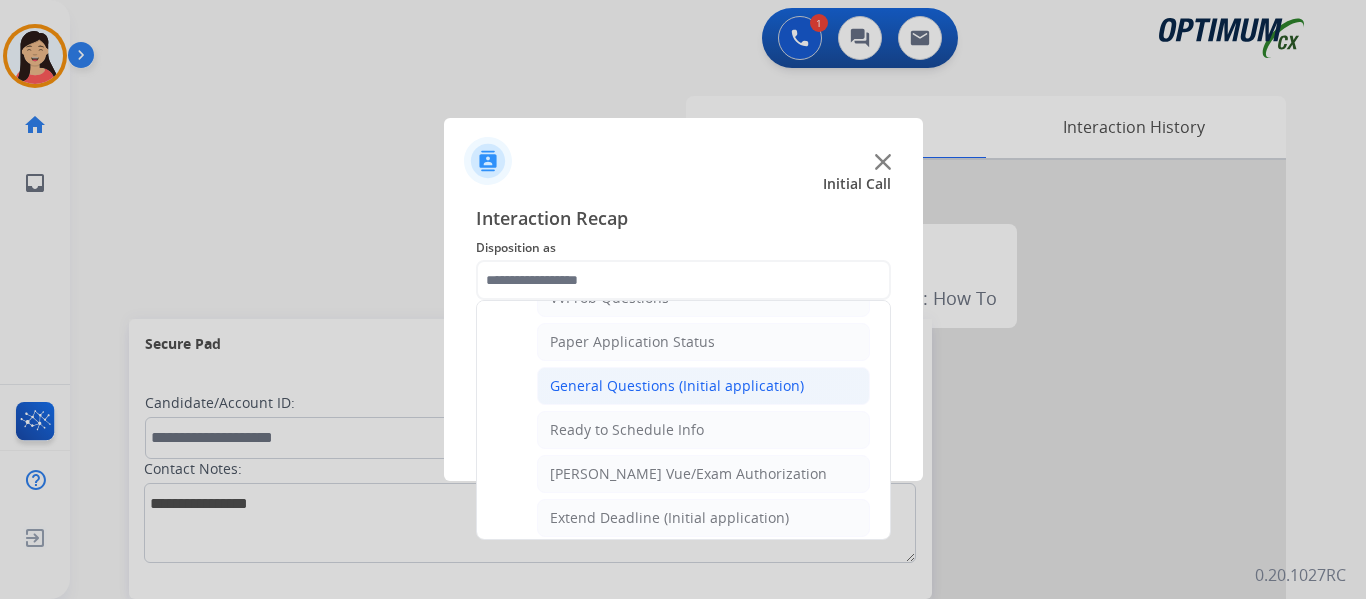 click on "General Questions (Initial application)" 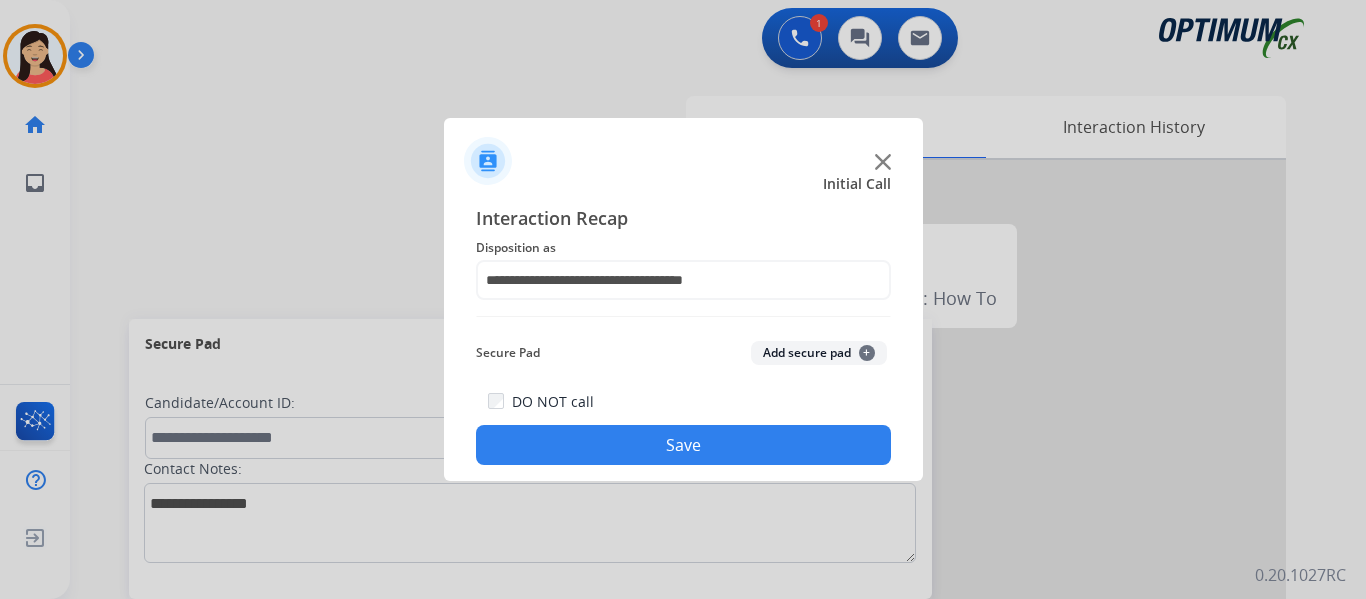 click on "Save" 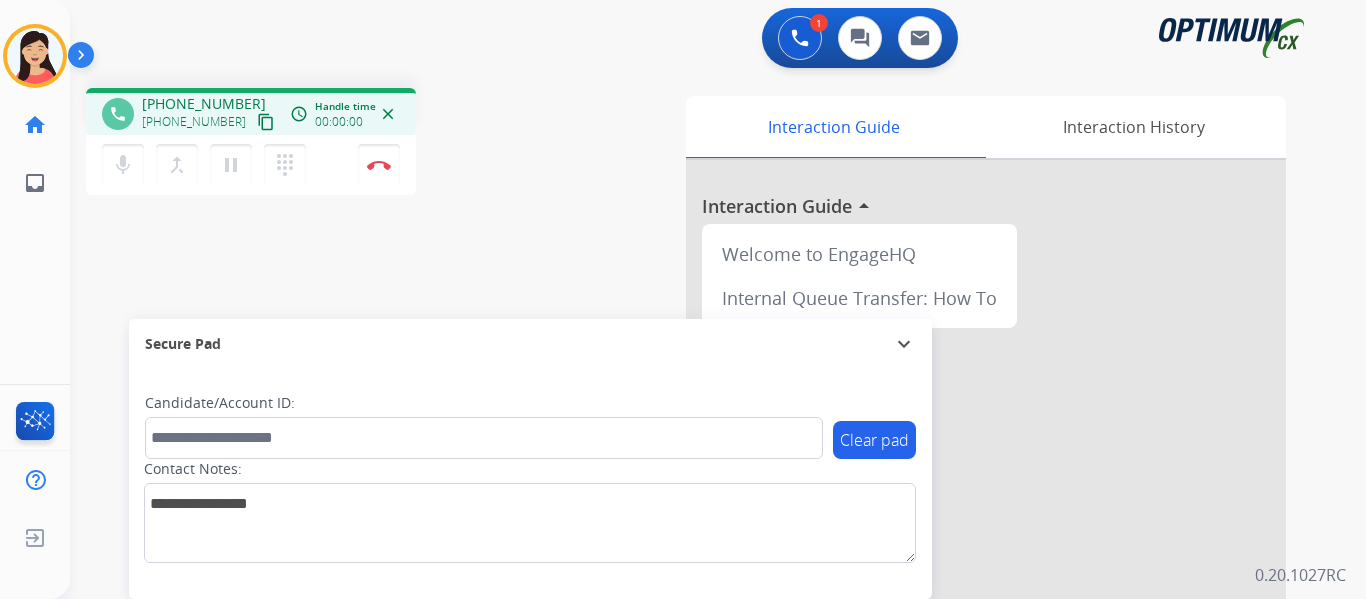 click on "content_copy" at bounding box center [266, 122] 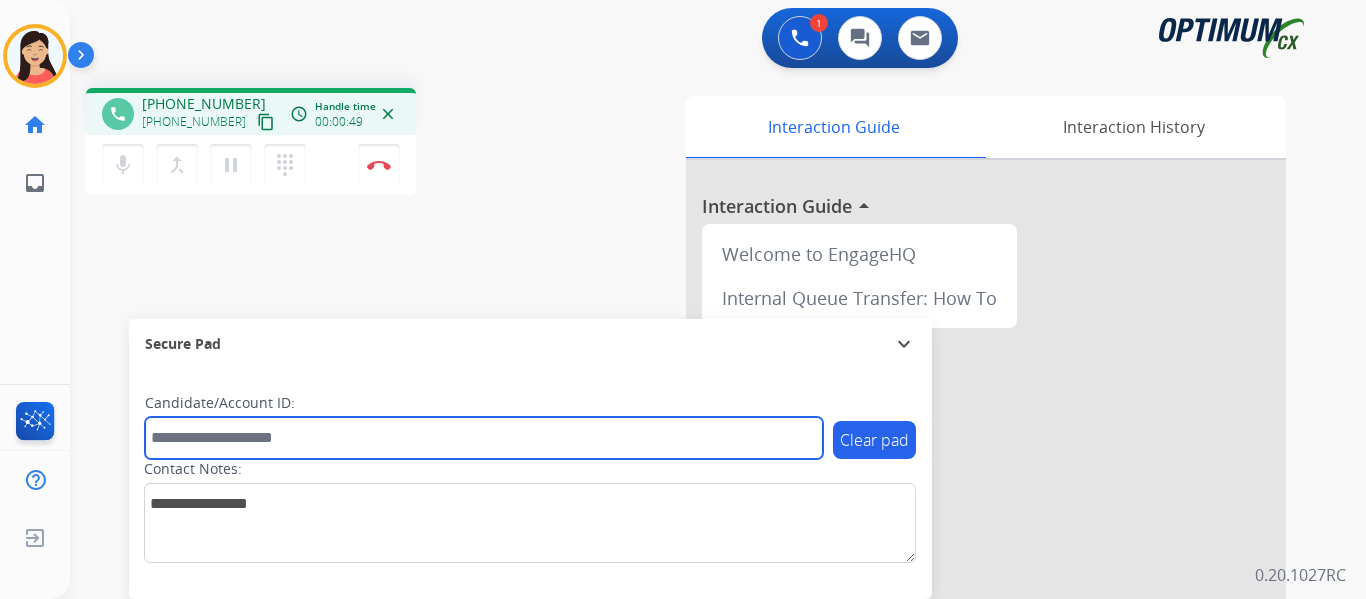 click at bounding box center (484, 438) 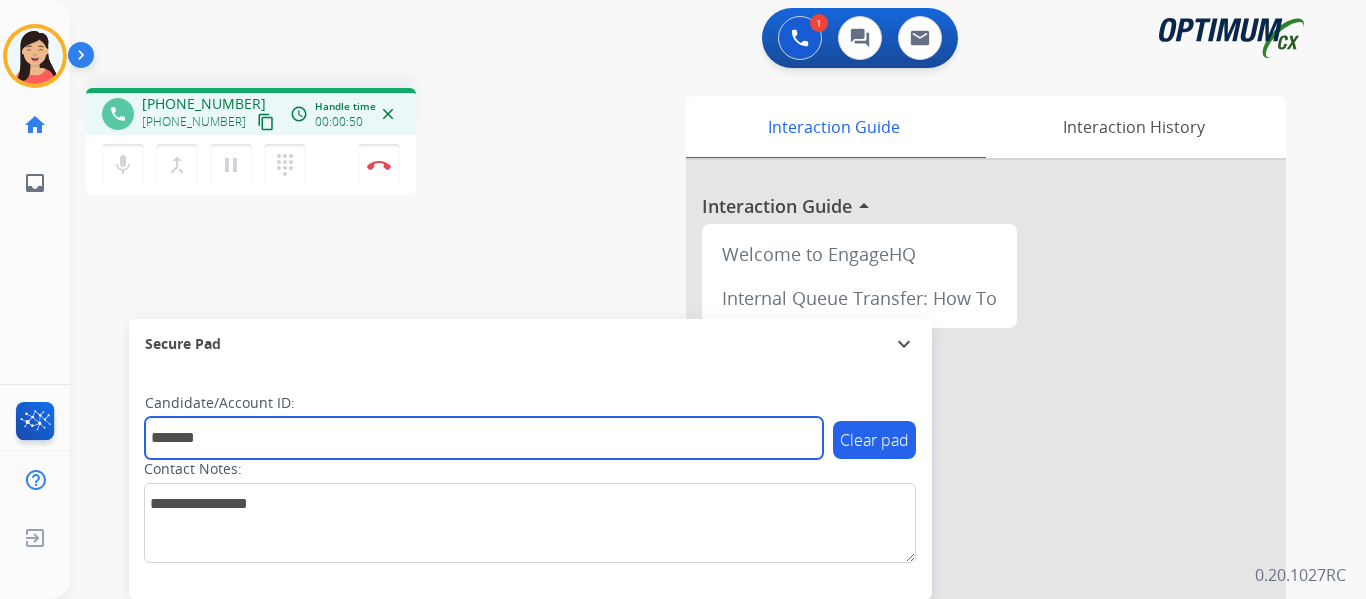 type on "*******" 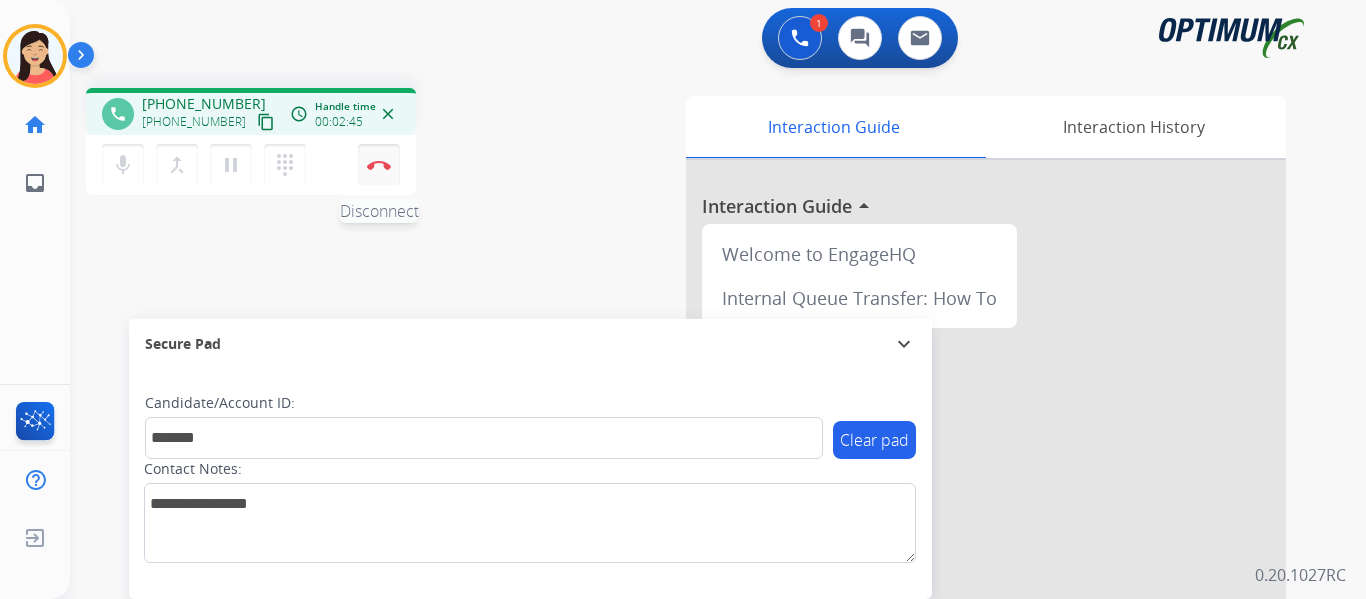 click at bounding box center [379, 165] 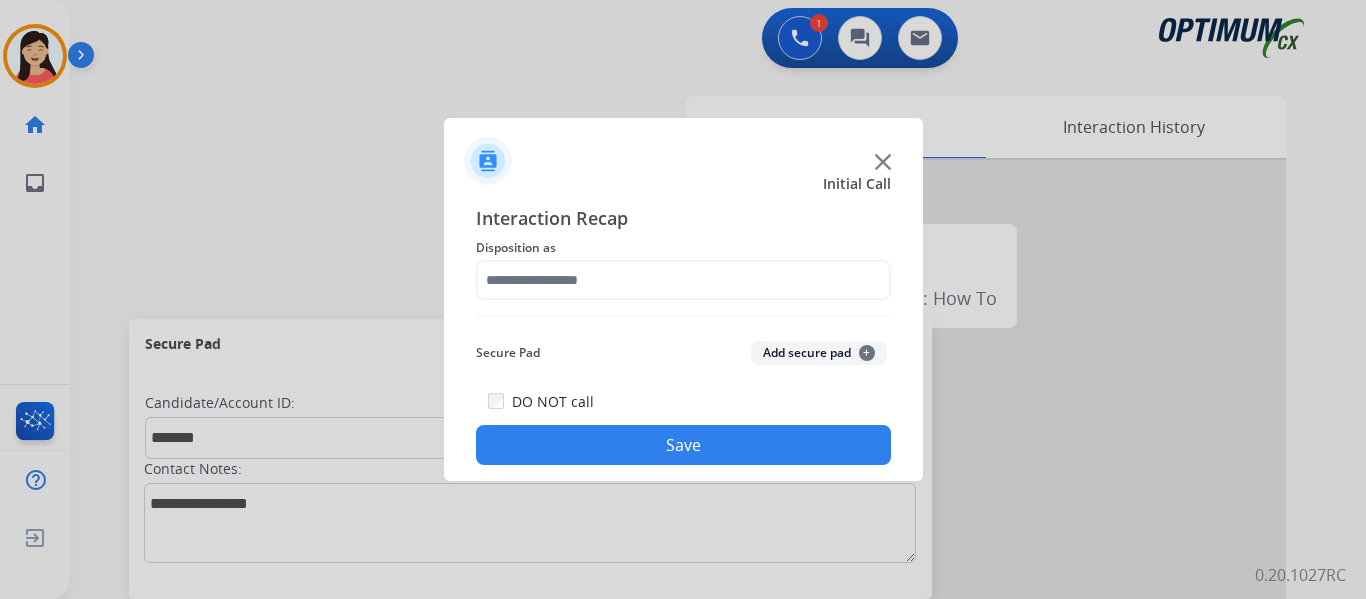 click on "Add secure pad  +" 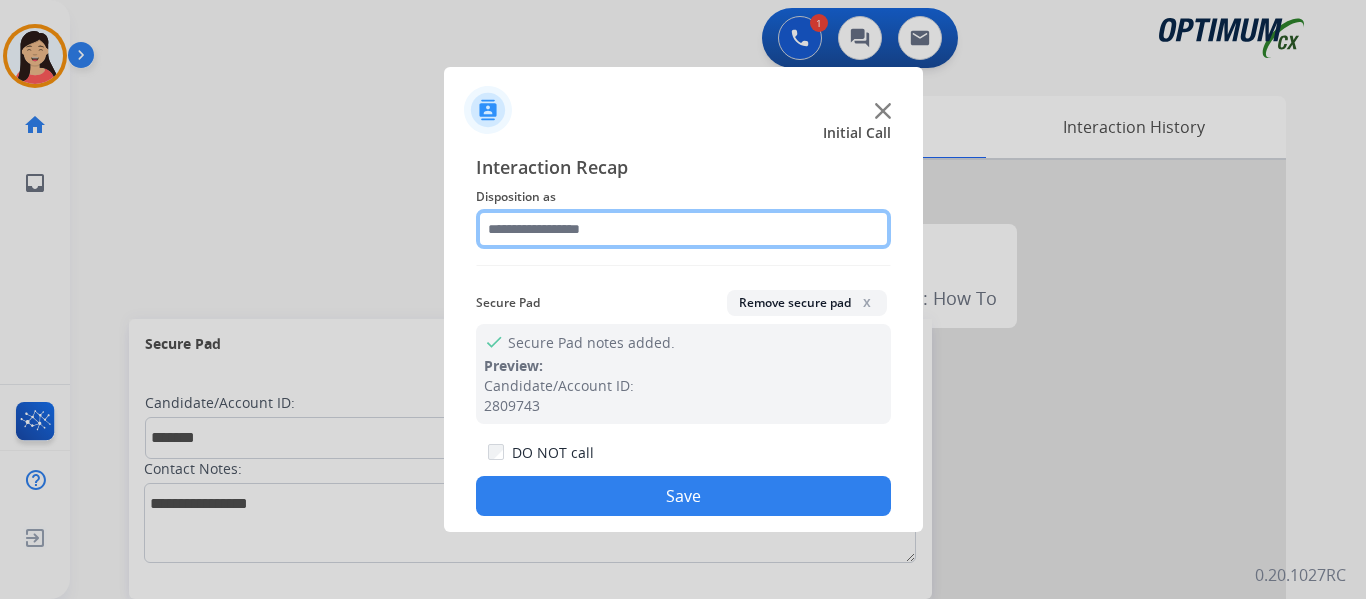 click 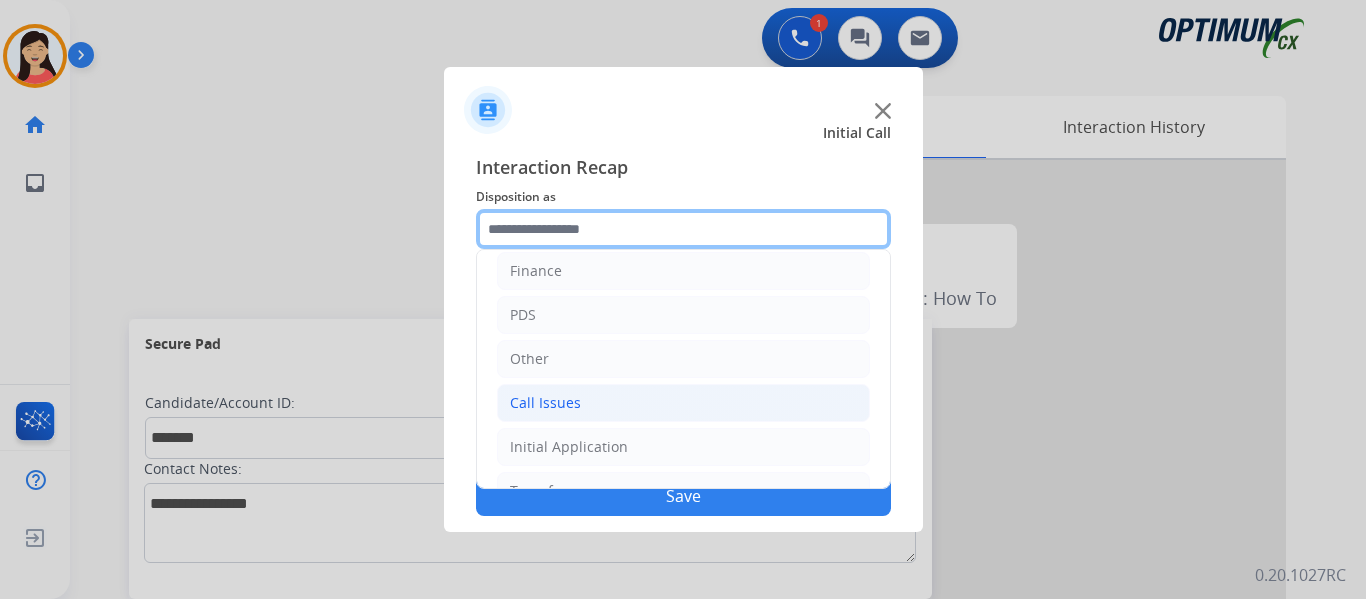 scroll, scrollTop: 136, scrollLeft: 0, axis: vertical 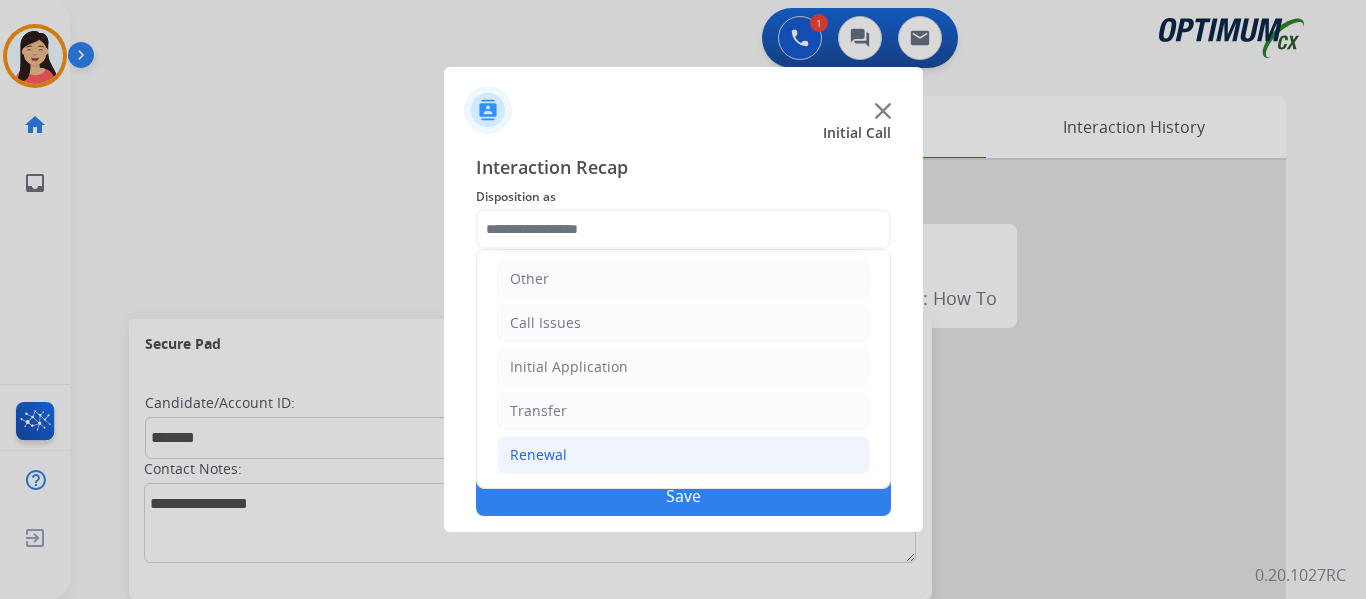 click on "Renewal" 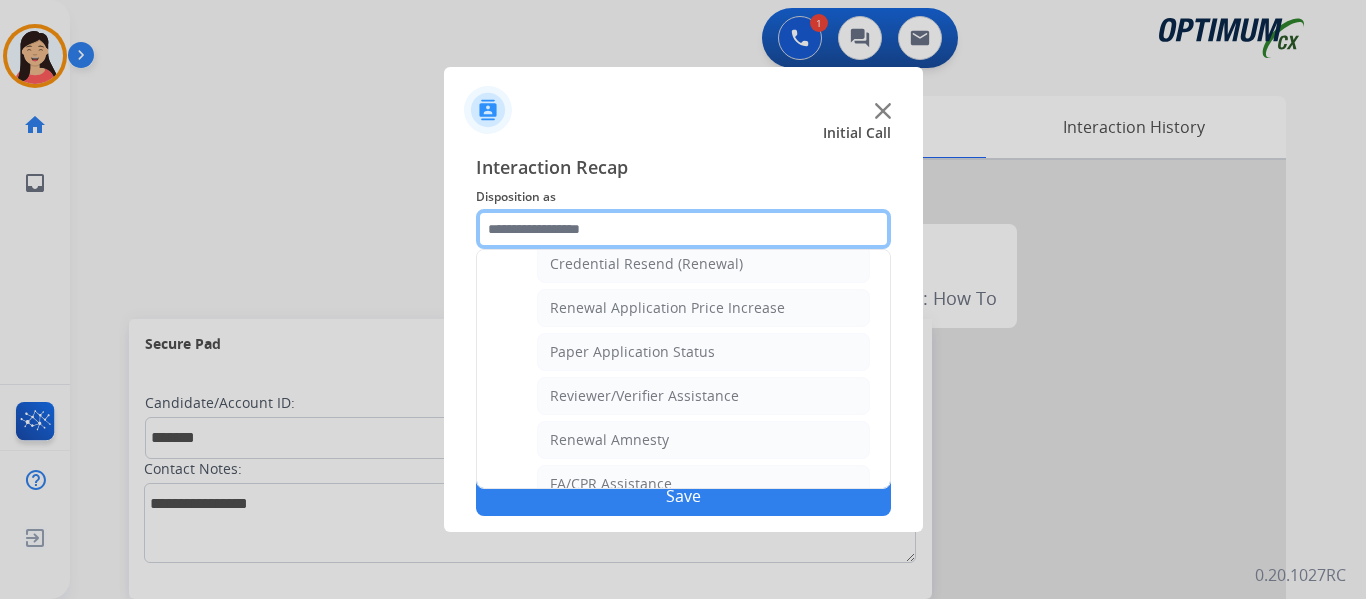 scroll, scrollTop: 772, scrollLeft: 0, axis: vertical 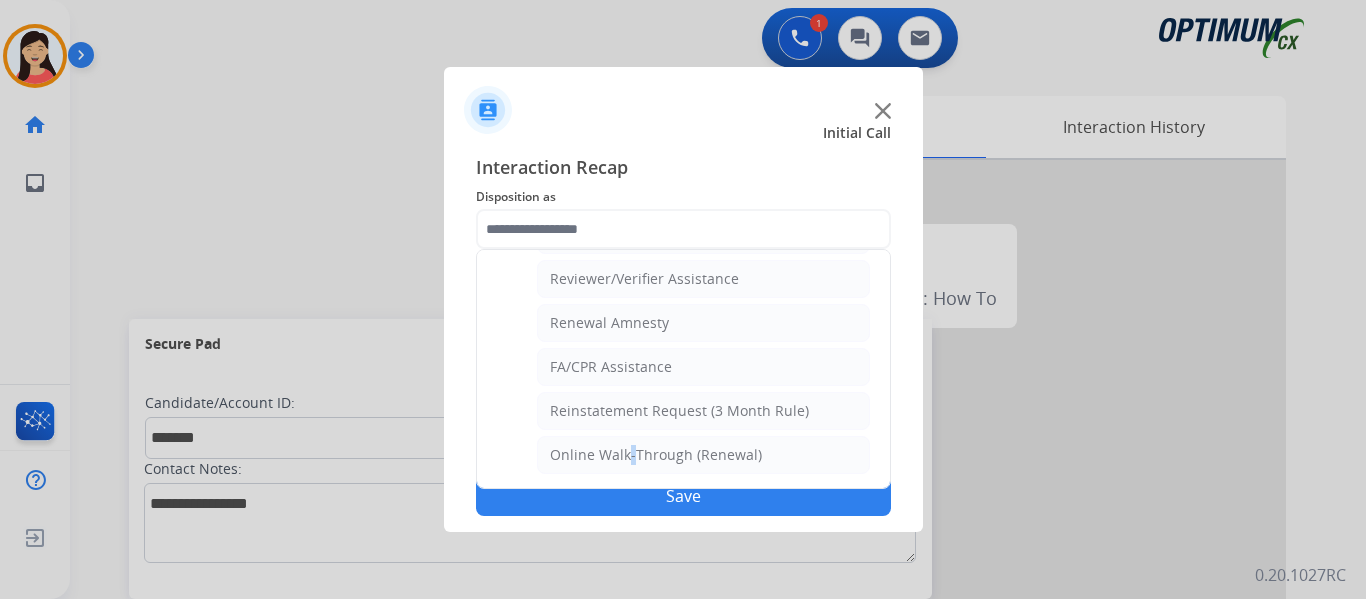 click on "Online Walk-Through (Renewal)" 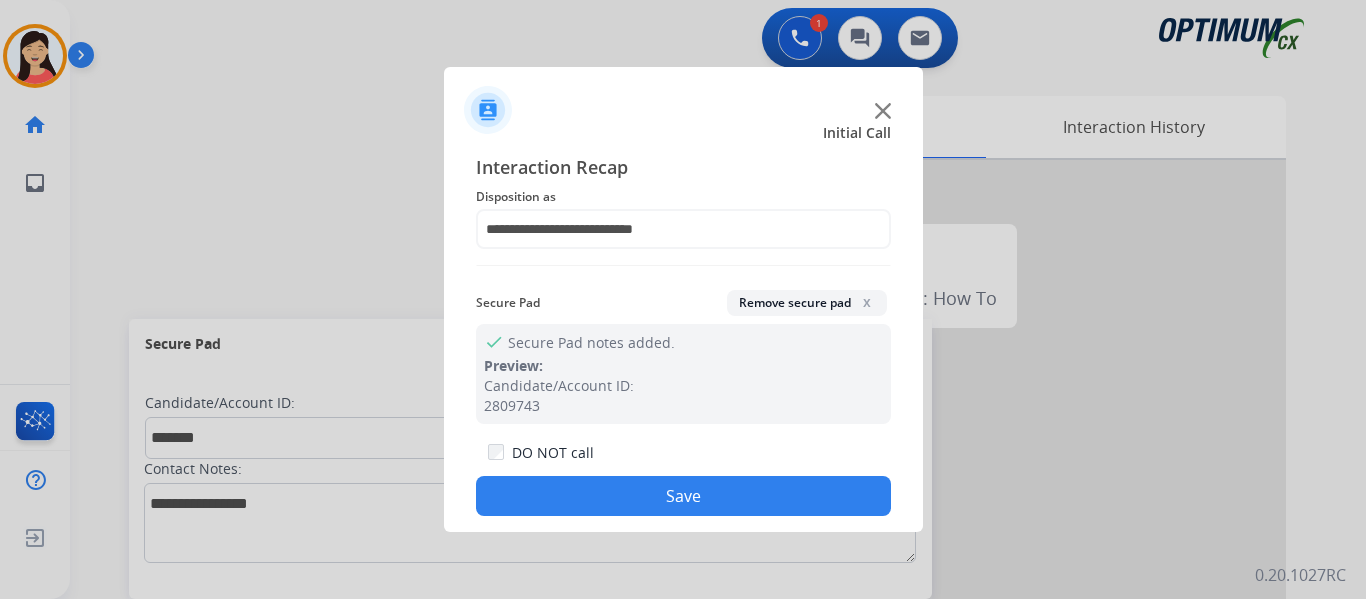 click on "Save" 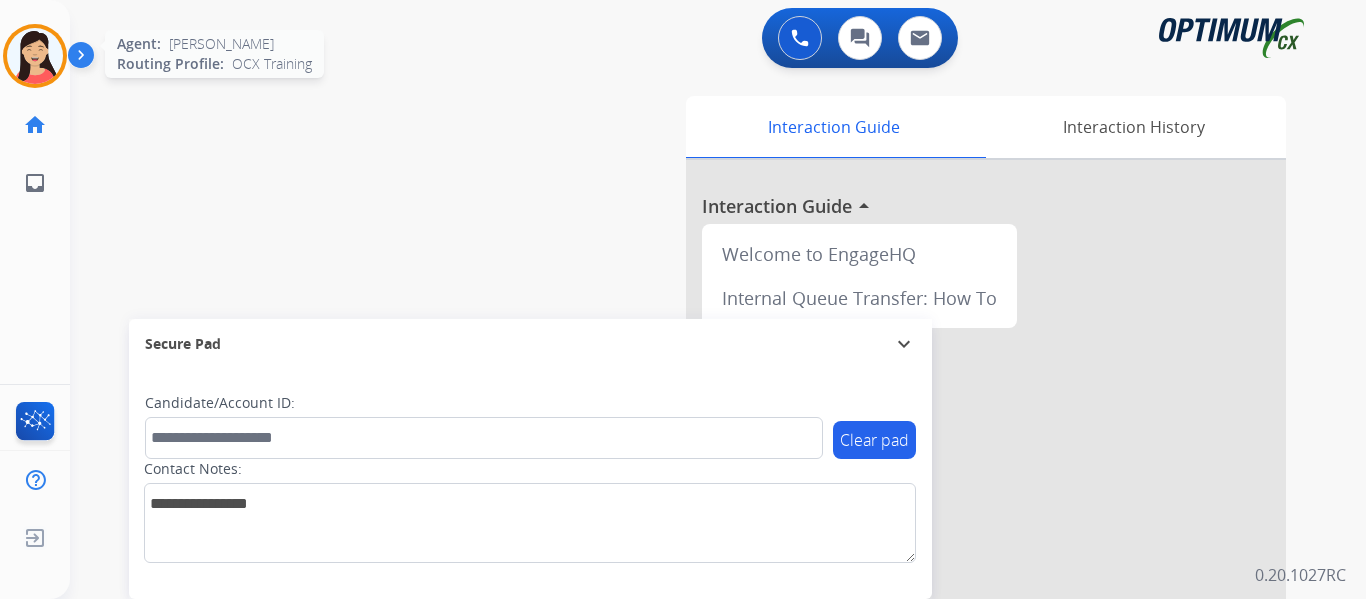 click at bounding box center (35, 56) 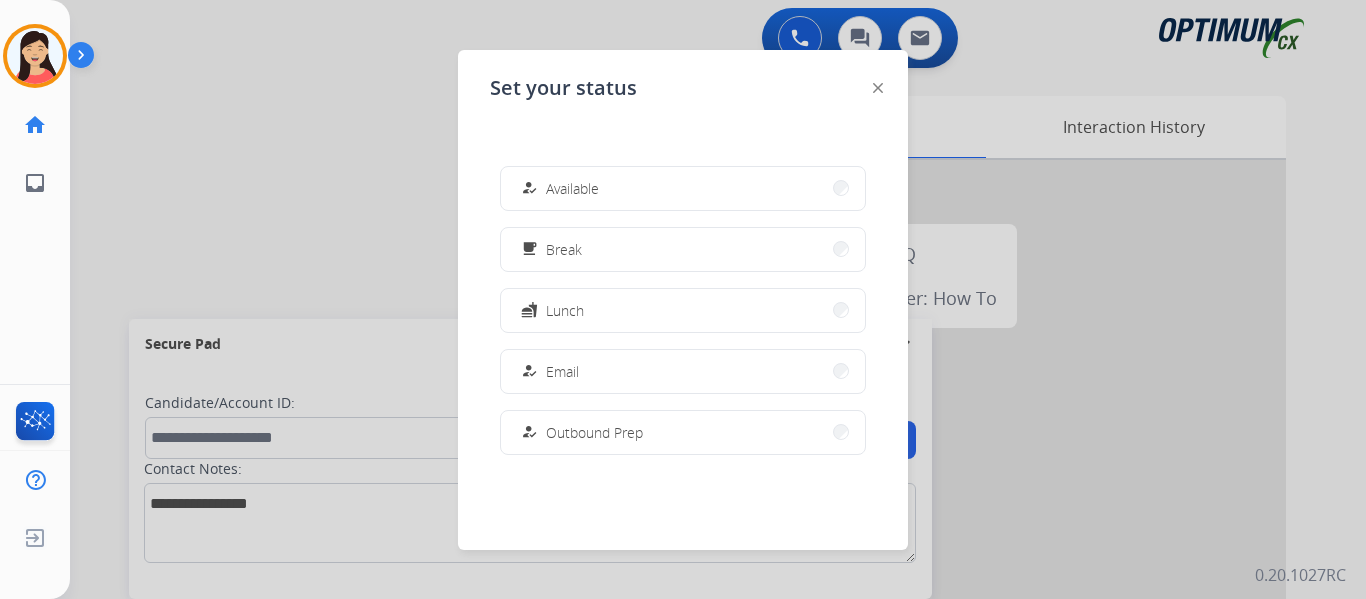 click at bounding box center (683, 299) 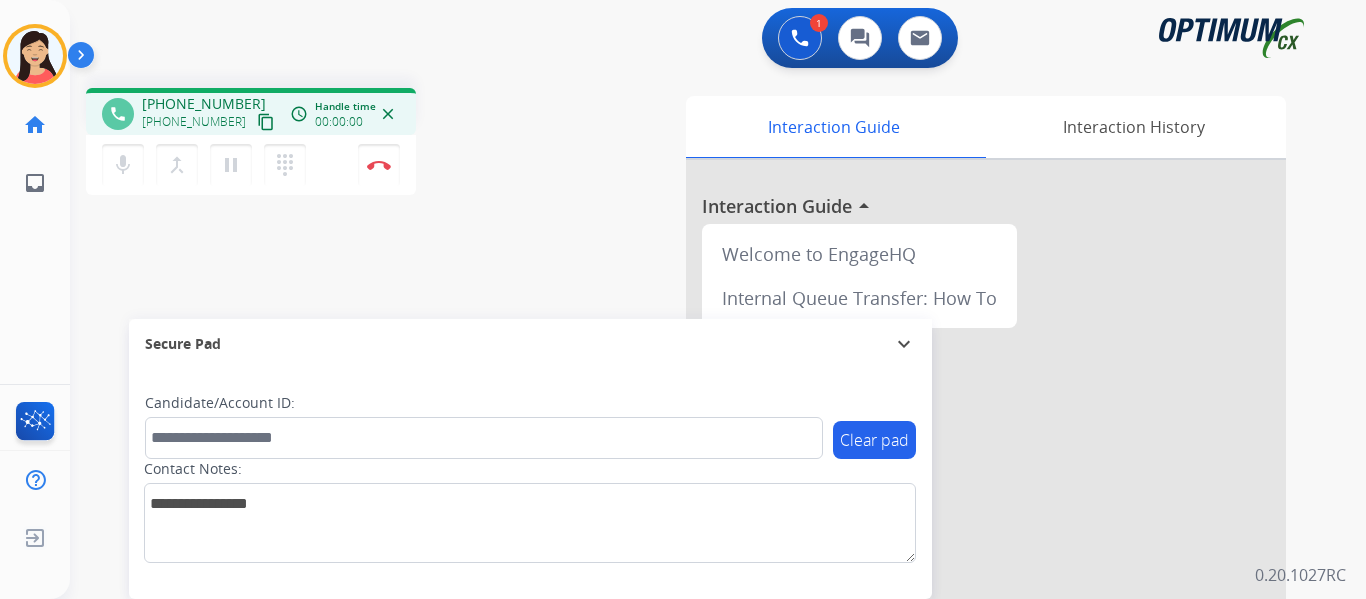 scroll, scrollTop: 0, scrollLeft: 0, axis: both 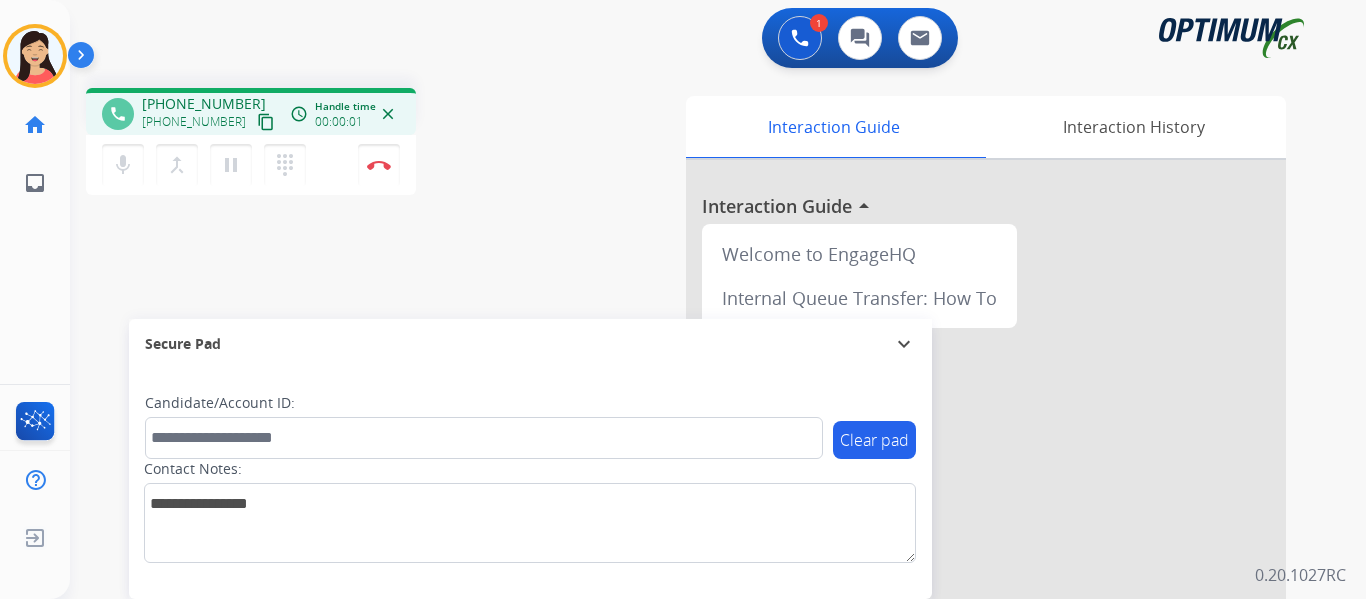 click on "content_copy" at bounding box center [266, 122] 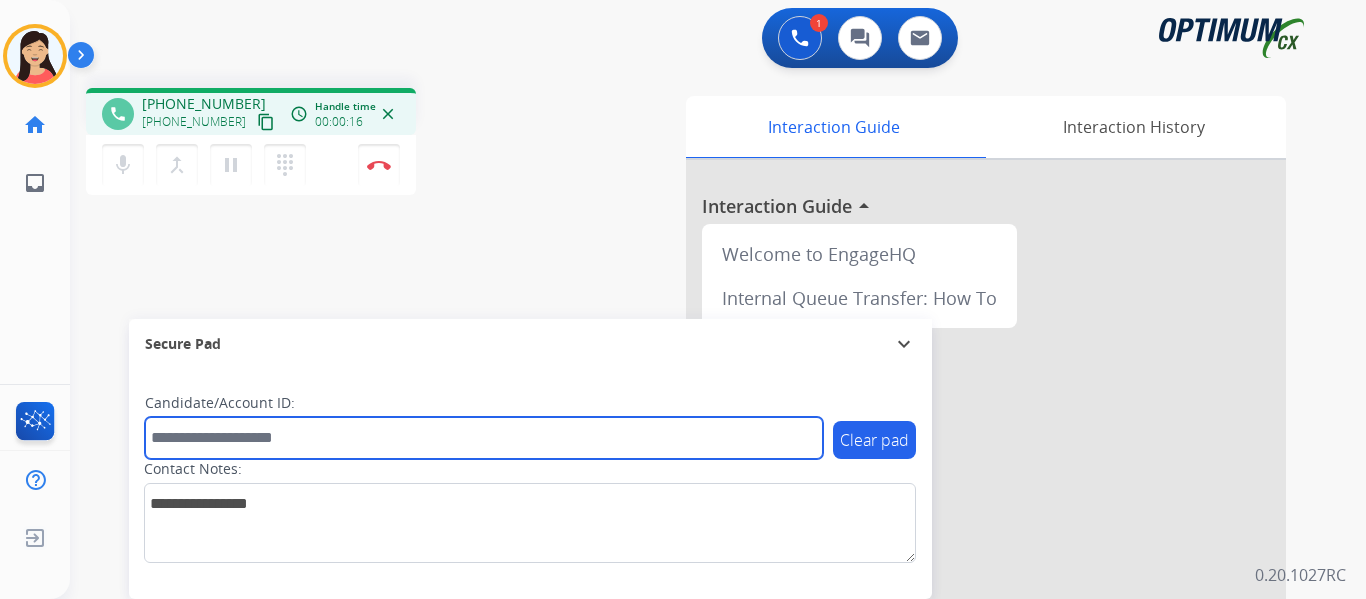 click at bounding box center [484, 438] 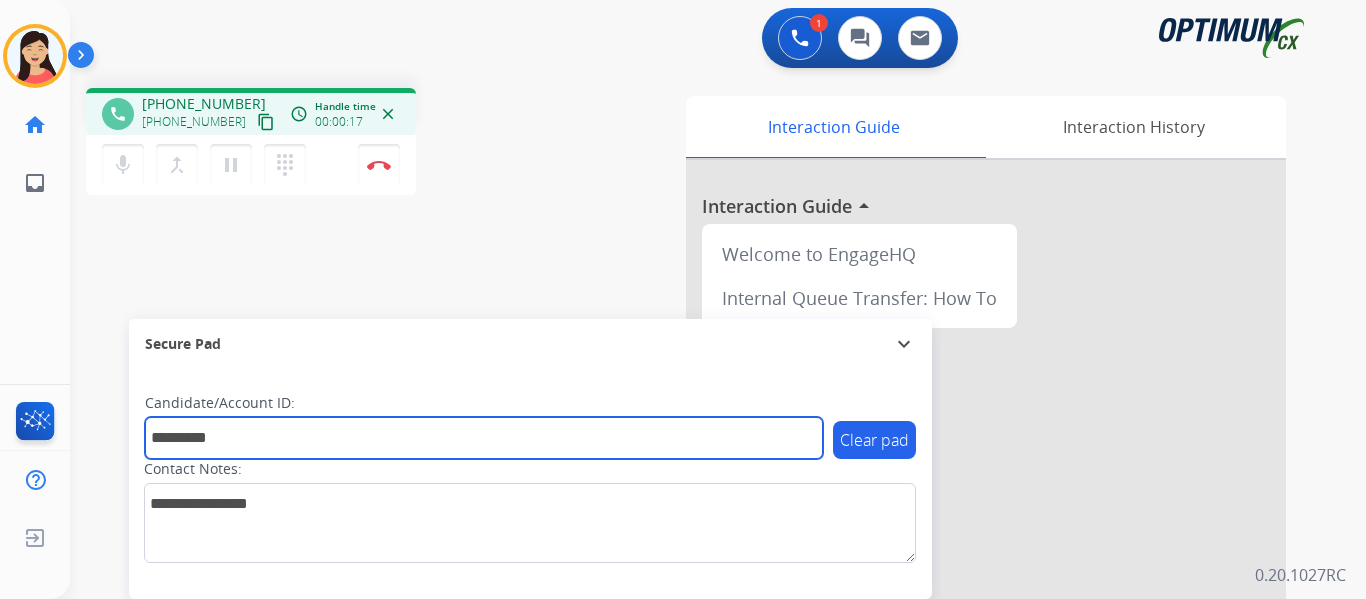 type on "*********" 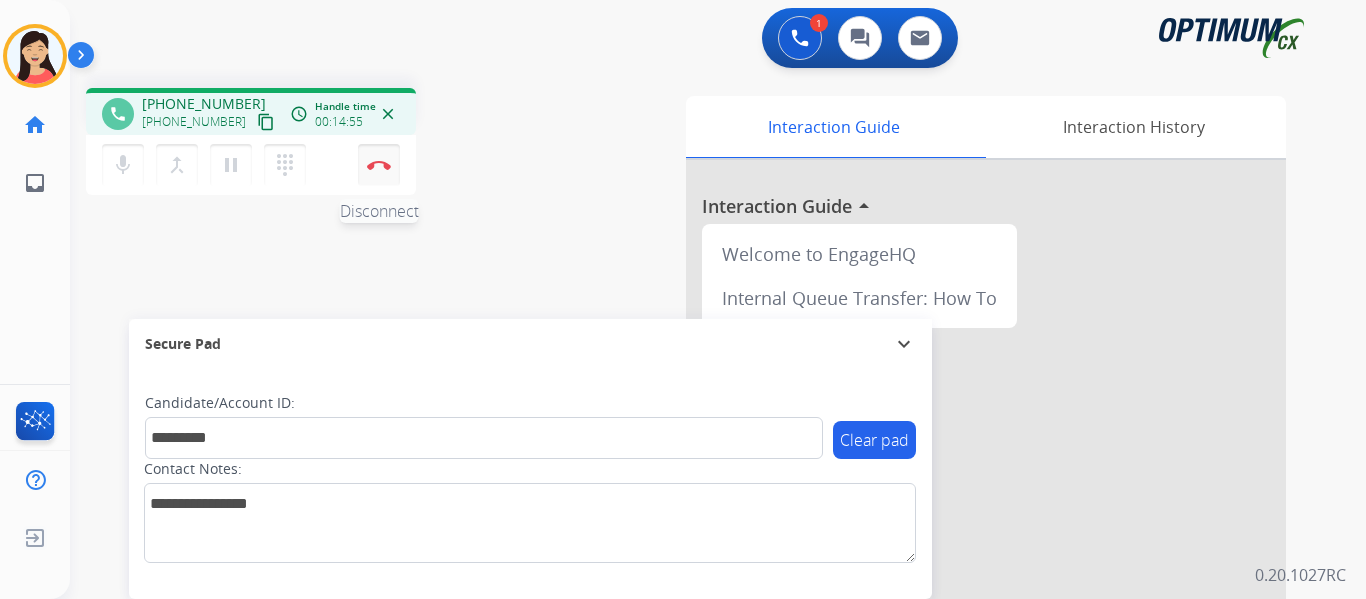 click on "Disconnect" at bounding box center (379, 165) 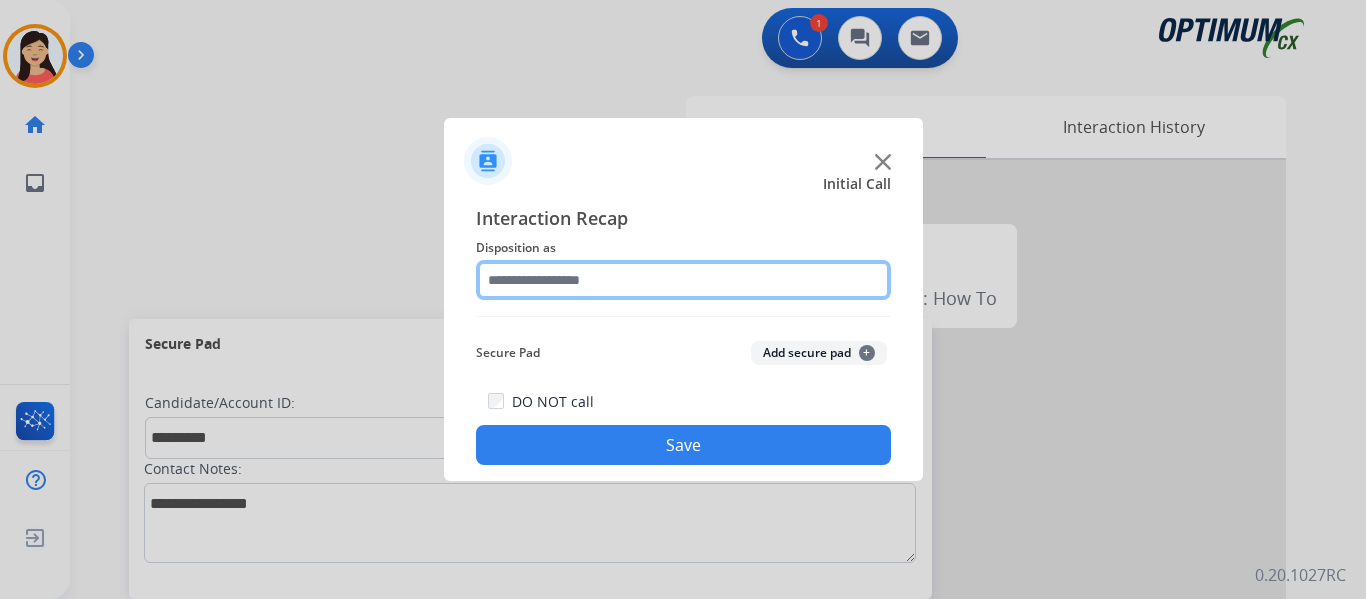 click 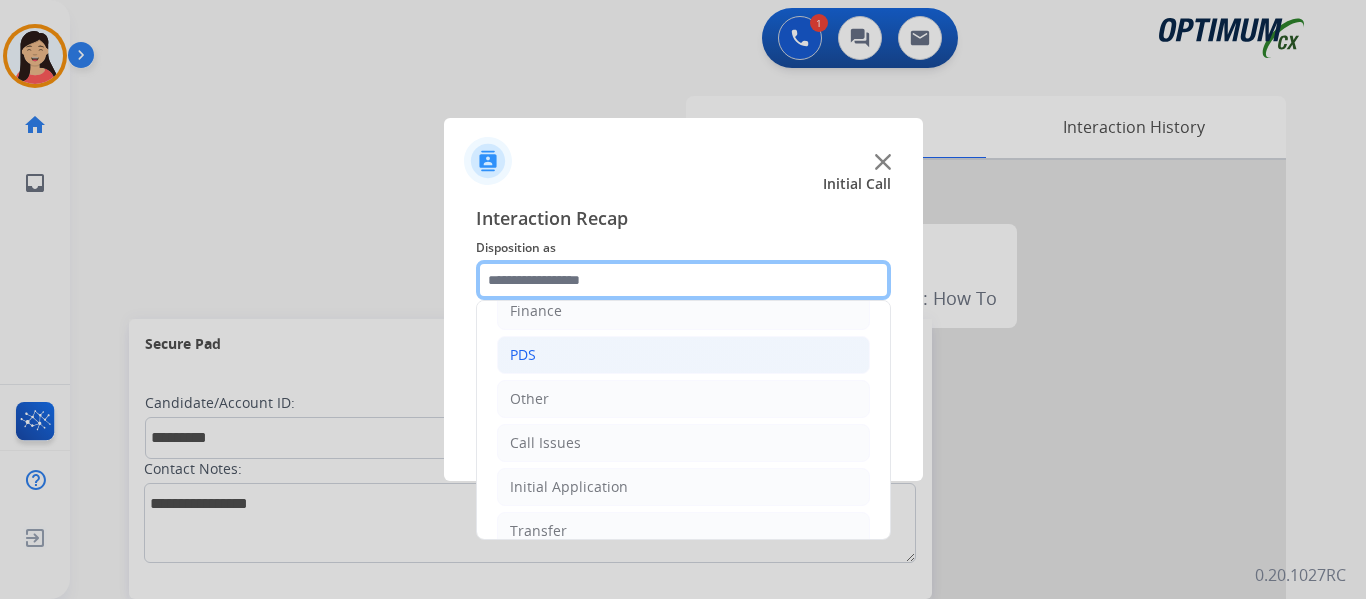 scroll, scrollTop: 36, scrollLeft: 0, axis: vertical 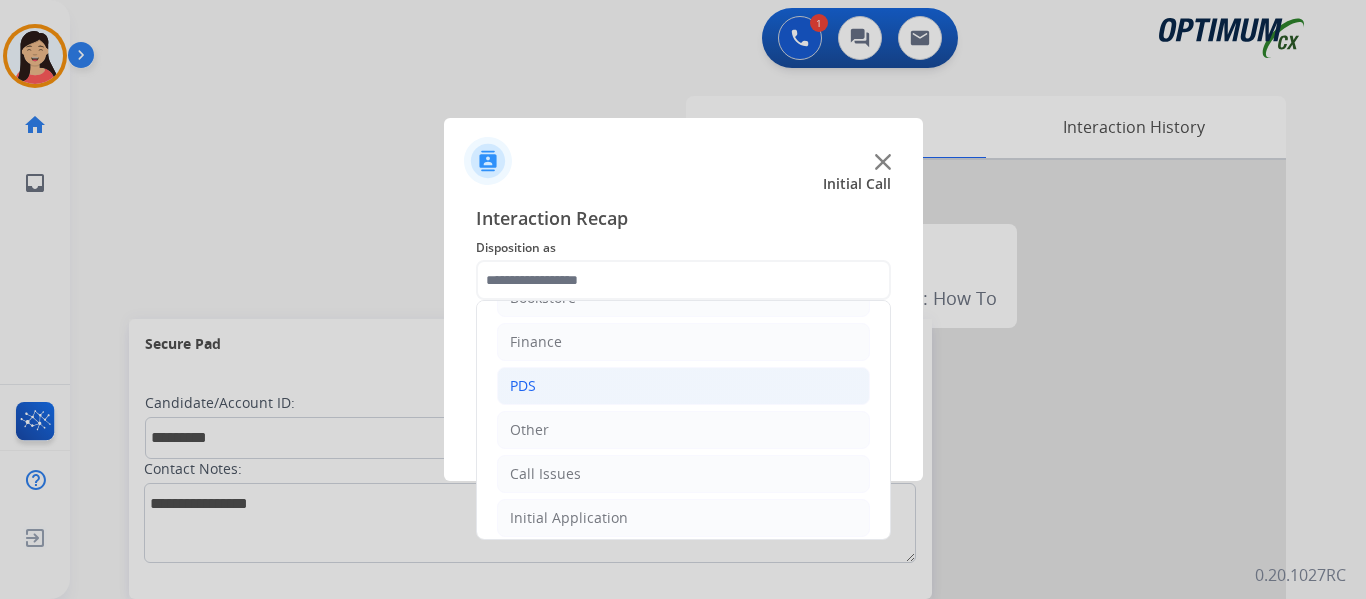 click on "PDS" 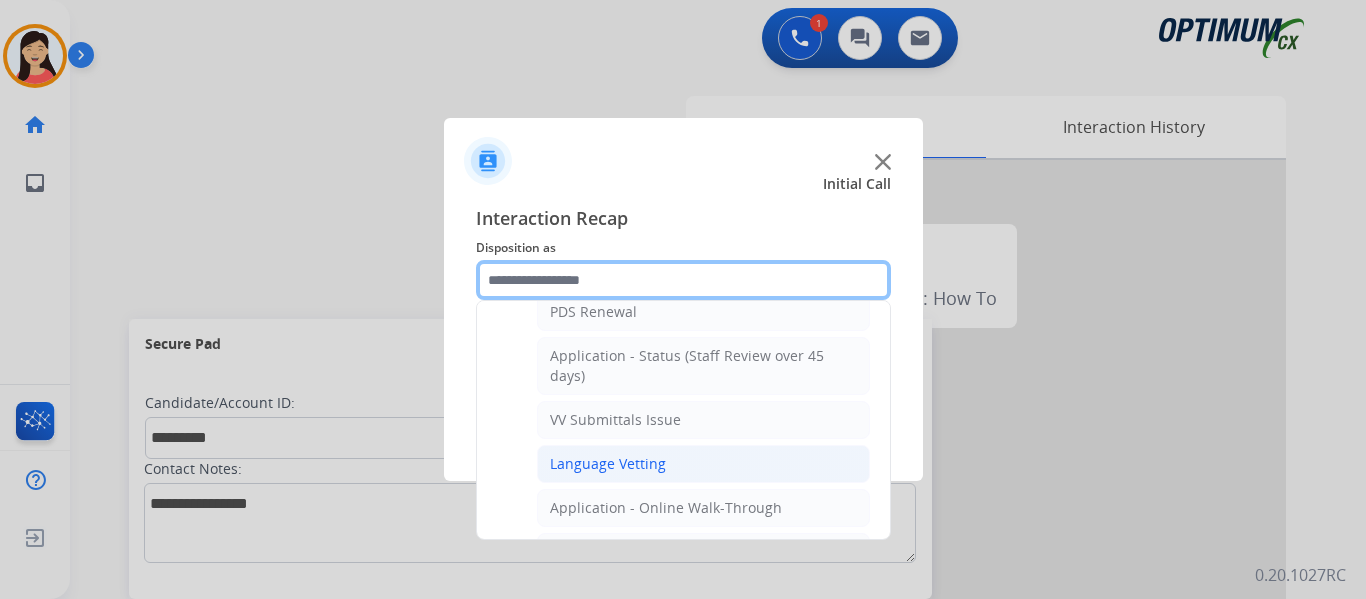 scroll, scrollTop: 336, scrollLeft: 0, axis: vertical 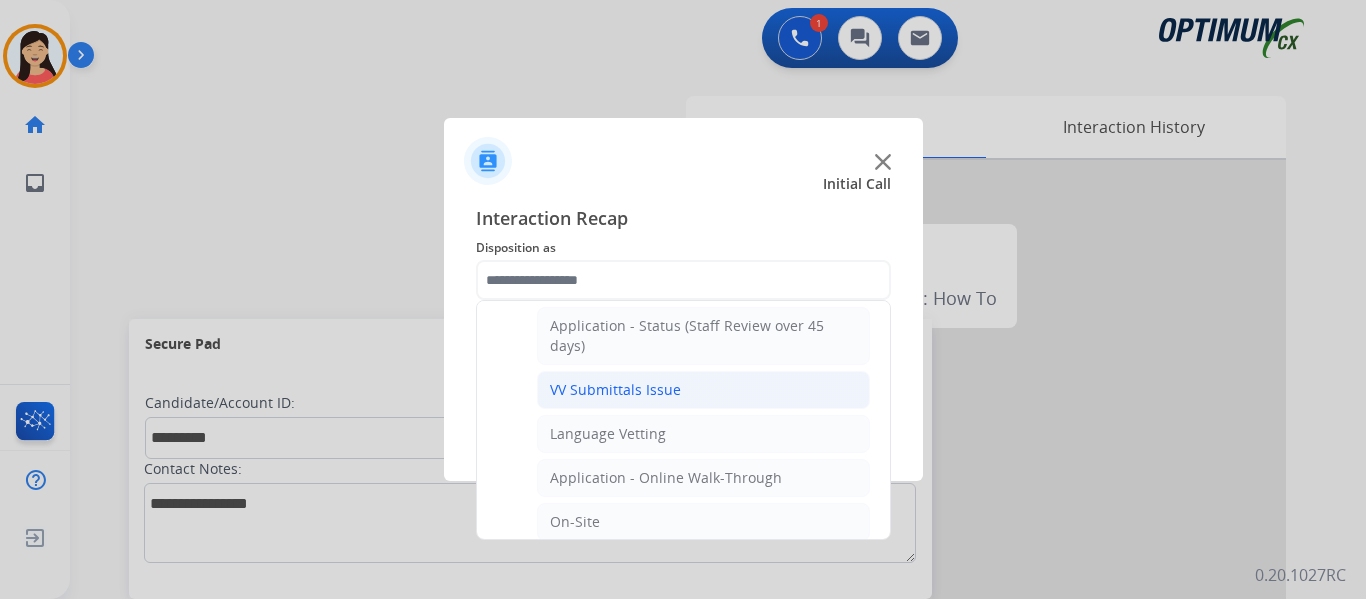 click on "VV Submittals Issue" 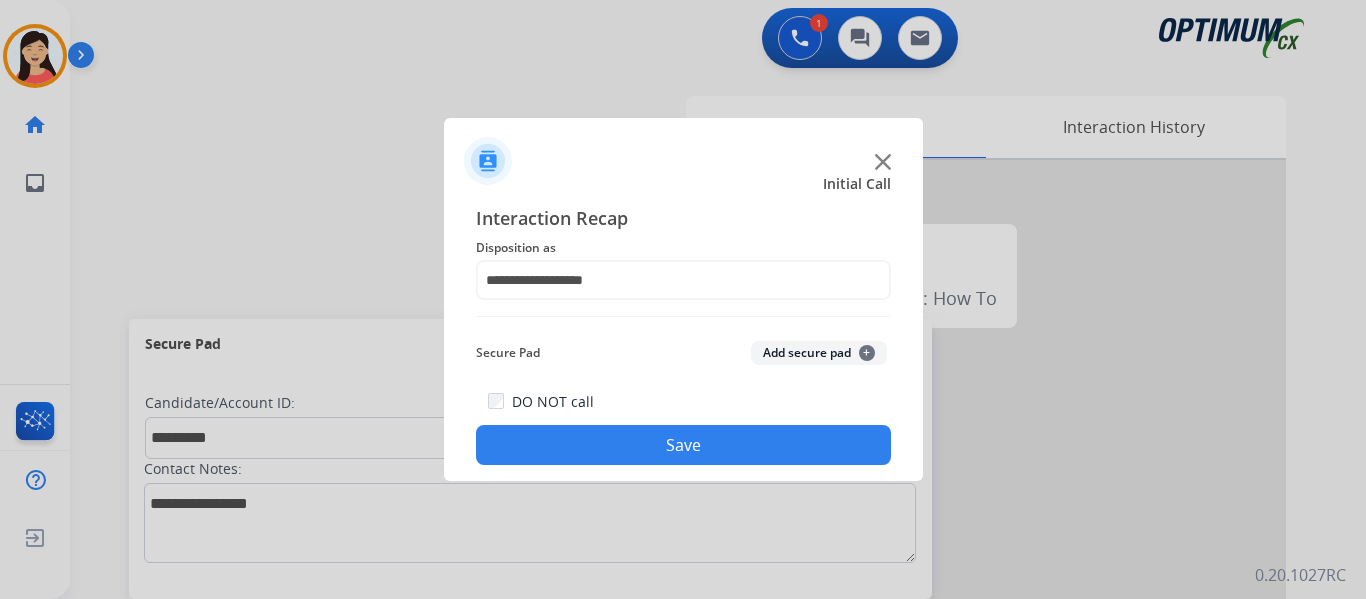 click on "Add secure pad  +" 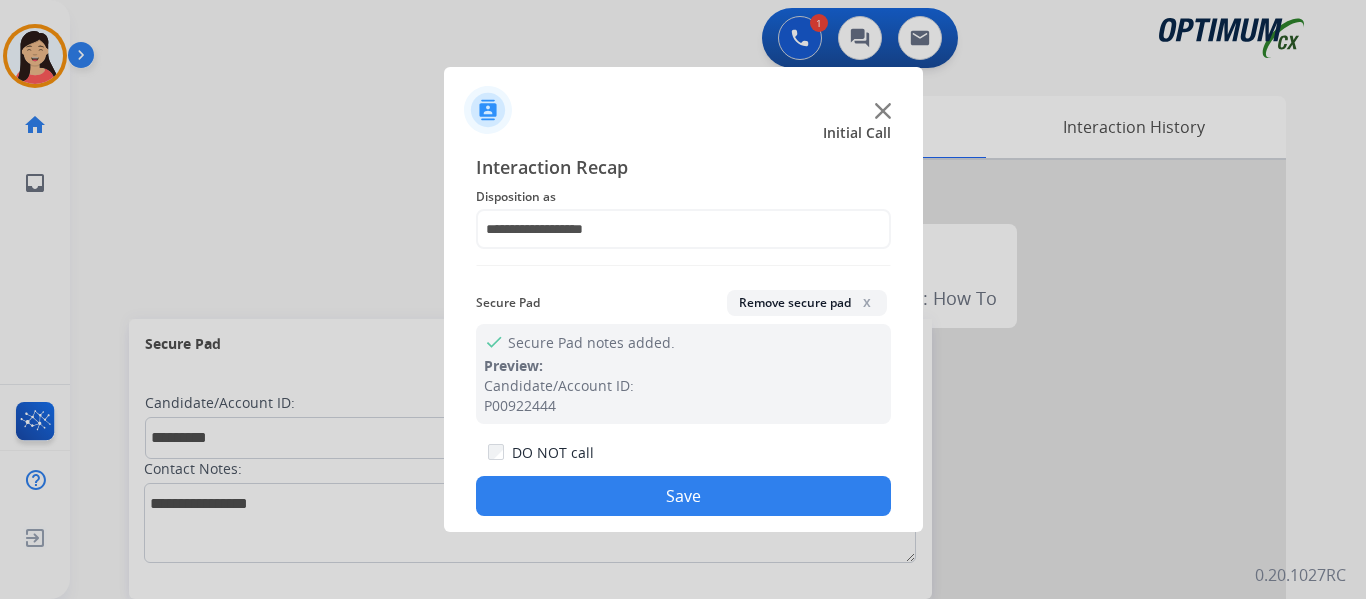 click on "Save" 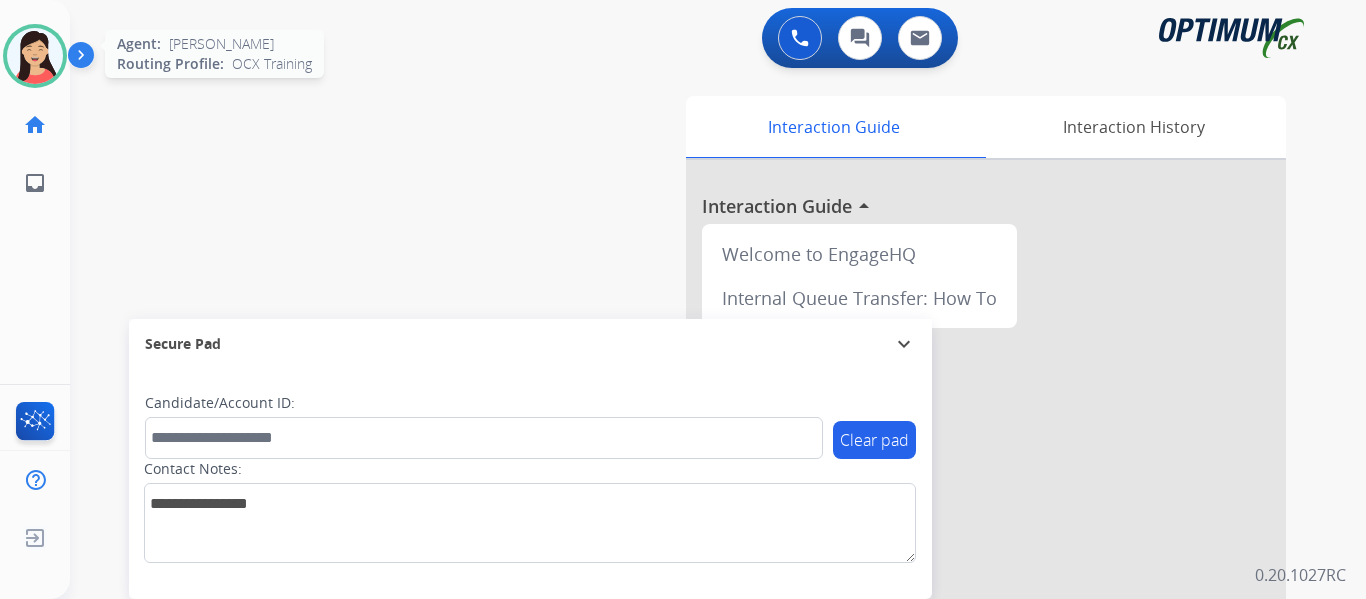 click at bounding box center [35, 56] 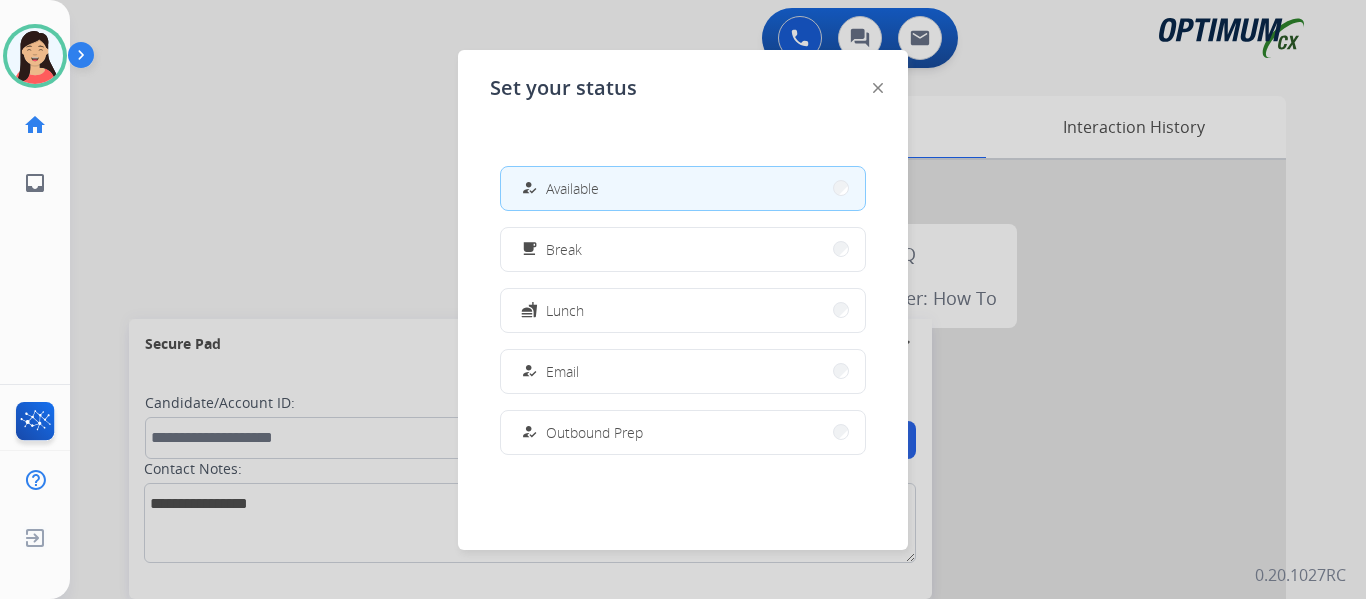 click on "free_breakfast" at bounding box center [531, 249] 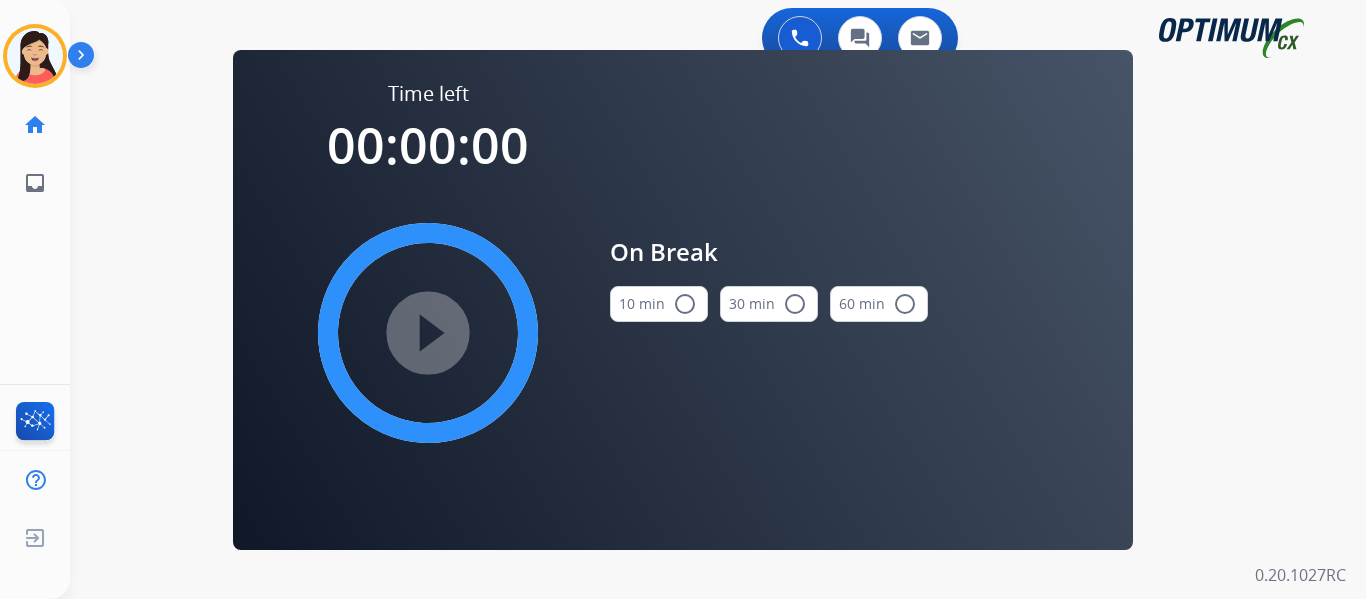 click on "10 min  radio_button_unchecked" at bounding box center (659, 304) 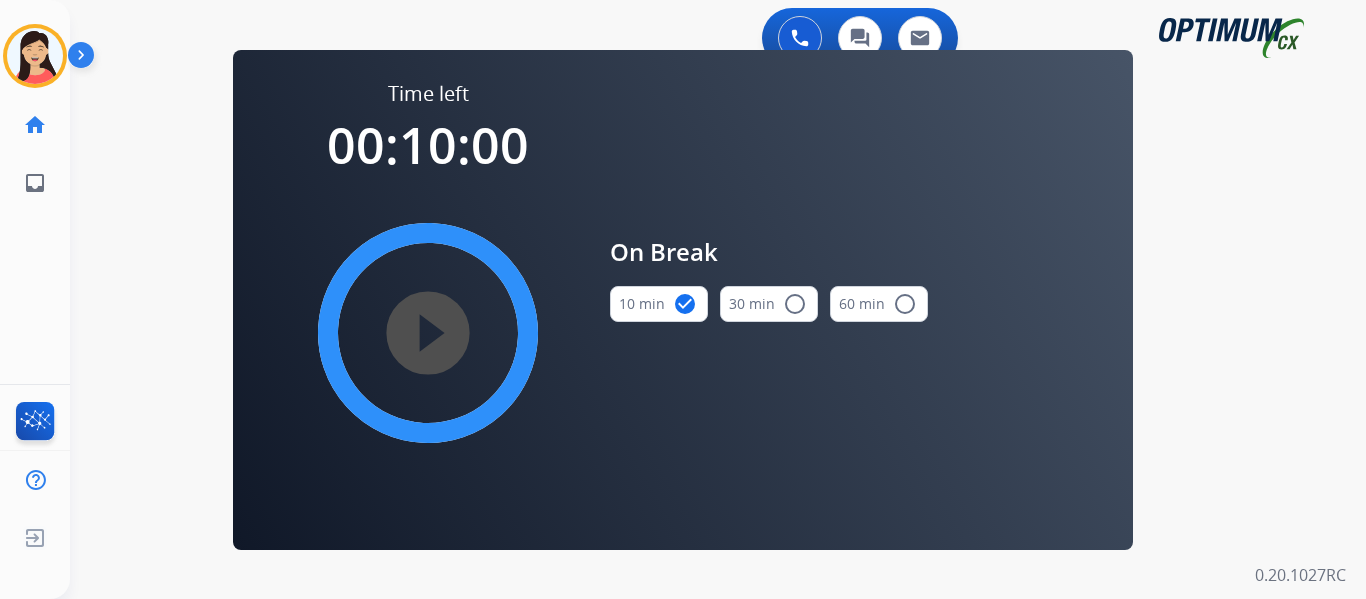 click on "play_circle_filled" at bounding box center (428, 333) 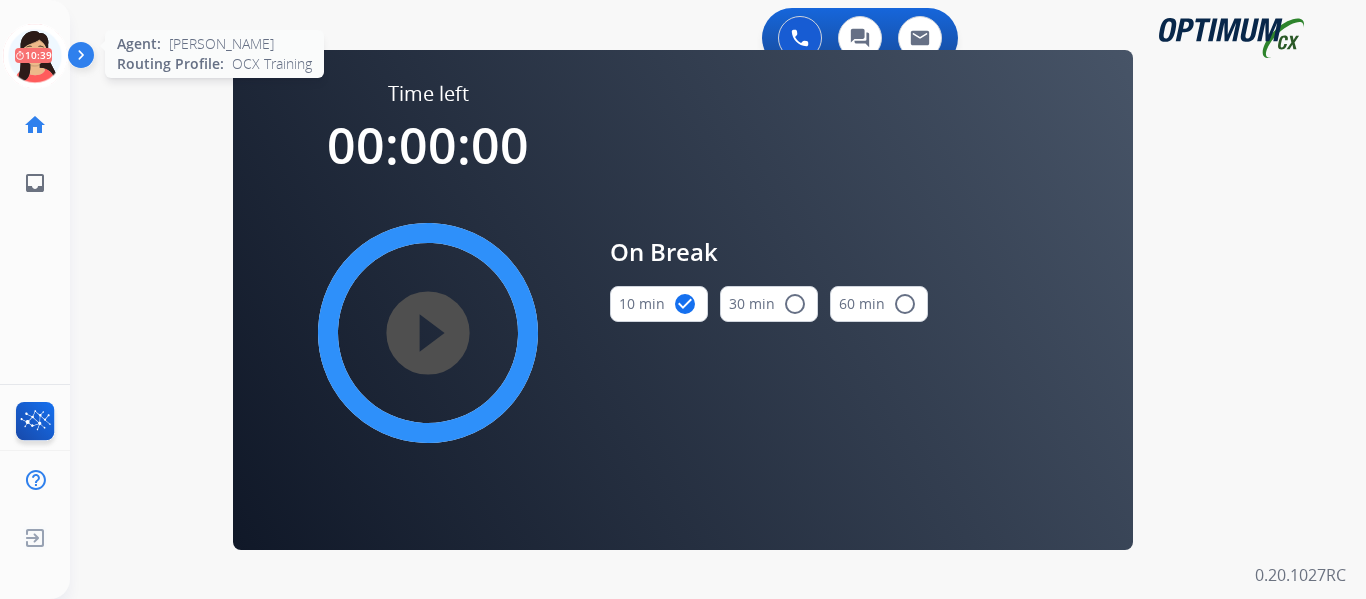 click 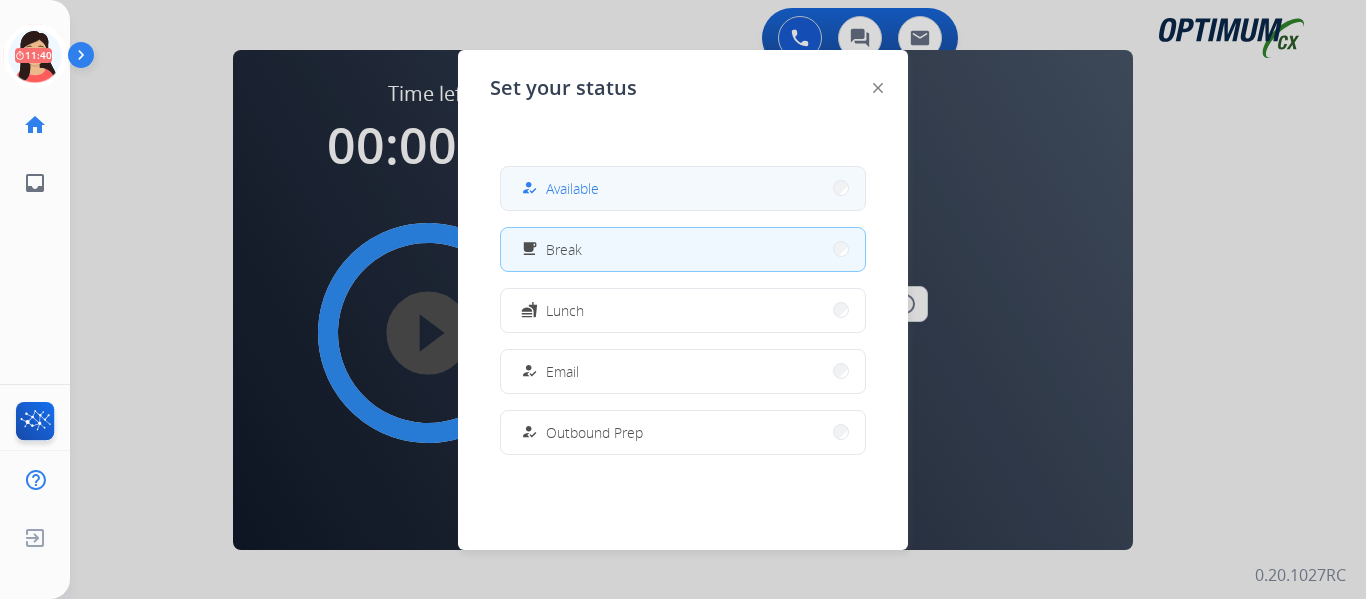 click on "Available" at bounding box center (572, 188) 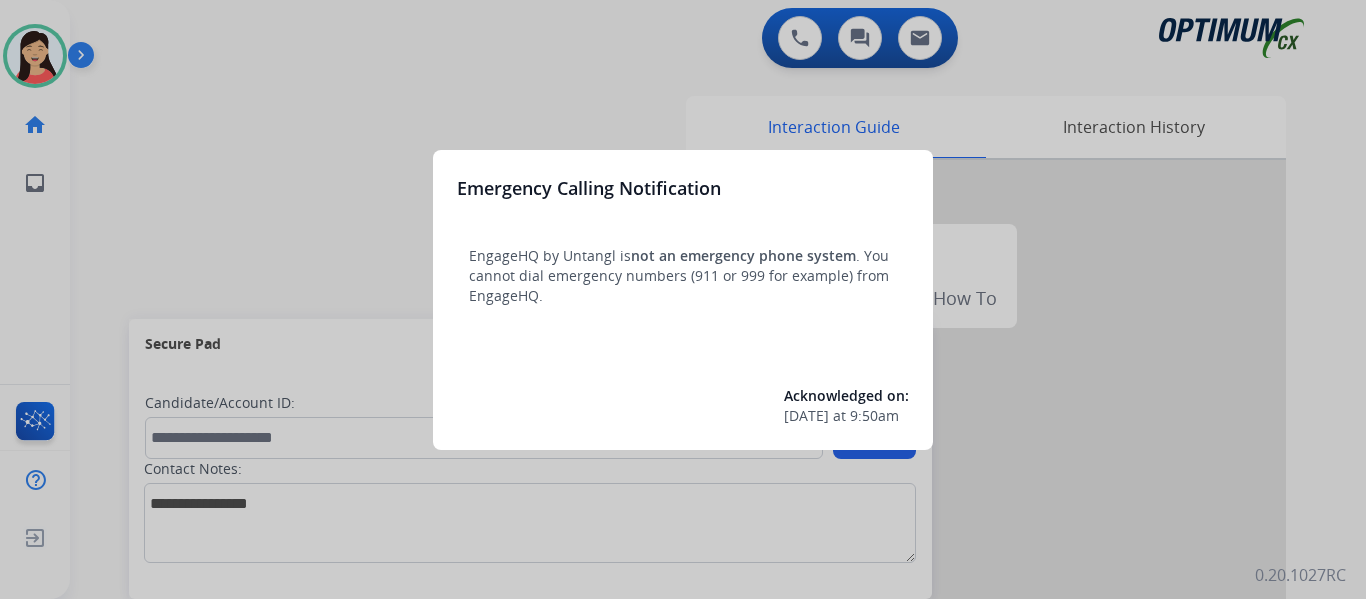 scroll, scrollTop: 0, scrollLeft: 0, axis: both 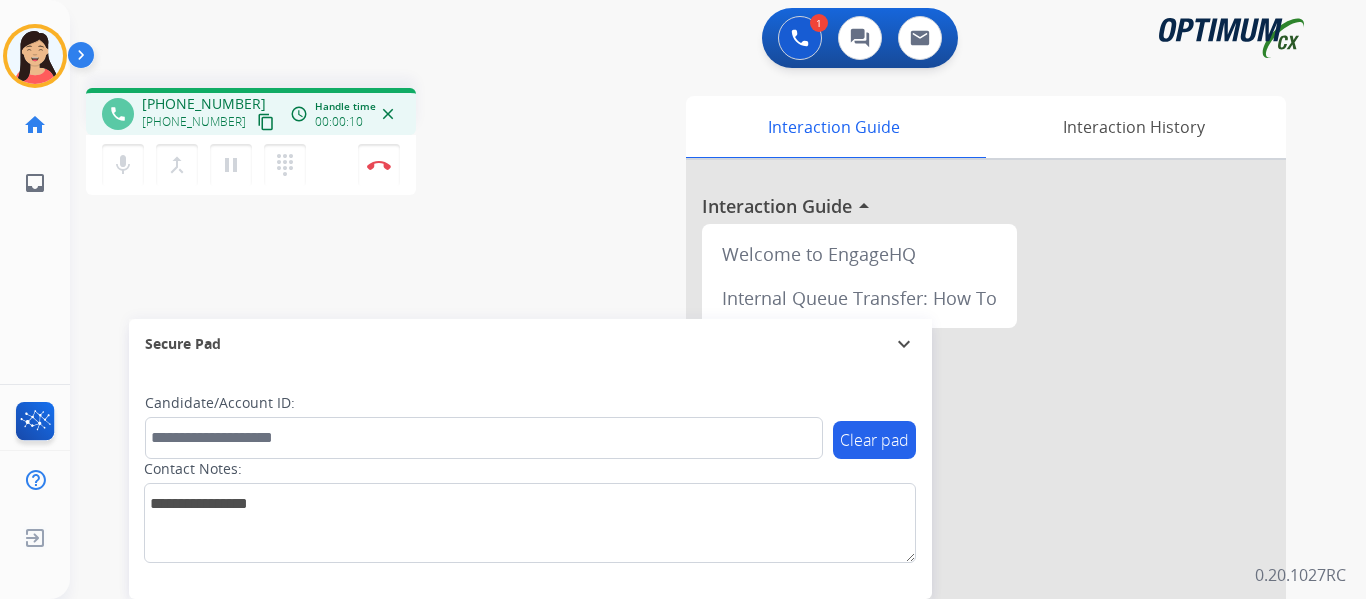 click on "content_copy" at bounding box center [266, 122] 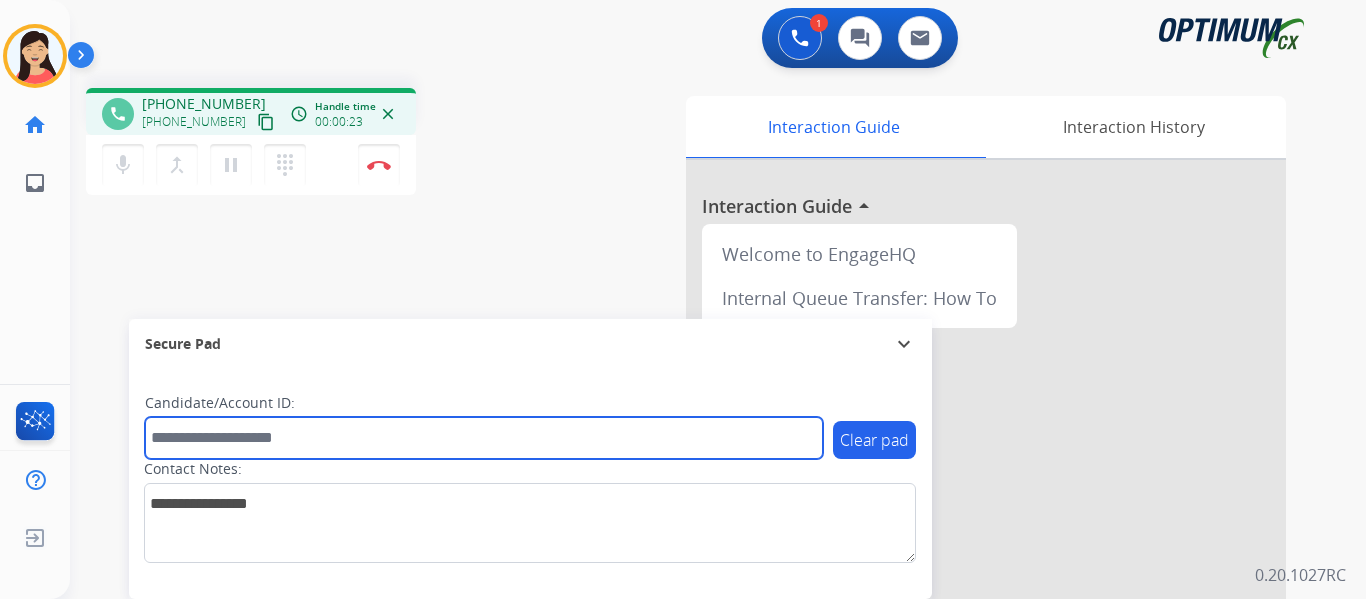 click at bounding box center (484, 438) 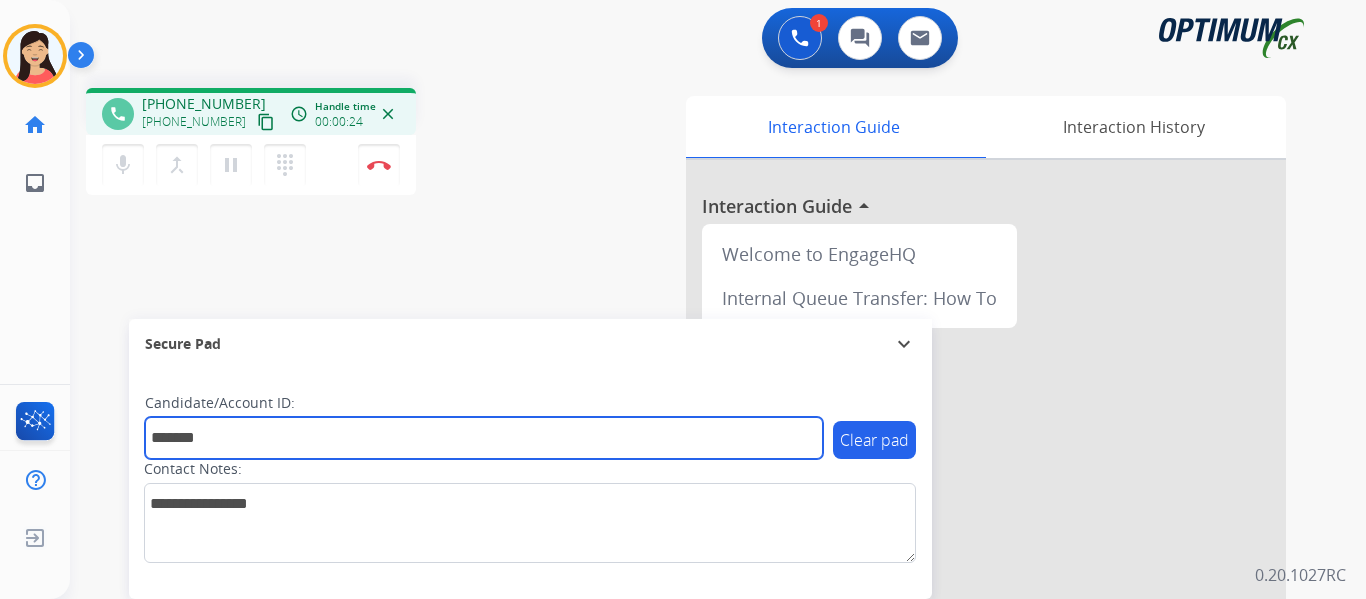 type on "*******" 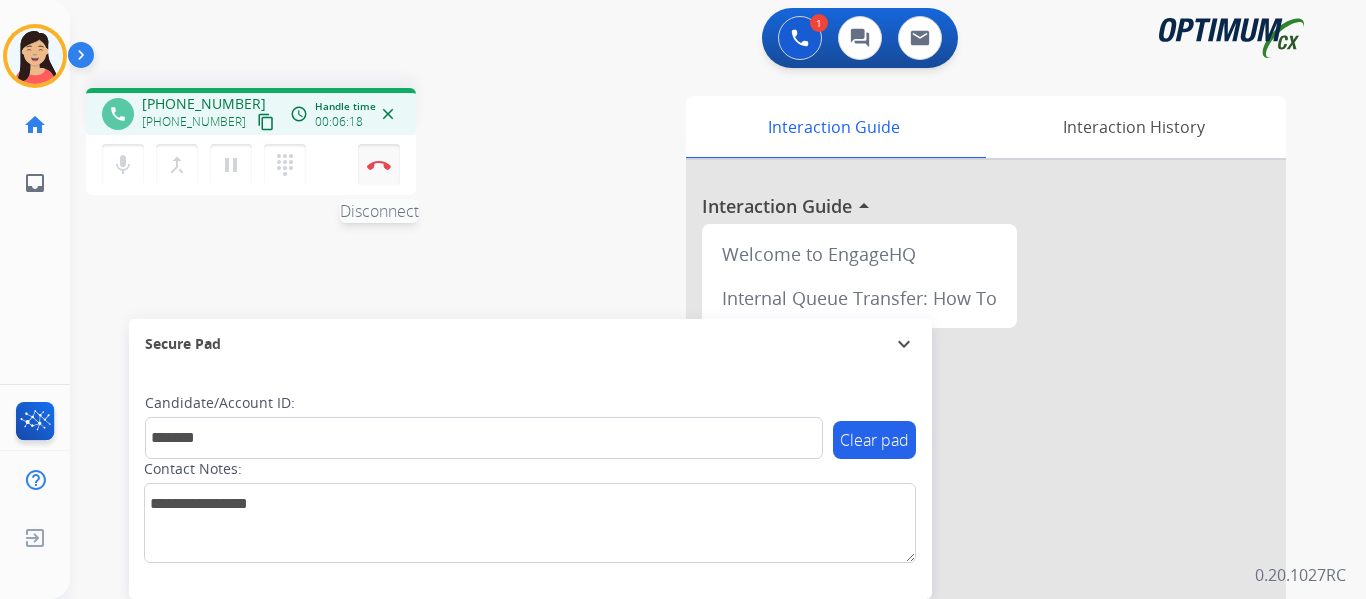 click at bounding box center (379, 165) 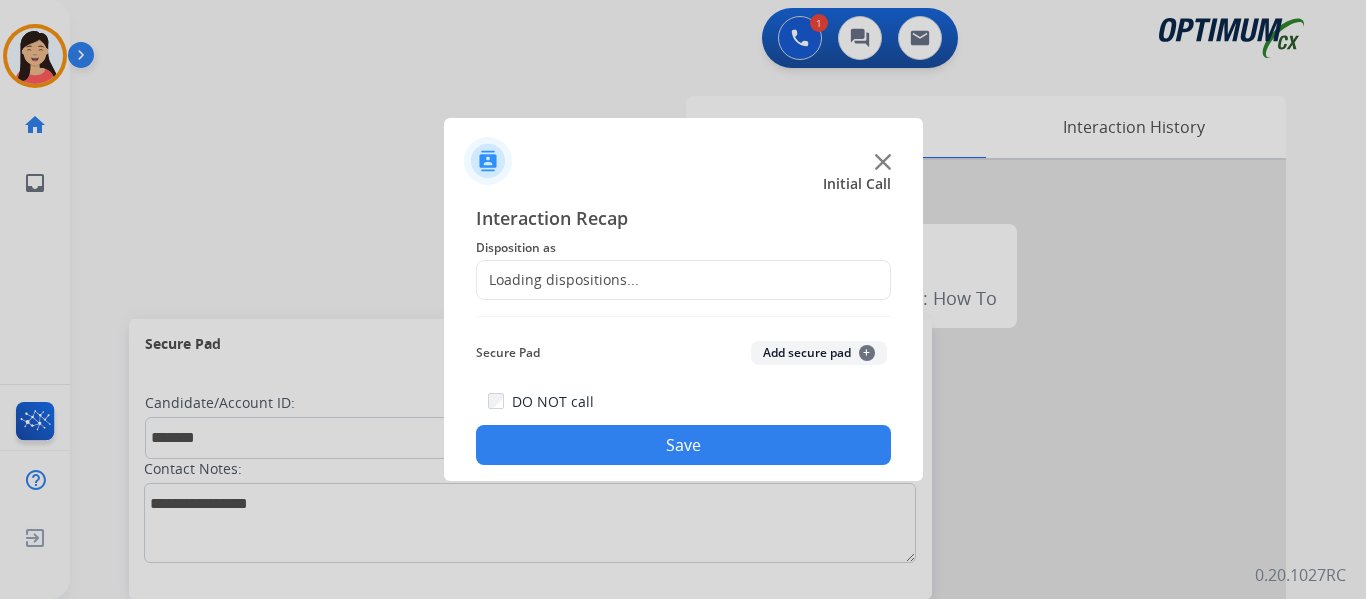 click on "Add secure pad  +" 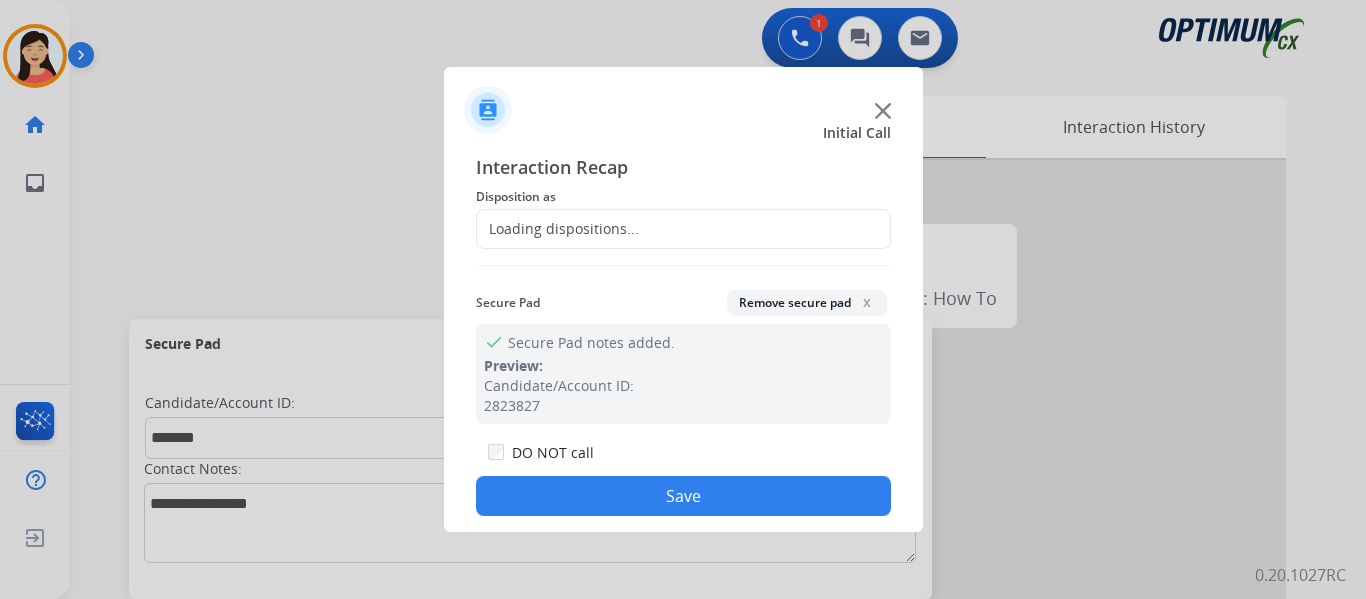 click on "Loading dispositions..." 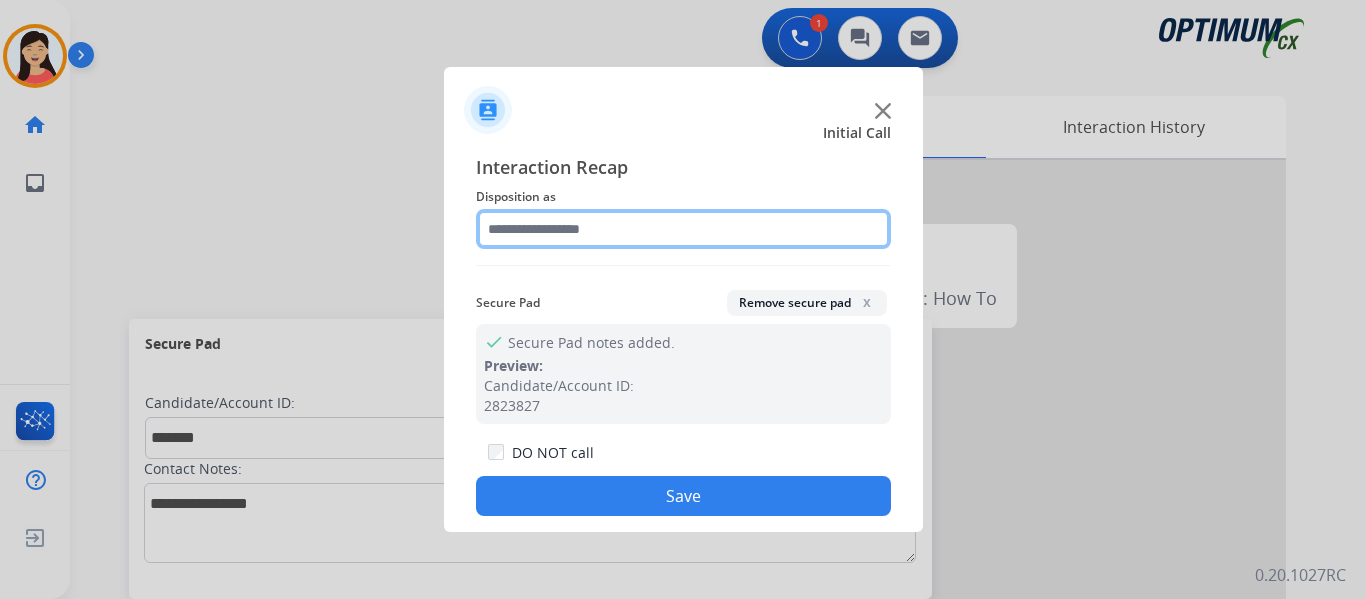 click 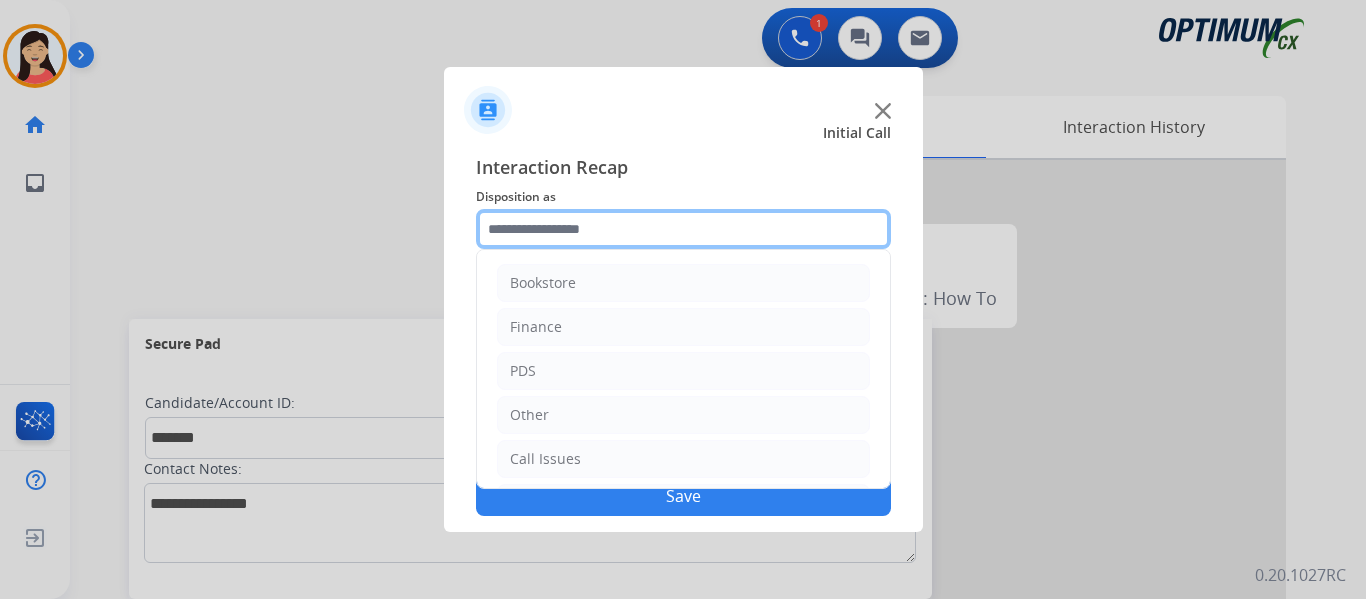 scroll, scrollTop: 136, scrollLeft: 0, axis: vertical 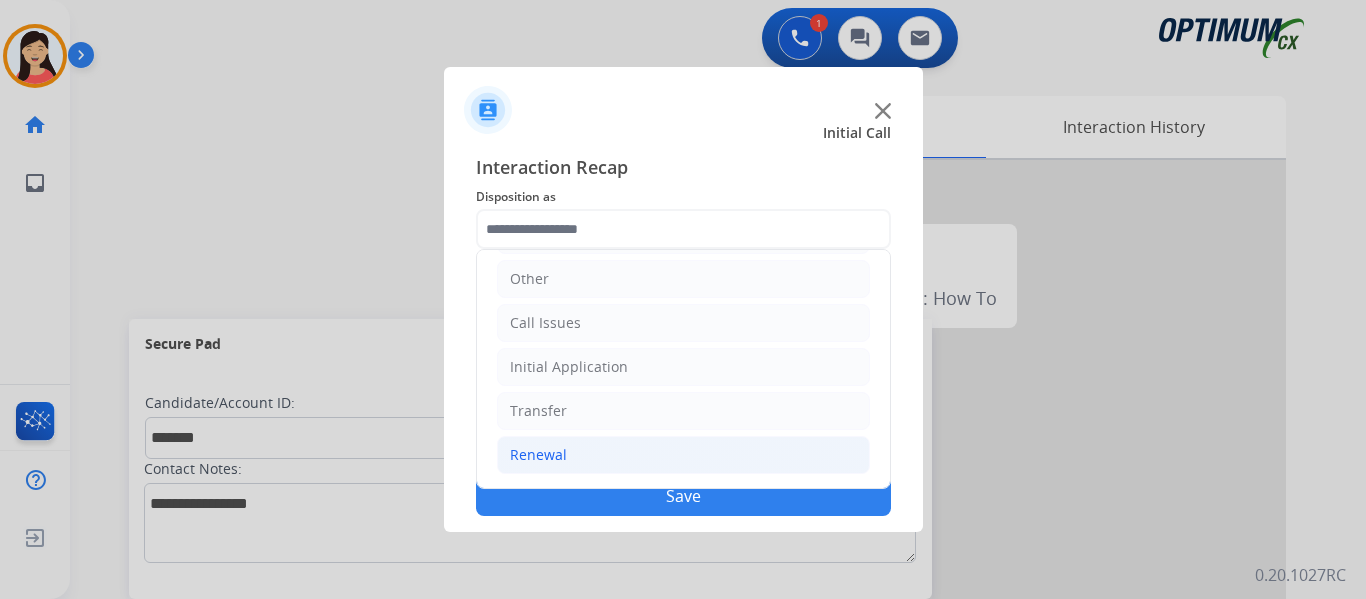 click on "Renewal" 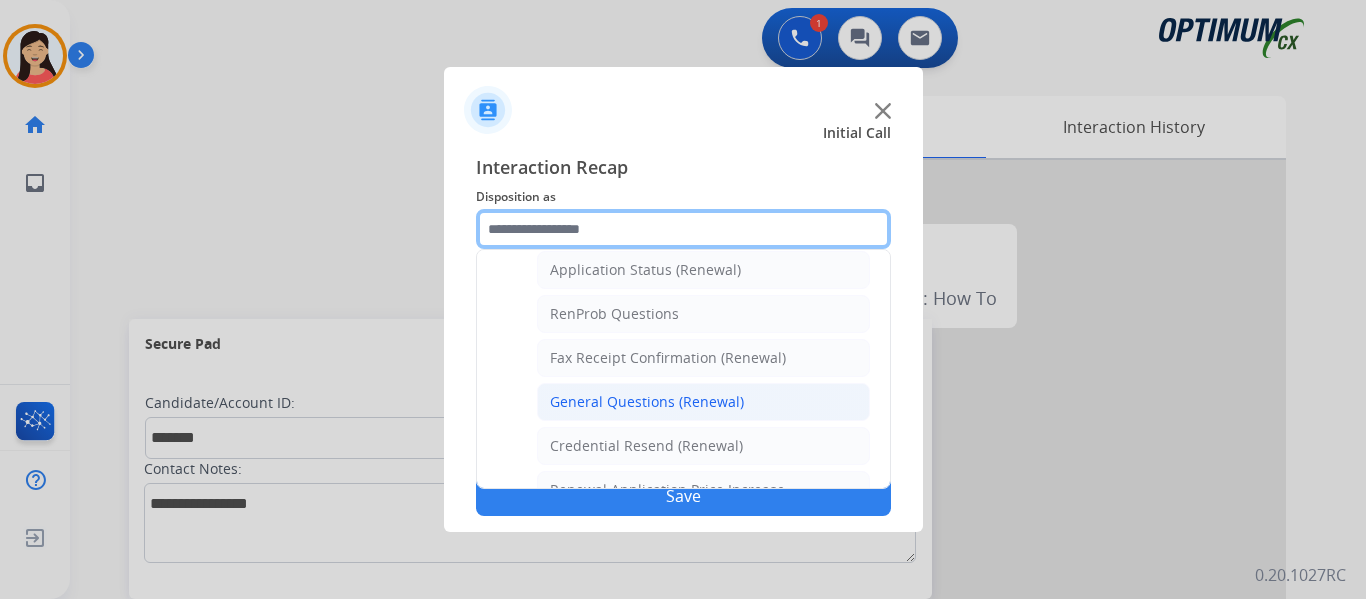 scroll, scrollTop: 536, scrollLeft: 0, axis: vertical 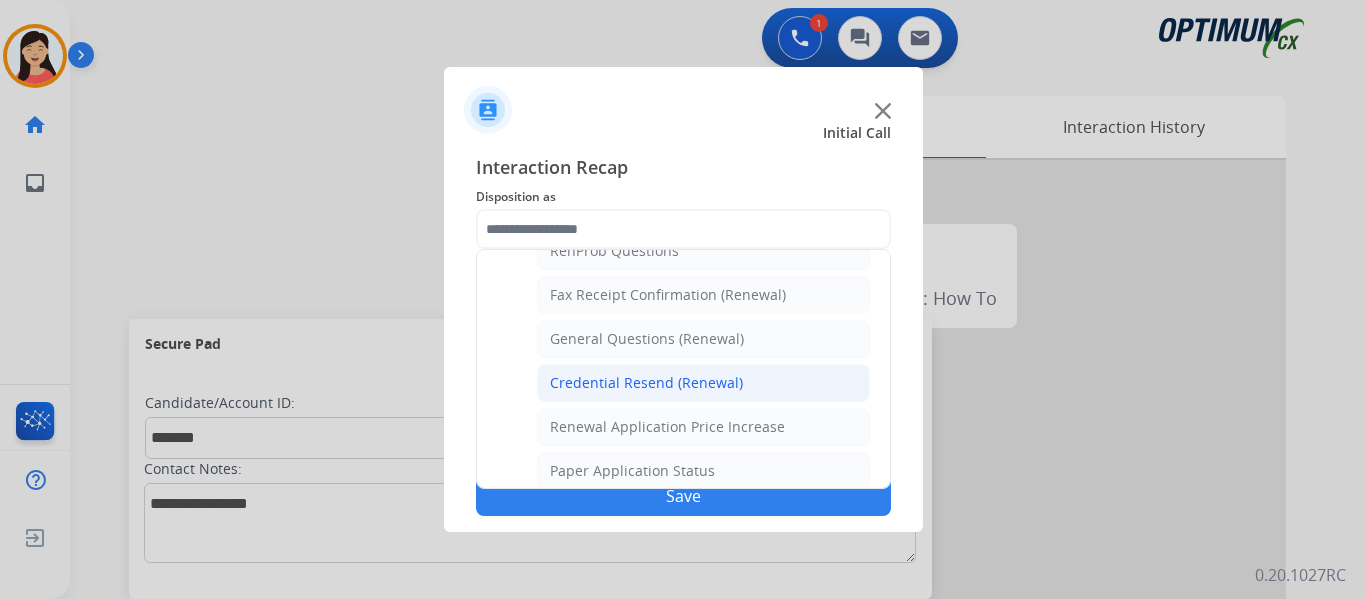click on "Credential Resend (Renewal)" 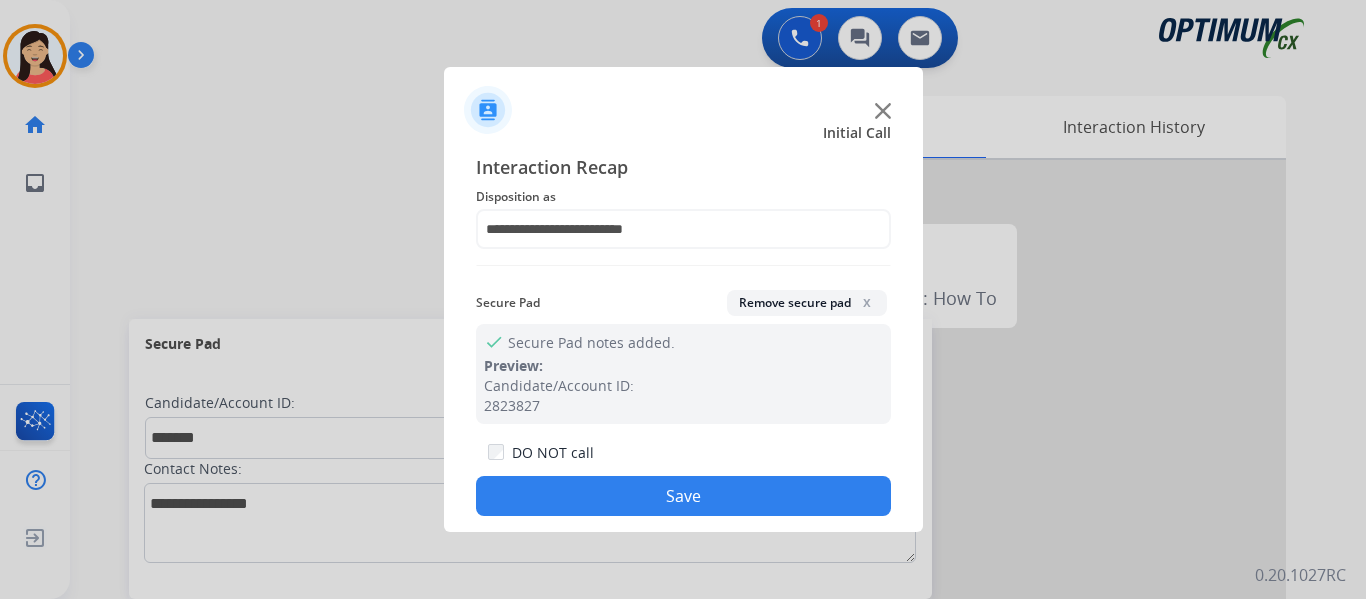 drag, startPoint x: 743, startPoint y: 489, endPoint x: 754, endPoint y: 489, distance: 11 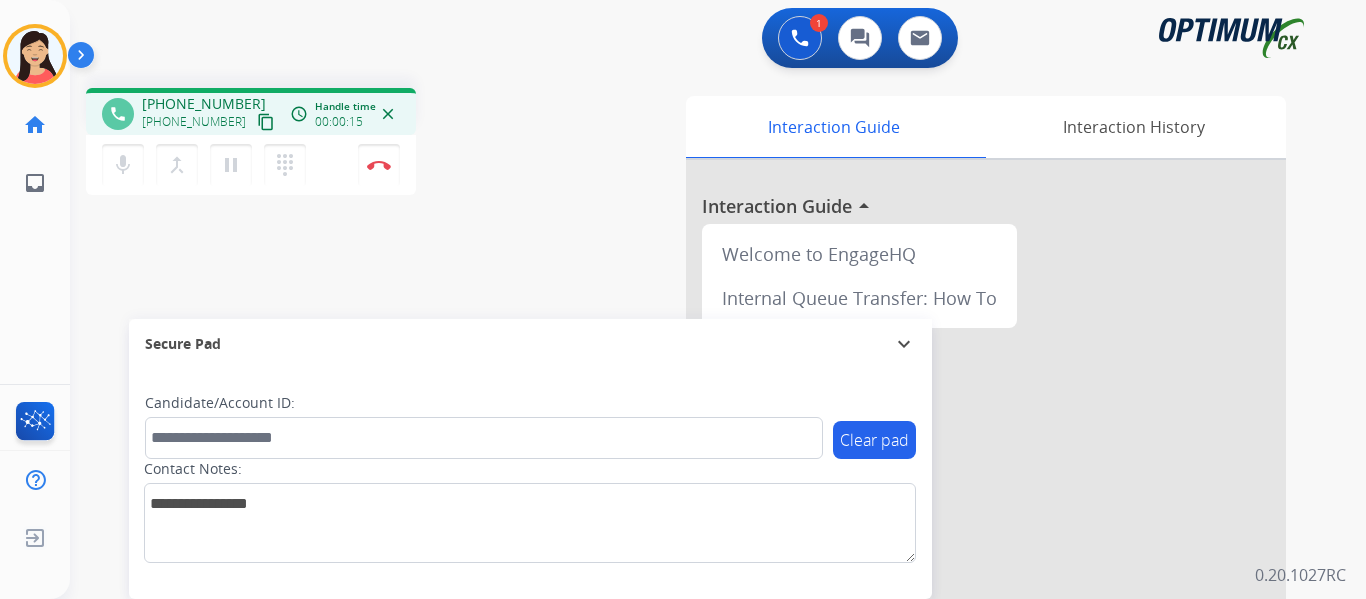 click on "content_copy" at bounding box center (266, 122) 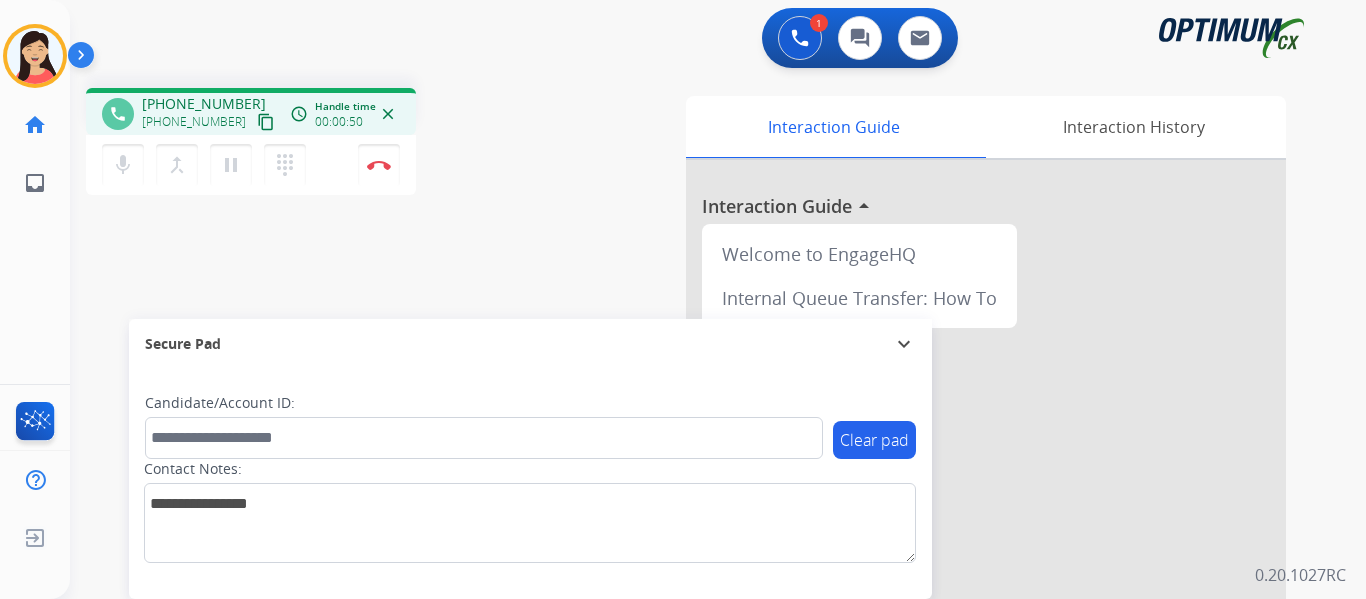 click on "content_copy" at bounding box center (266, 122) 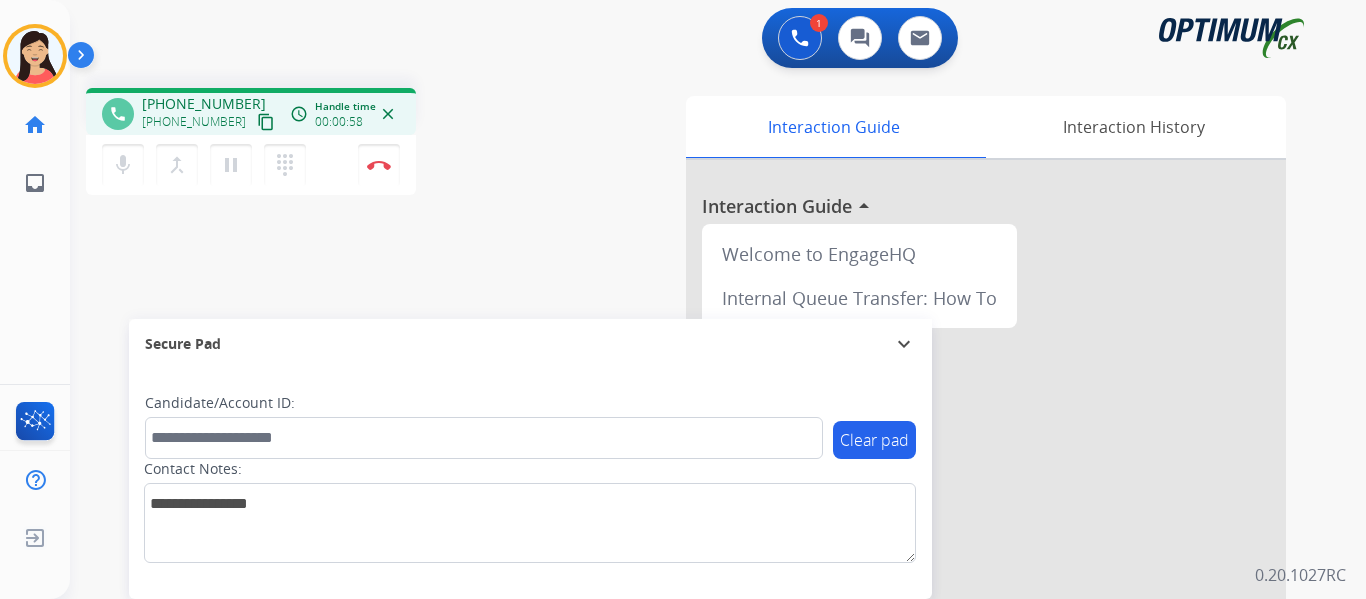 type 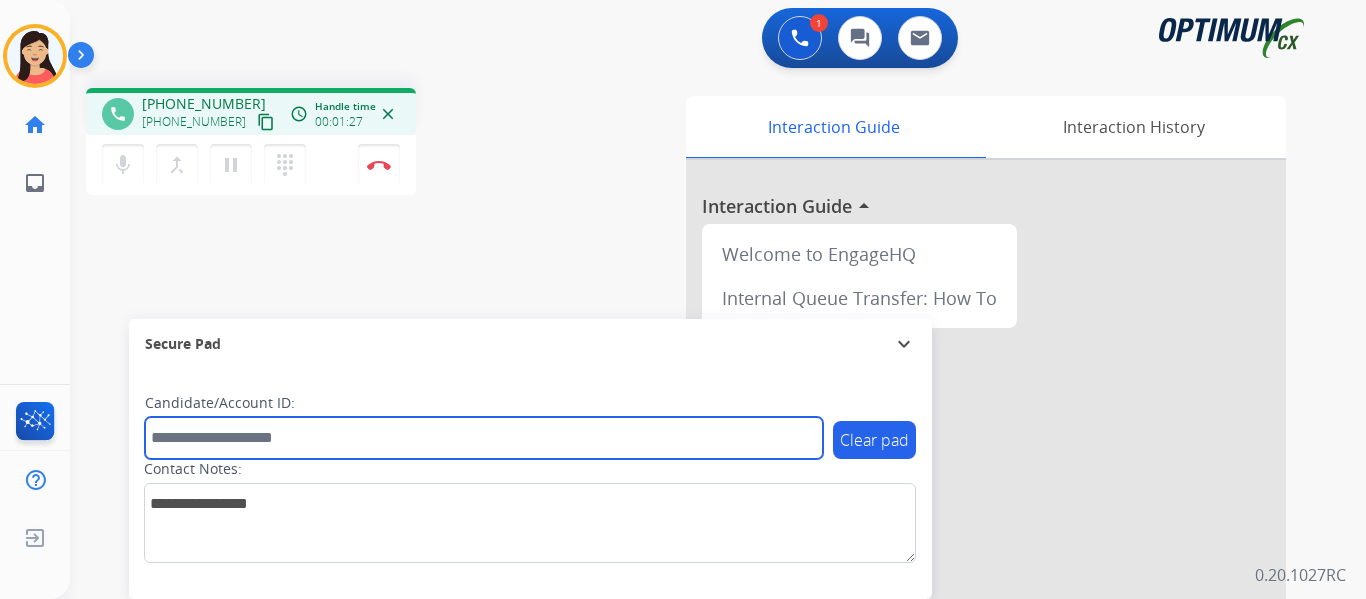 click at bounding box center (484, 438) 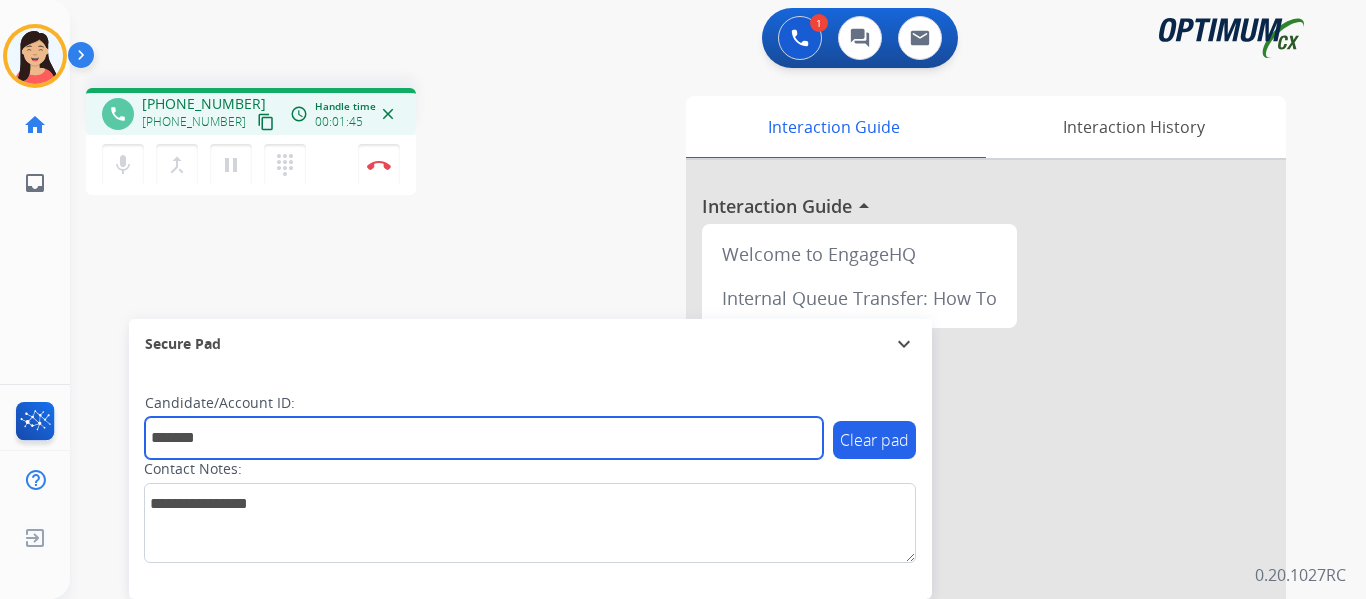 type on "*******" 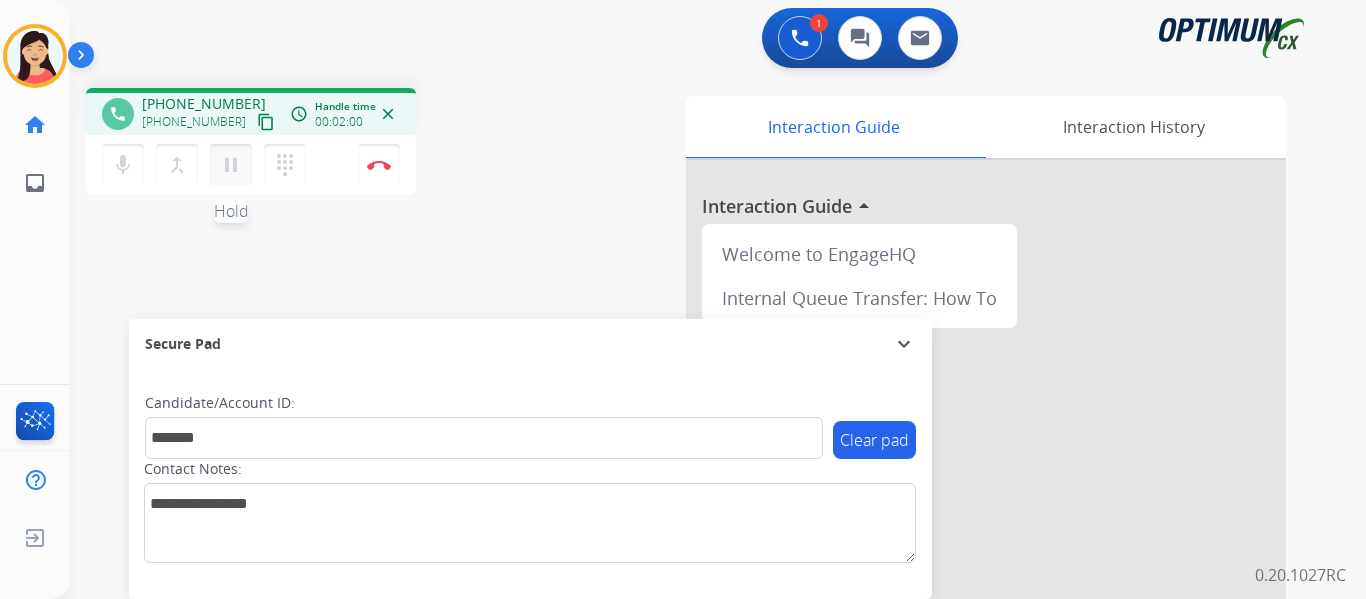 click on "pause" at bounding box center (231, 165) 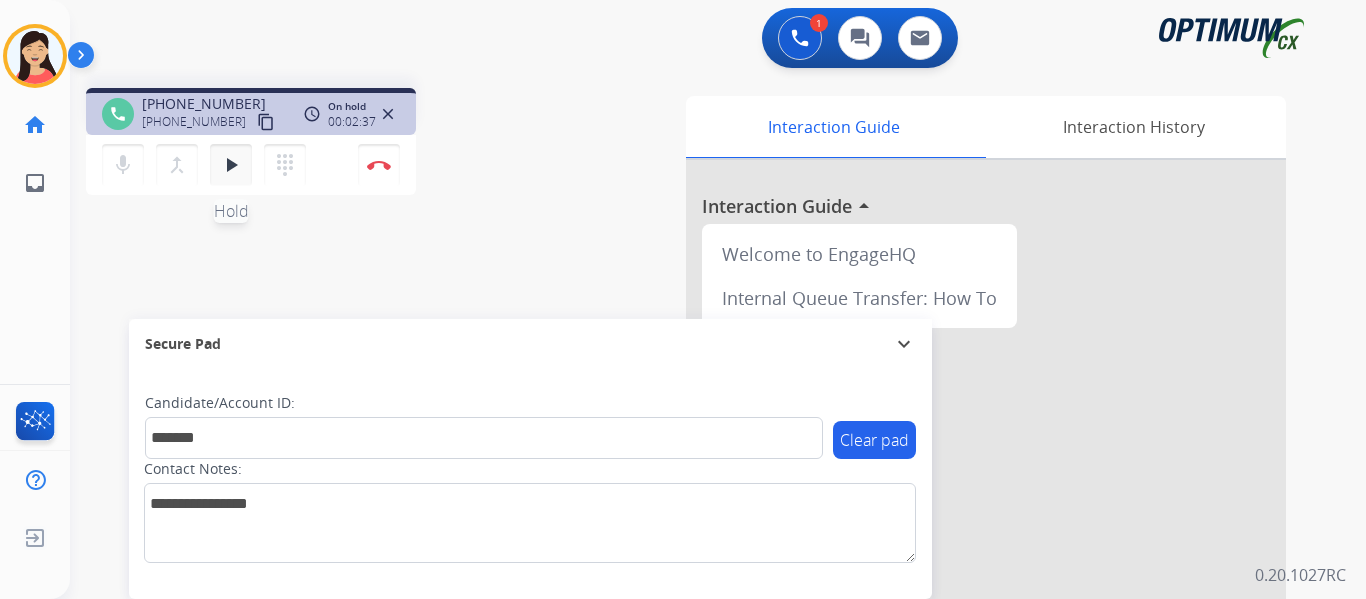 click on "play_arrow" at bounding box center [231, 165] 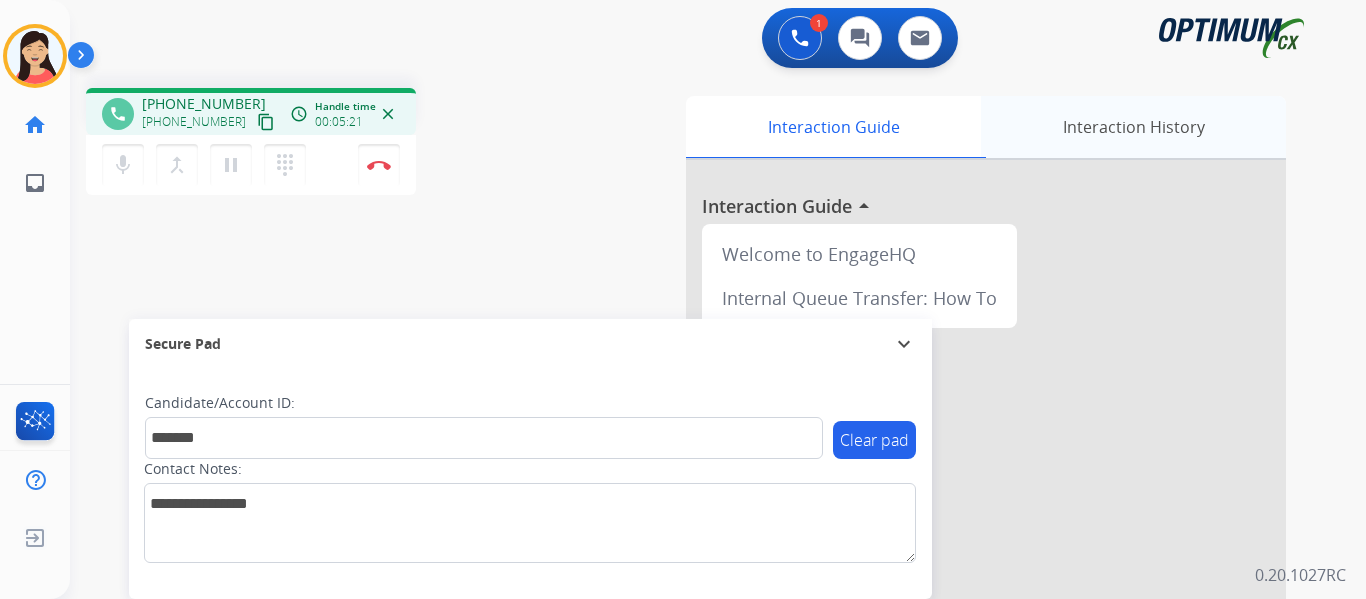 click on "Interaction History" at bounding box center (1133, 127) 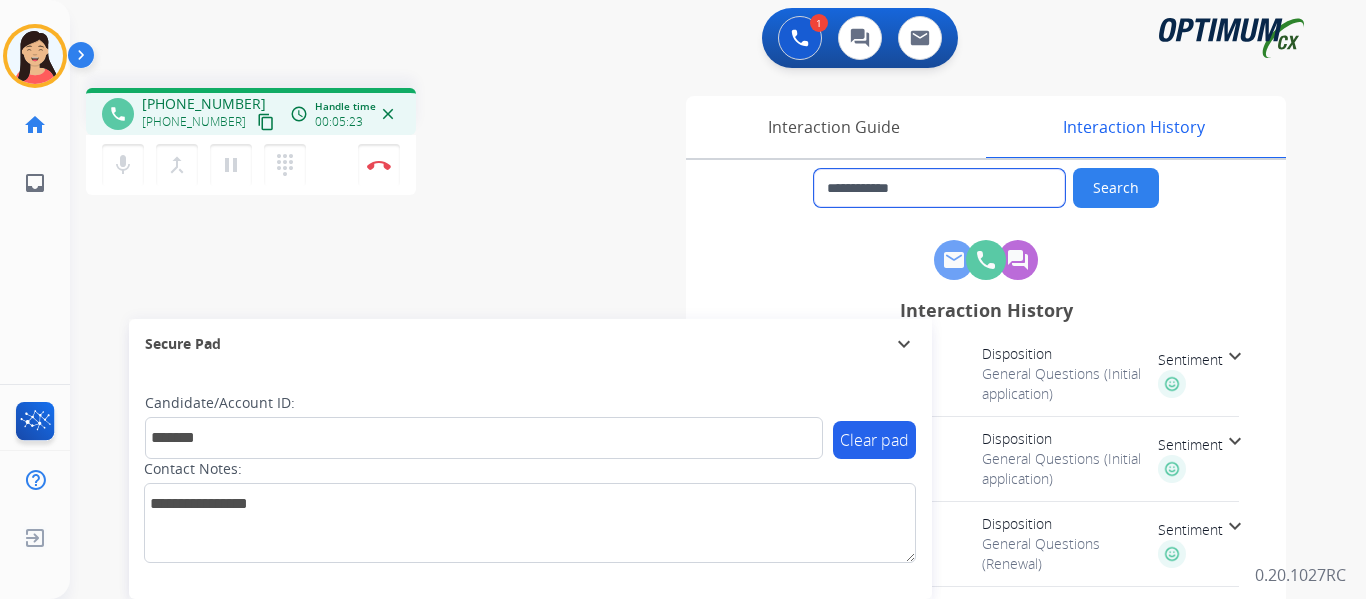 drag, startPoint x: 856, startPoint y: 179, endPoint x: 757, endPoint y: 167, distance: 99.724625 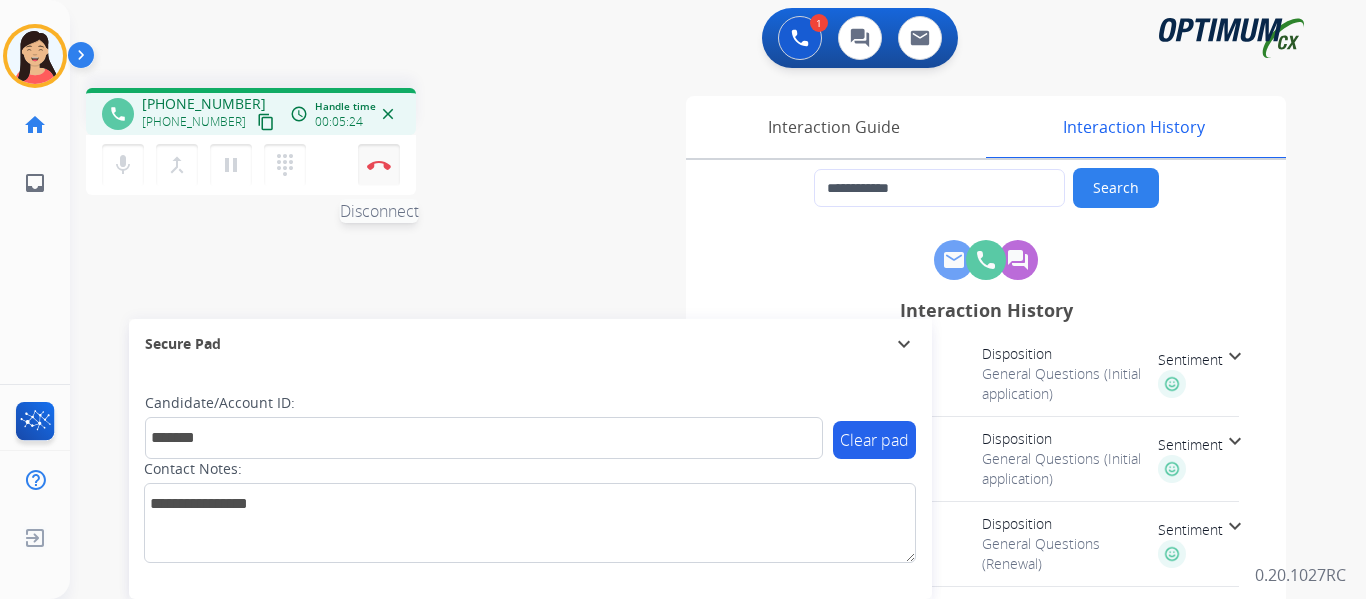 click at bounding box center [379, 165] 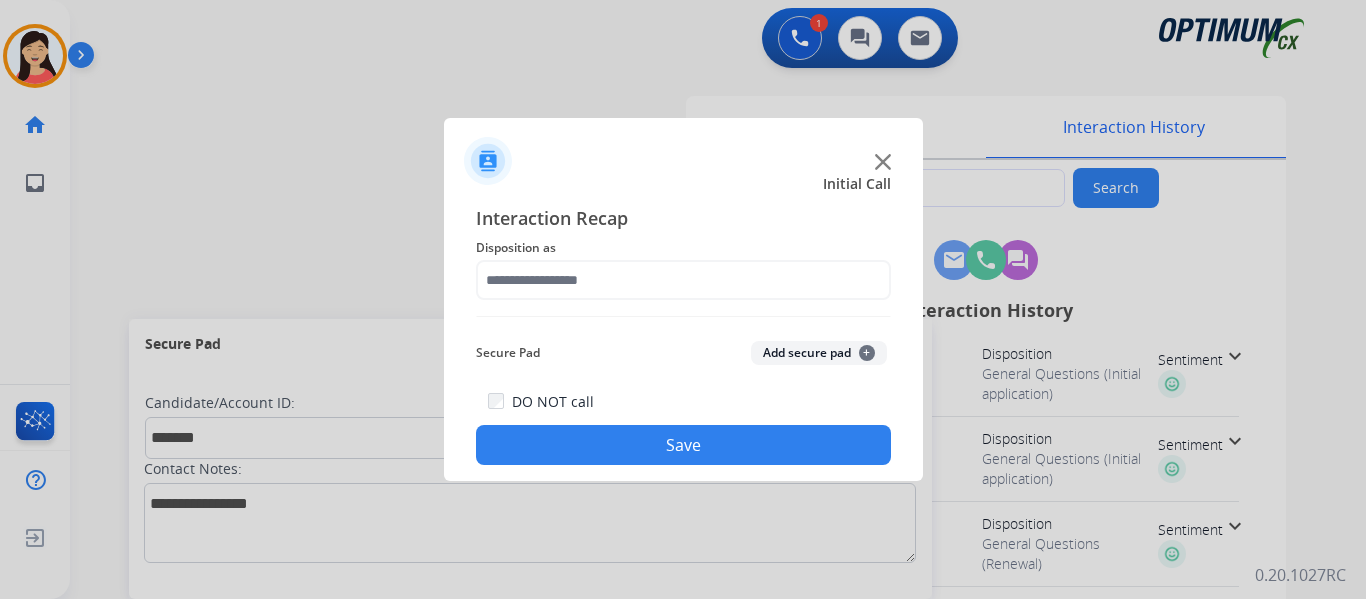 click on "Add secure pad  +" 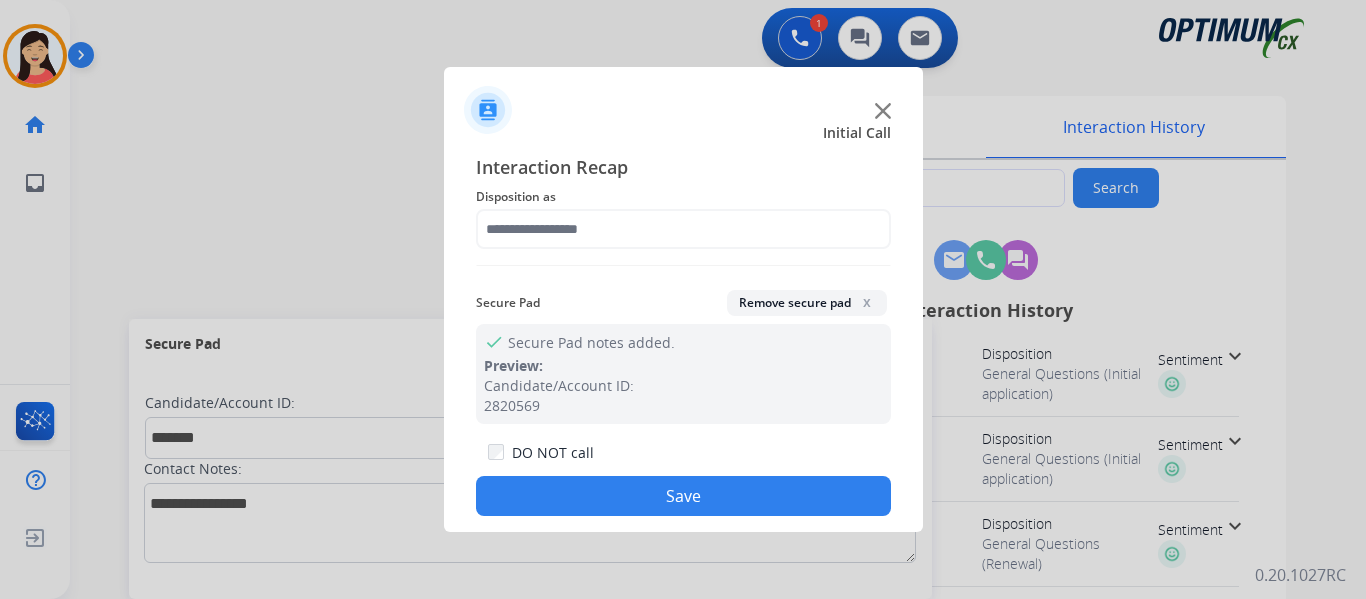 click on "Interaction Recap Disposition as    Secure Pad  Remove secure pad  x check Secure Pad notes added. Preview: Candidate/Account ID: 2820569  DO NOT call  Save" 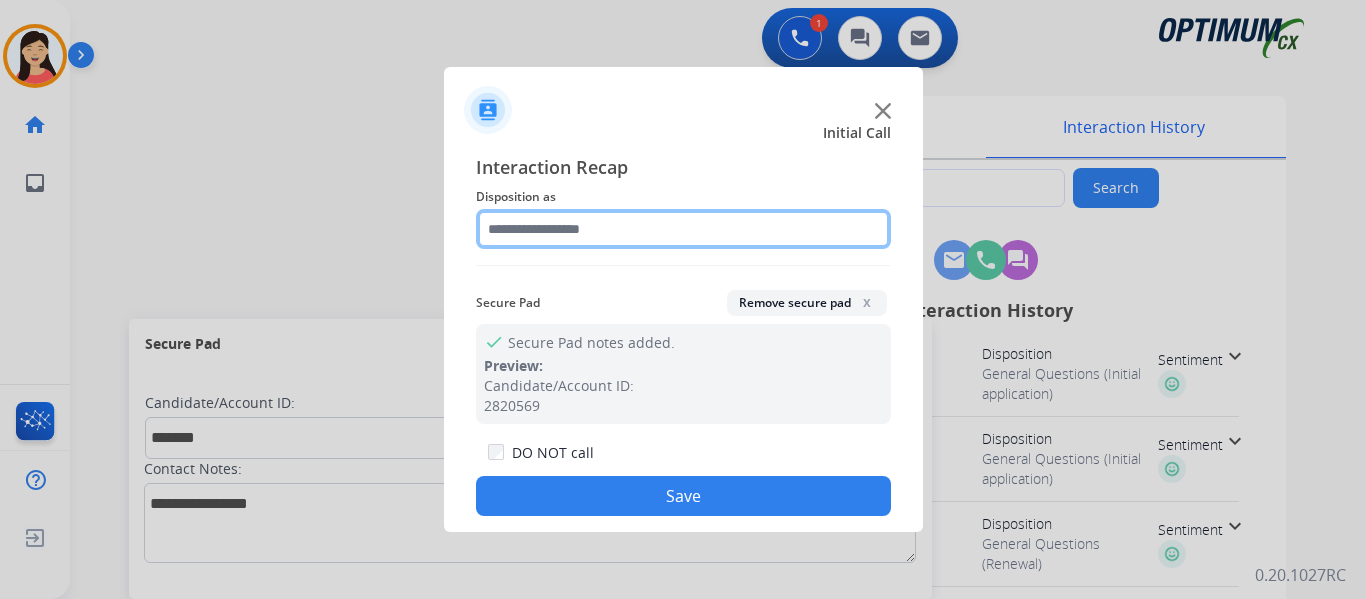 click 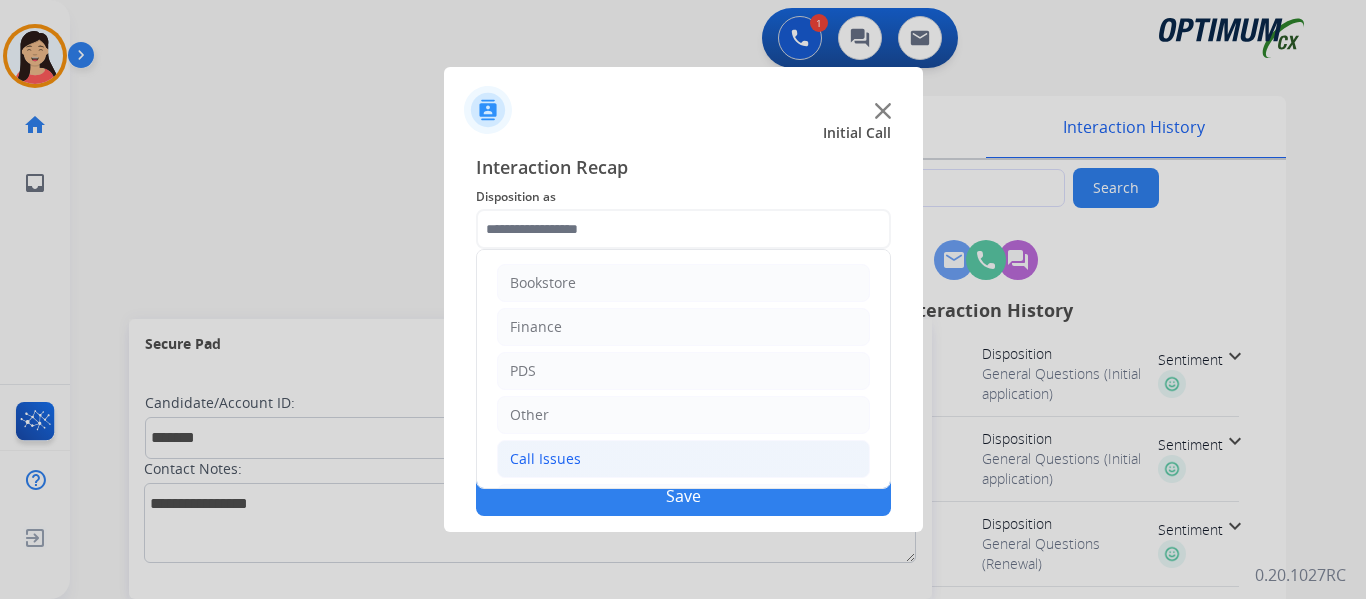 click on "Call Issues" 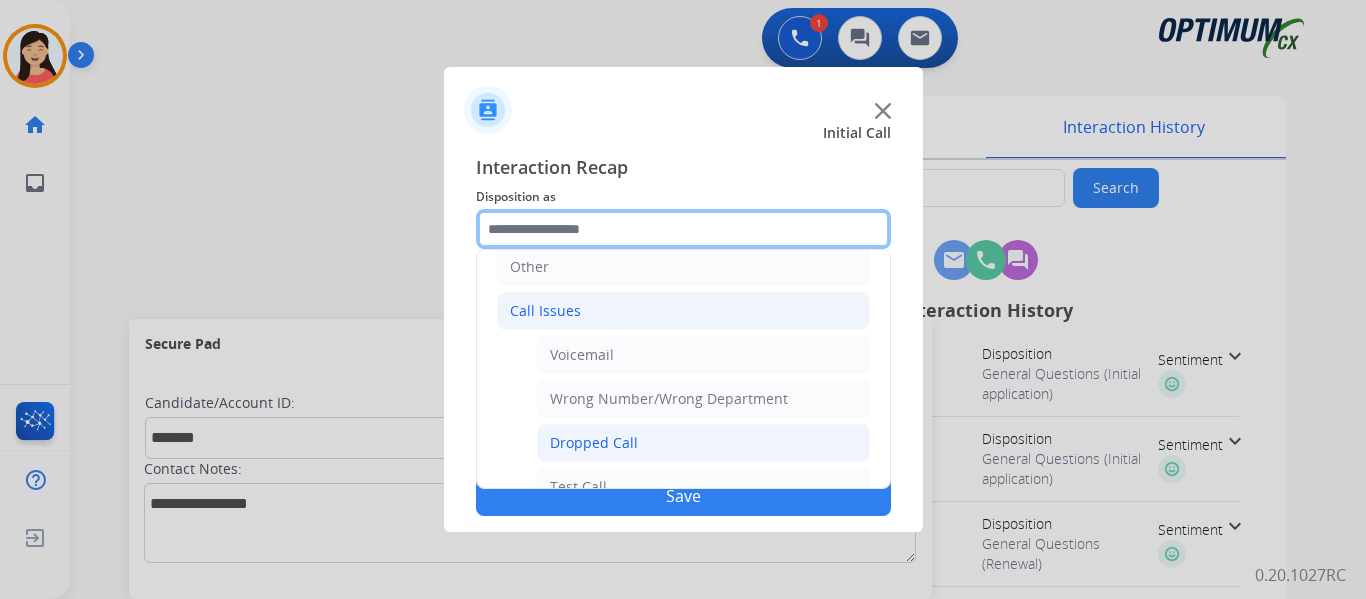 scroll, scrollTop: 200, scrollLeft: 0, axis: vertical 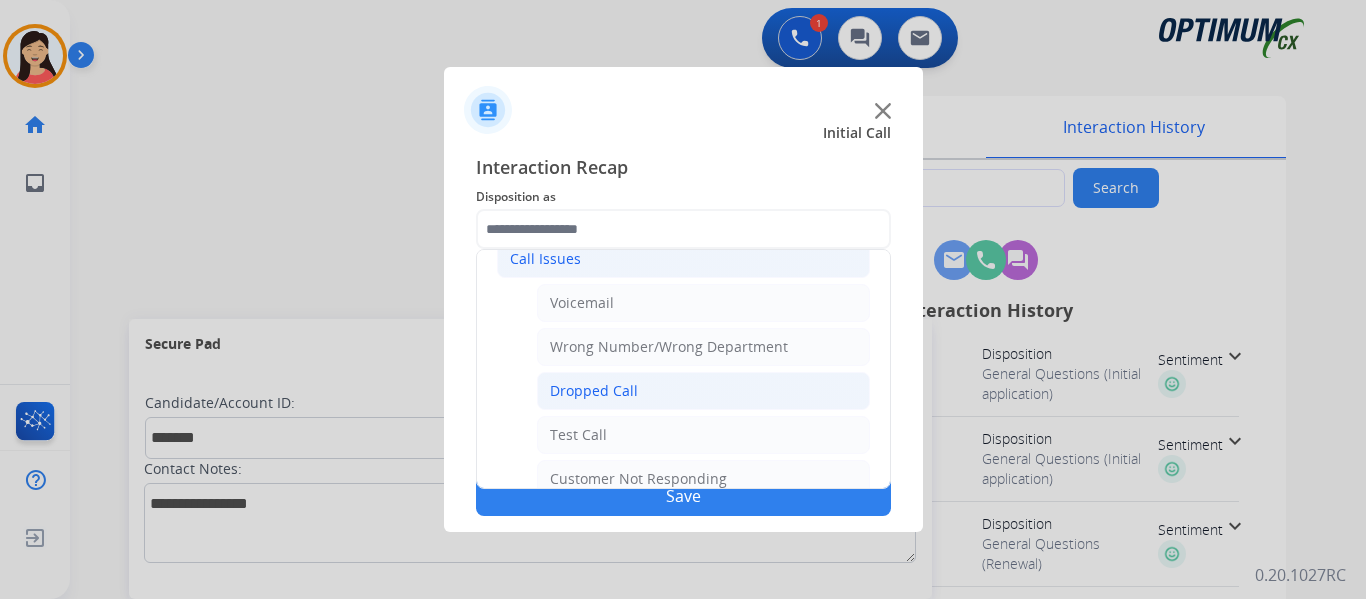 click on "Dropped Call" 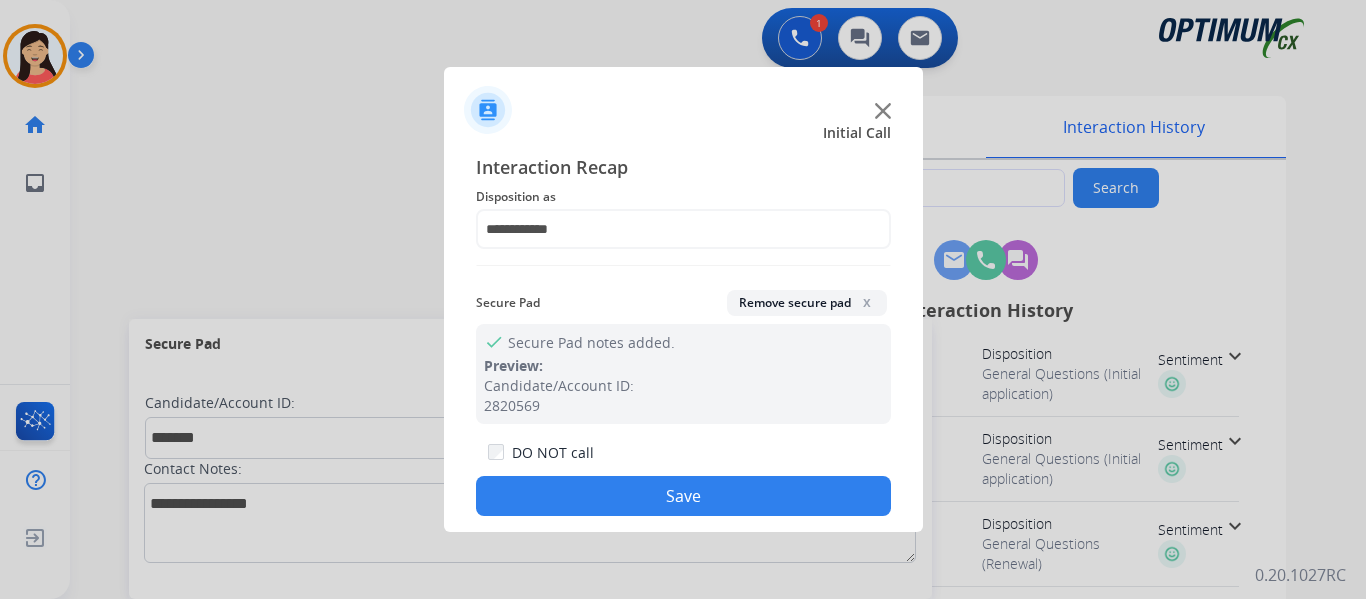 click on "Save" 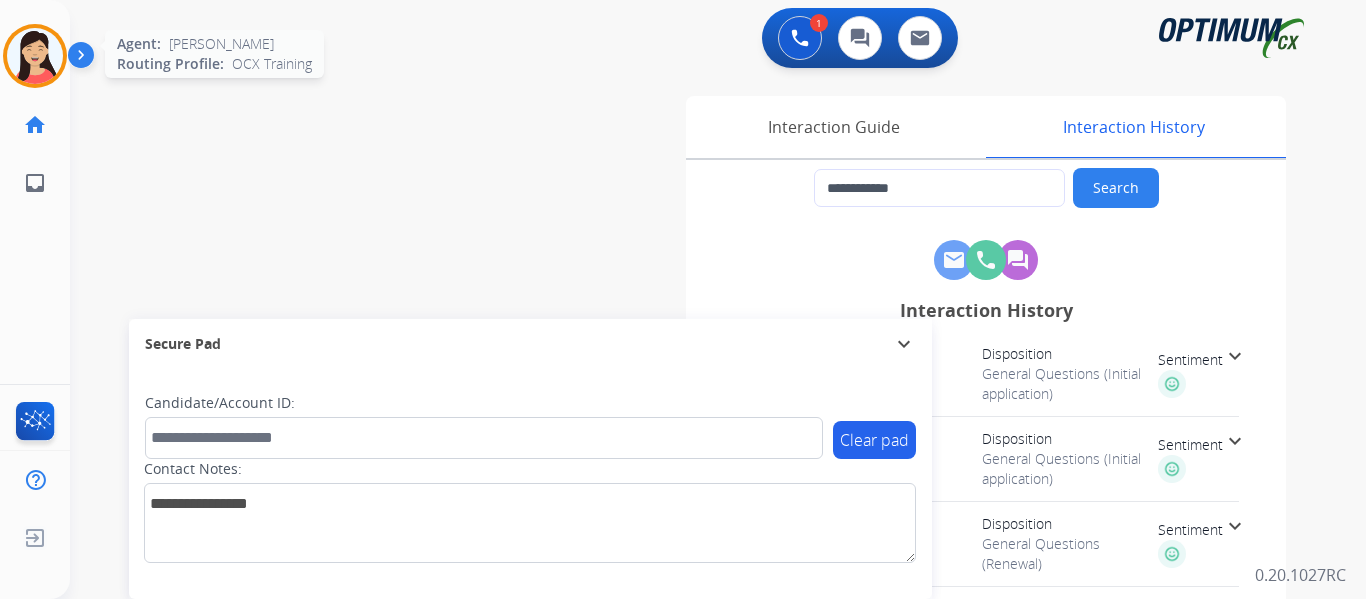 click at bounding box center [35, 56] 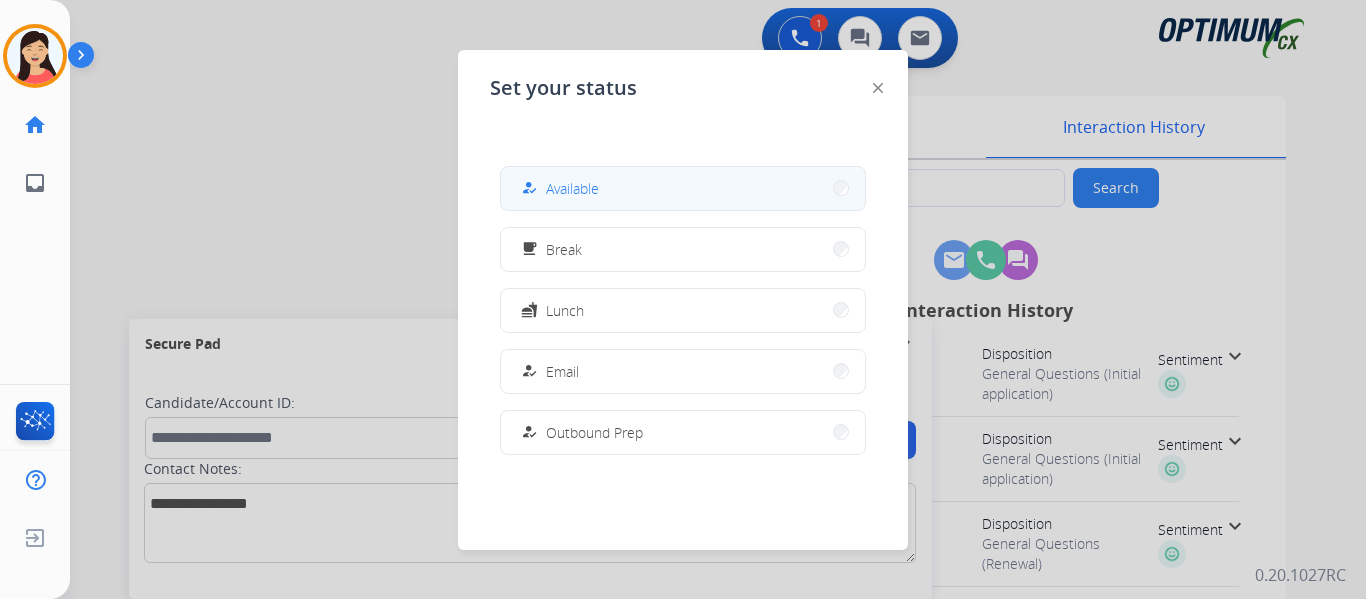 click on "Available" at bounding box center (572, 188) 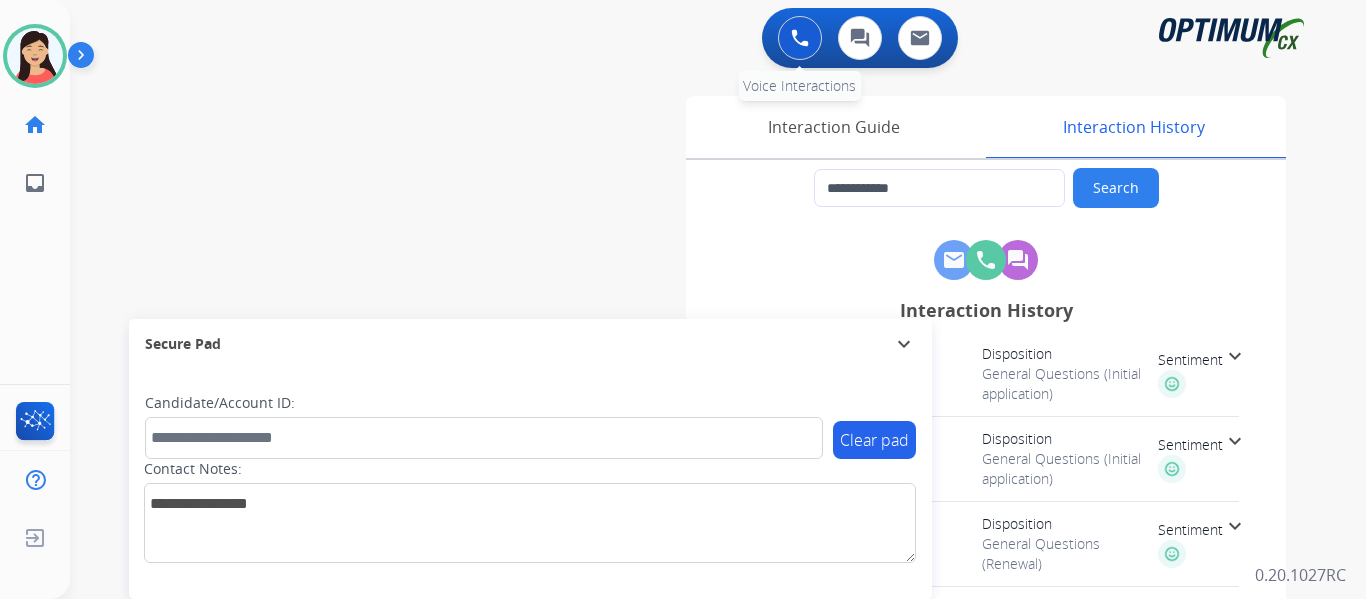 click at bounding box center [800, 38] 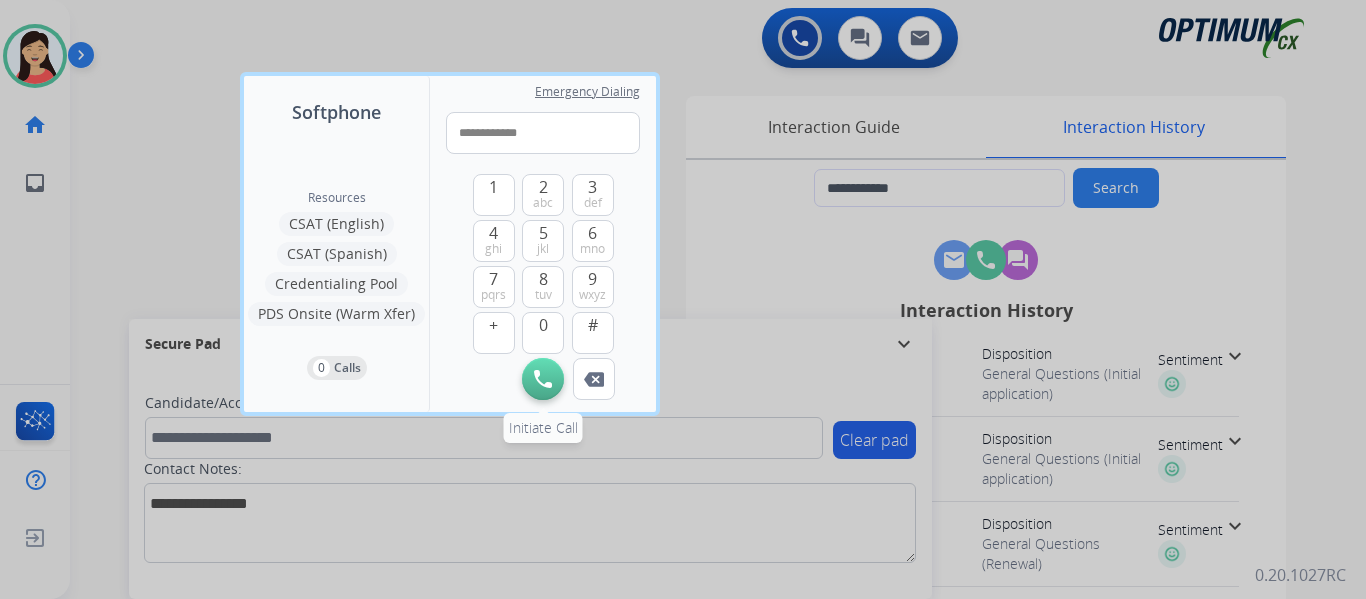 type on "**********" 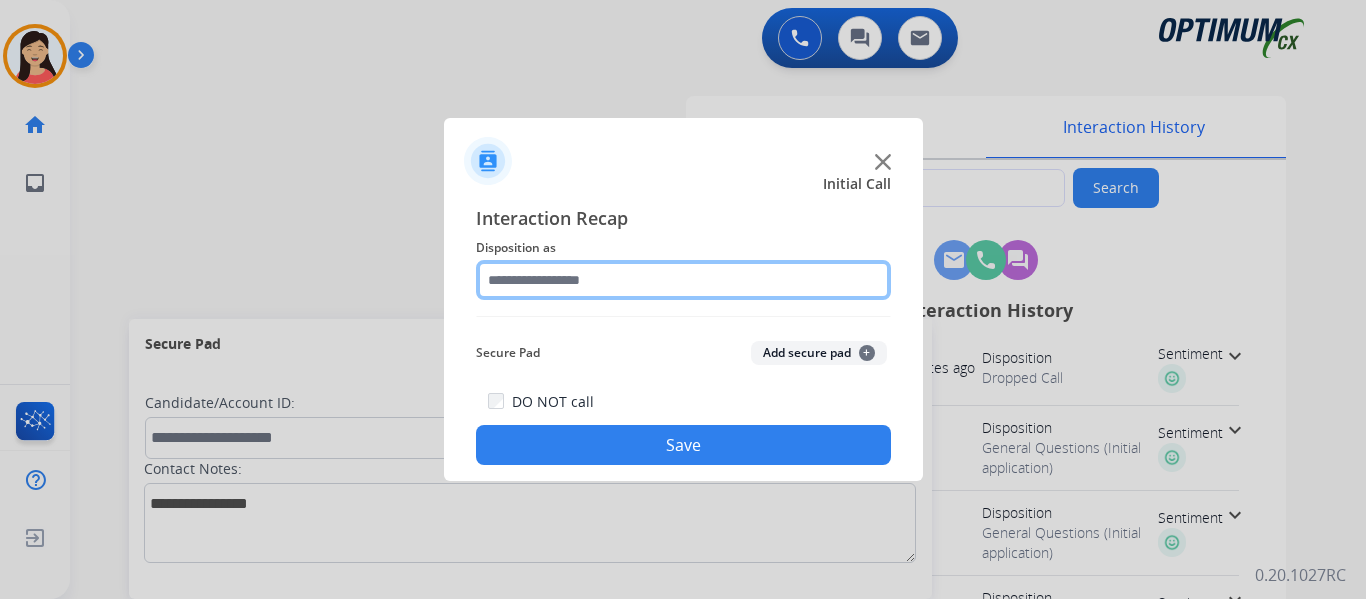 click 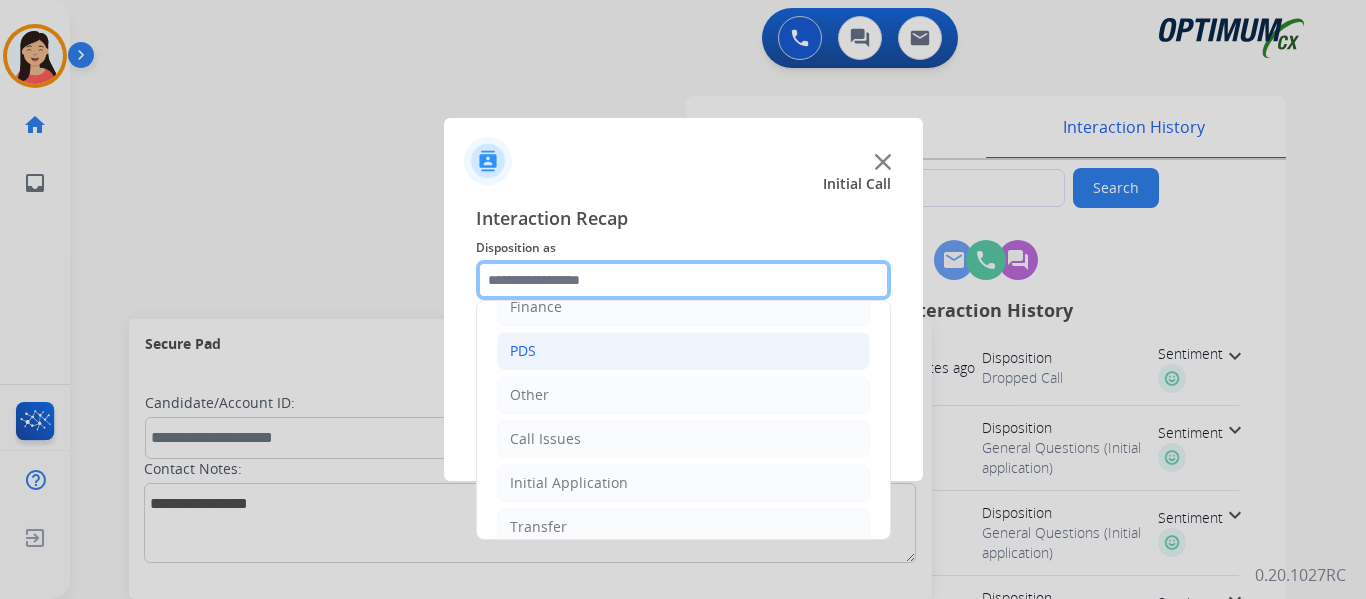 scroll, scrollTop: 36, scrollLeft: 0, axis: vertical 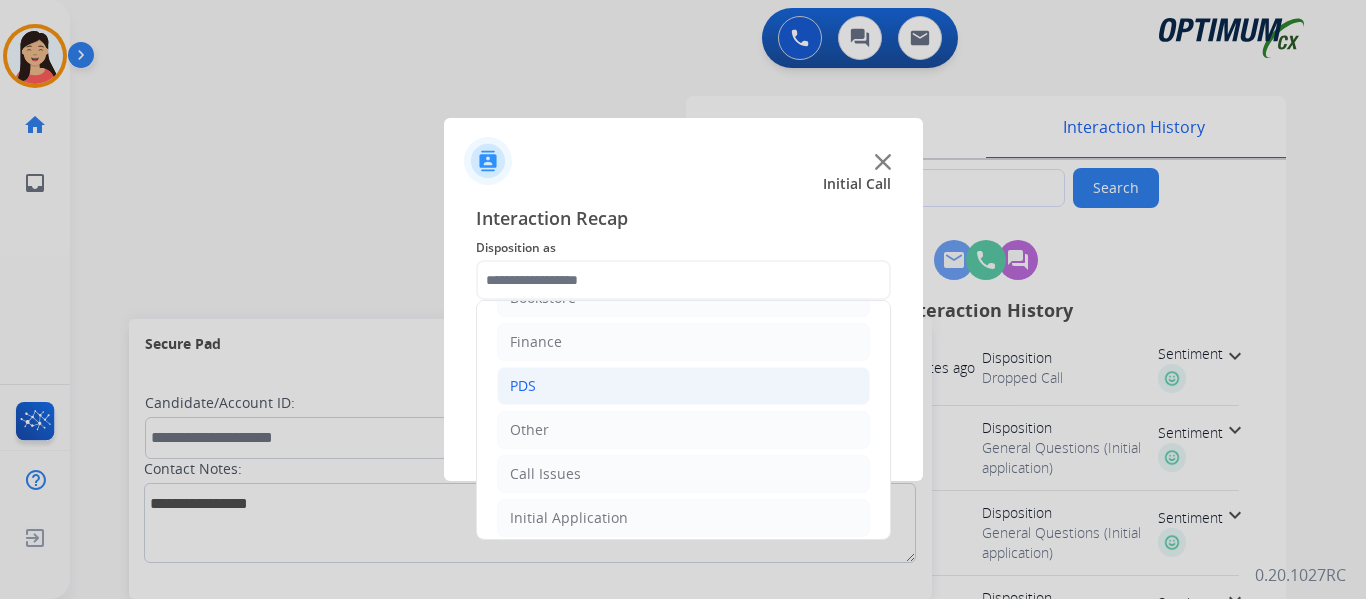 click on "PDS" 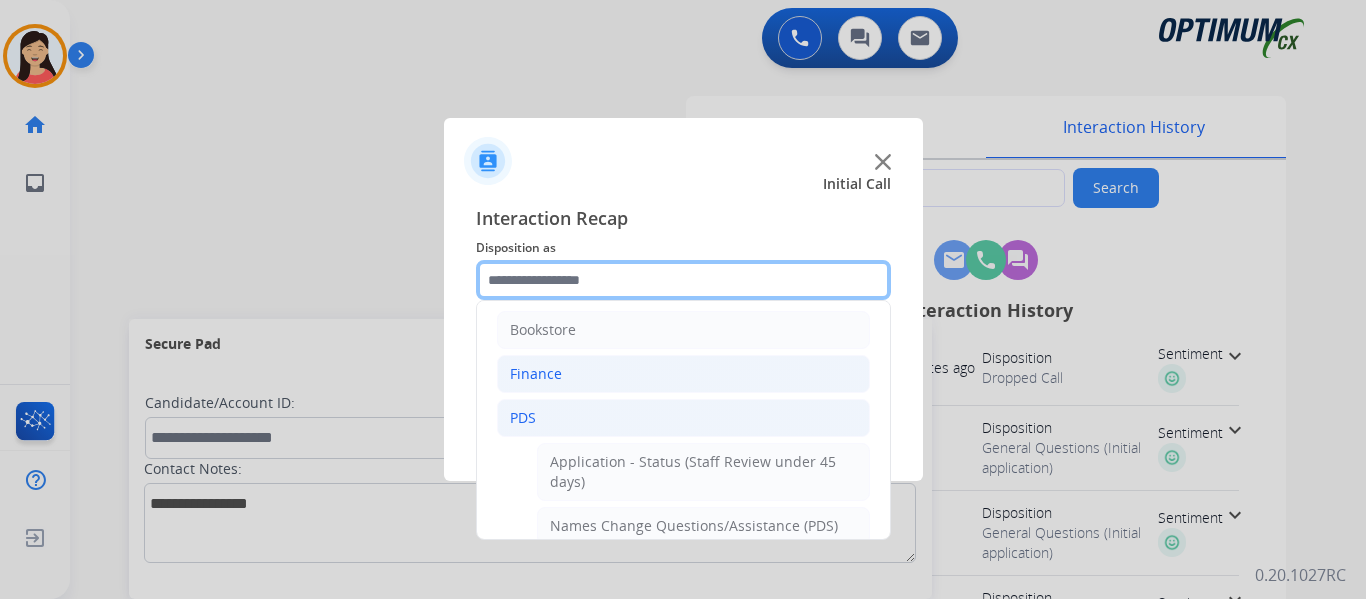 scroll, scrollTop: 0, scrollLeft: 0, axis: both 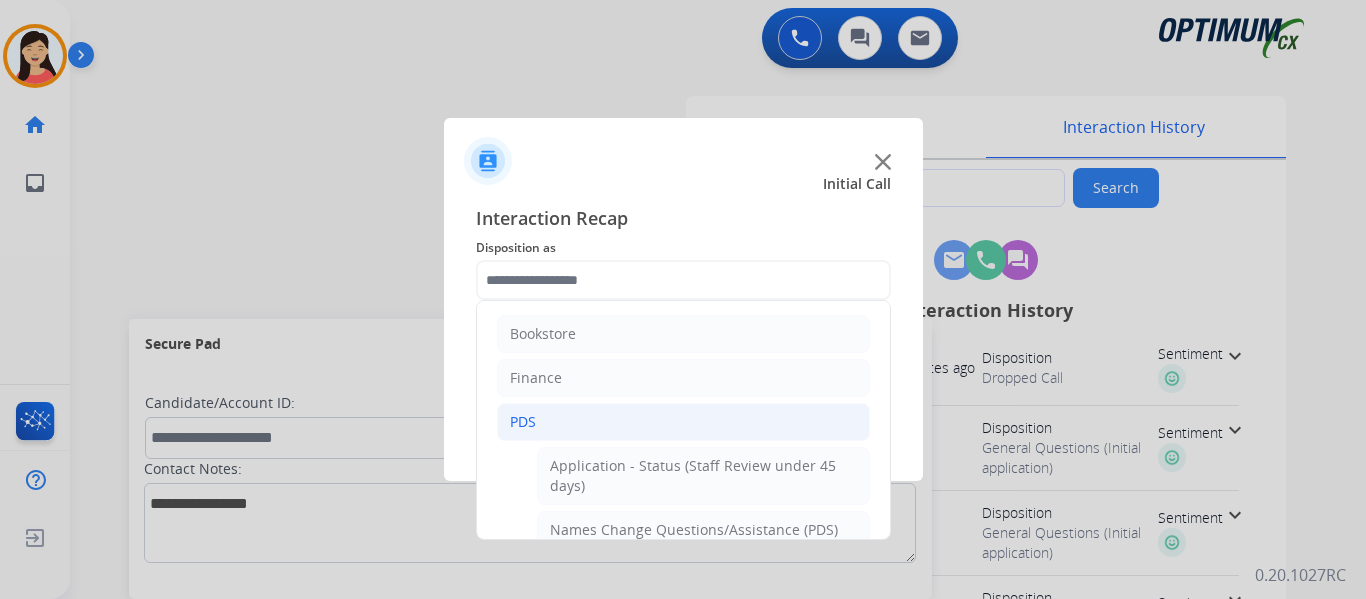 click on "PDS" 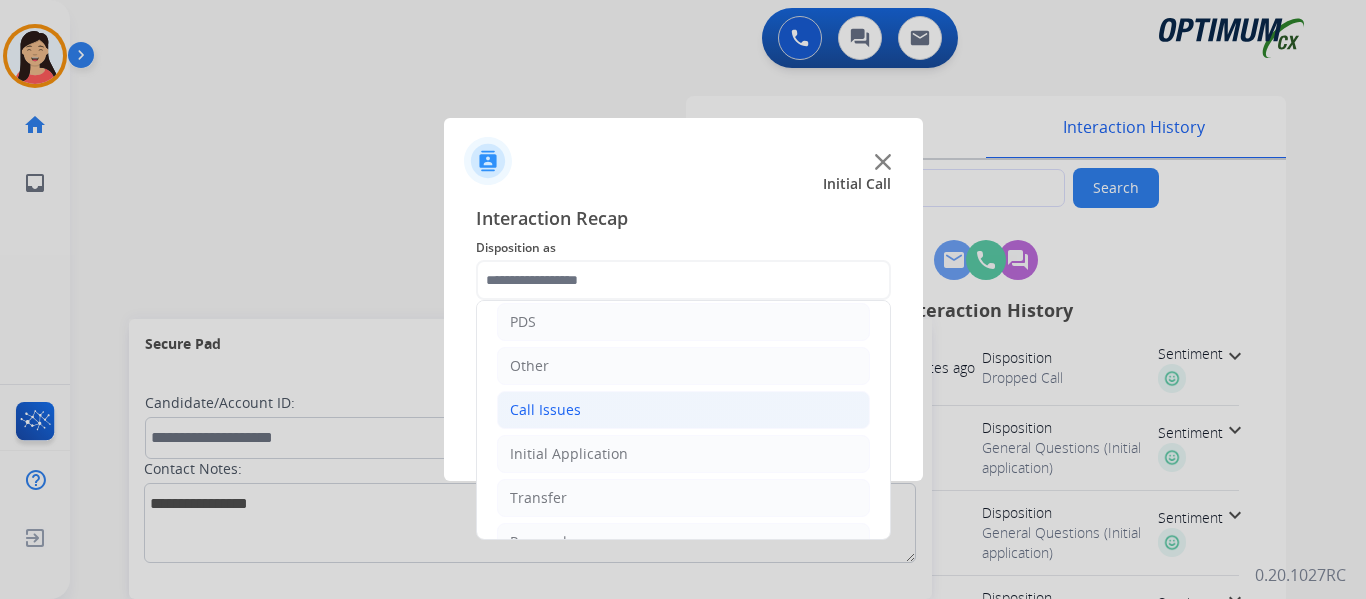 click on "Call Issues" 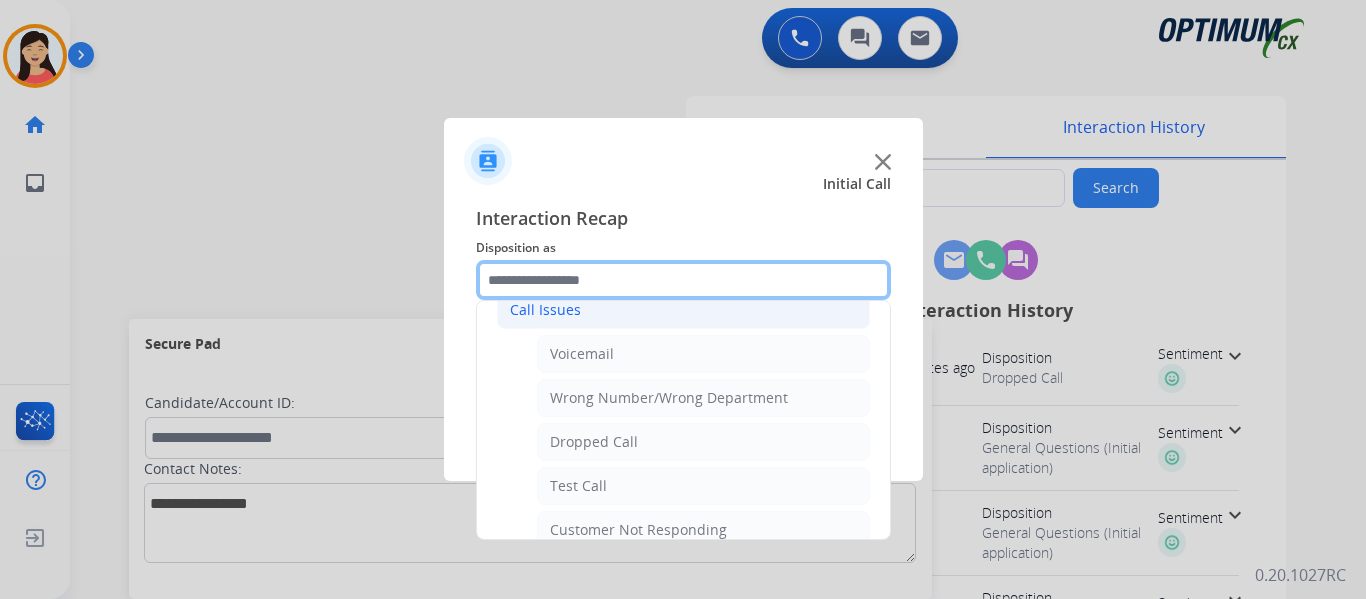 scroll, scrollTop: 300, scrollLeft: 0, axis: vertical 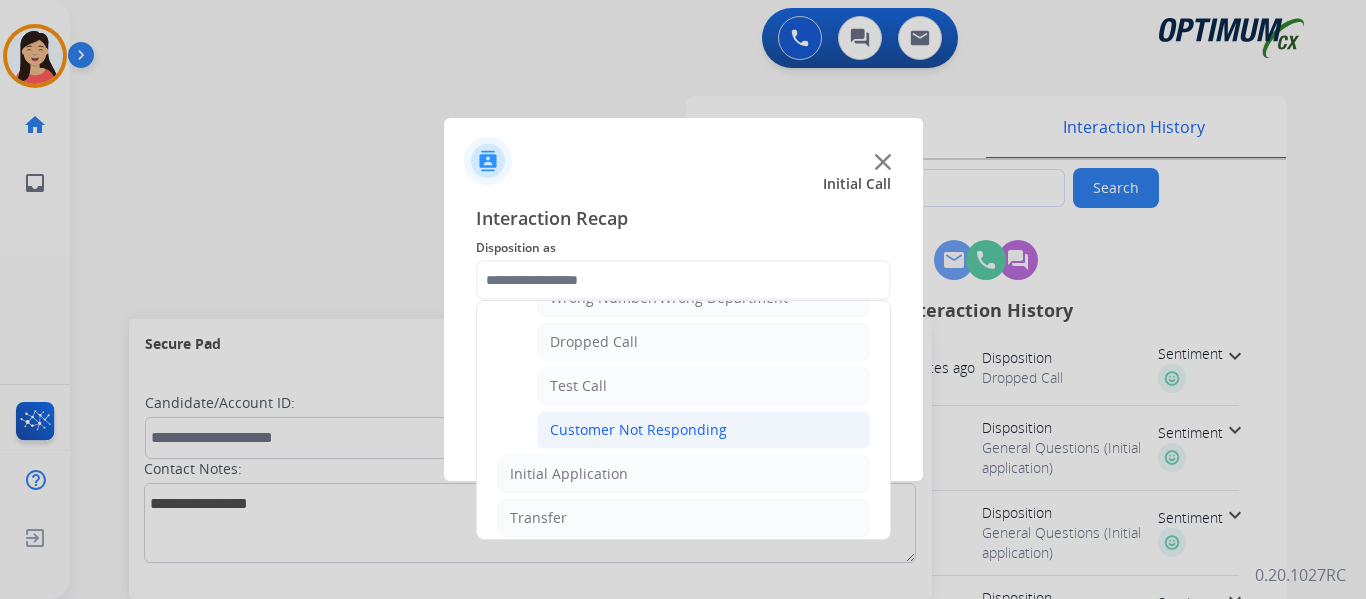 click on "Customer Not Responding" 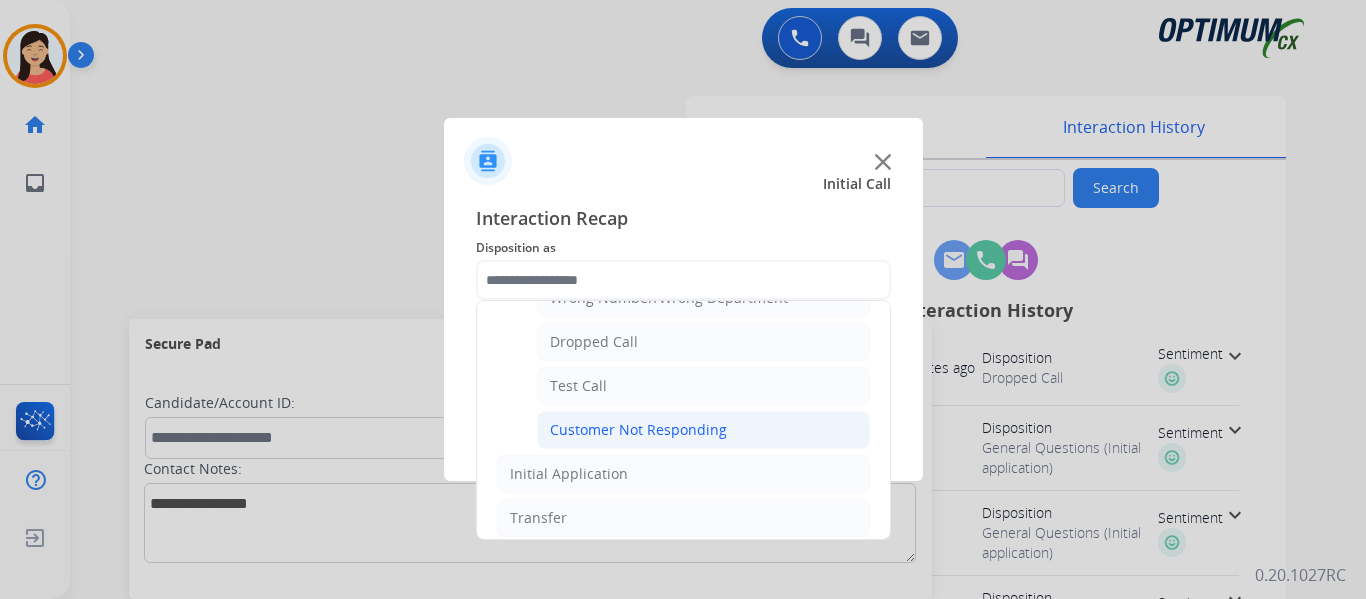 type on "**********" 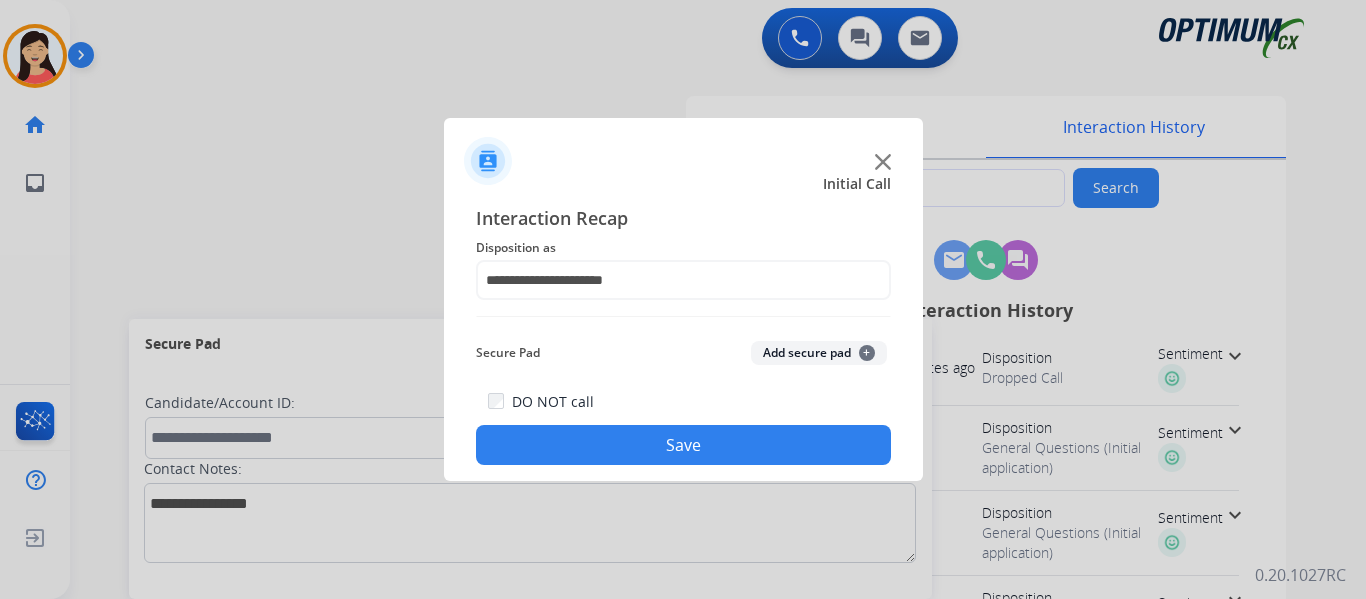 click on "Save" 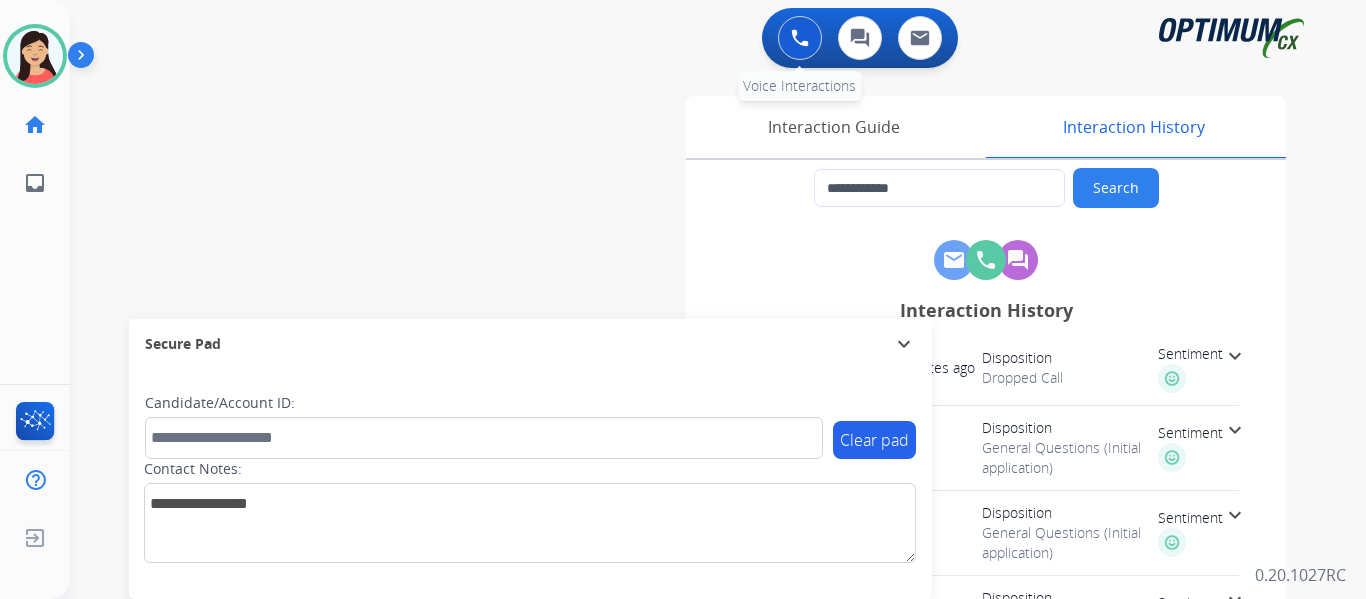 click at bounding box center (800, 38) 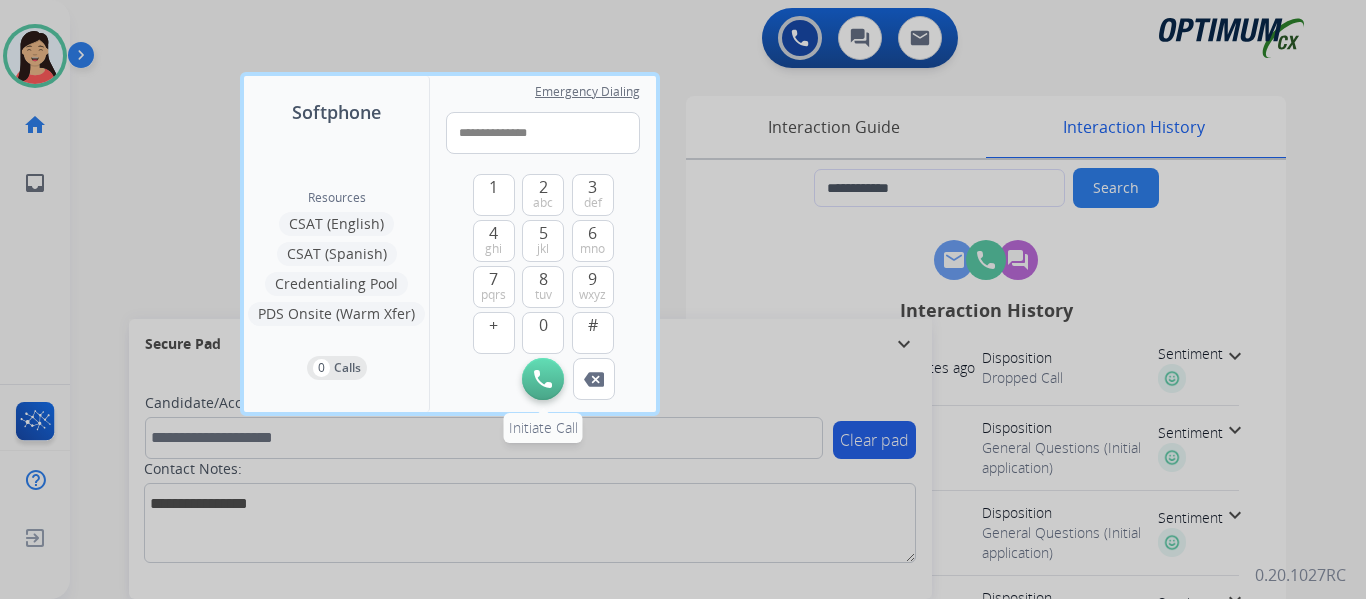 type on "**********" 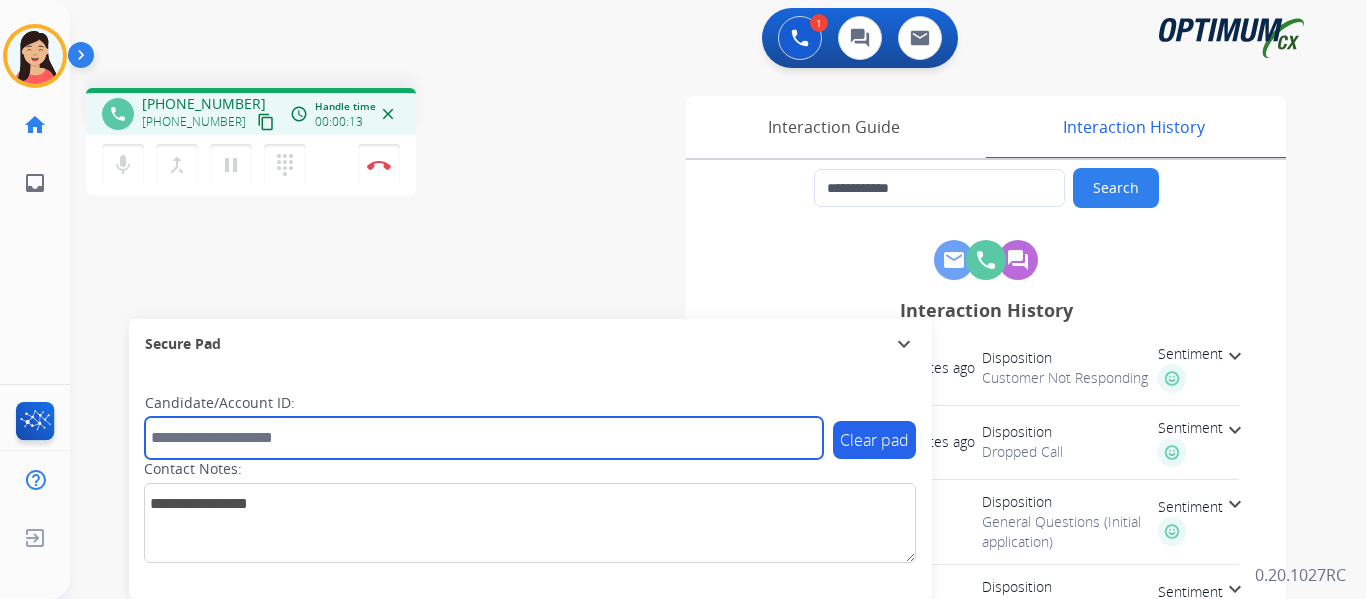 click at bounding box center (484, 438) 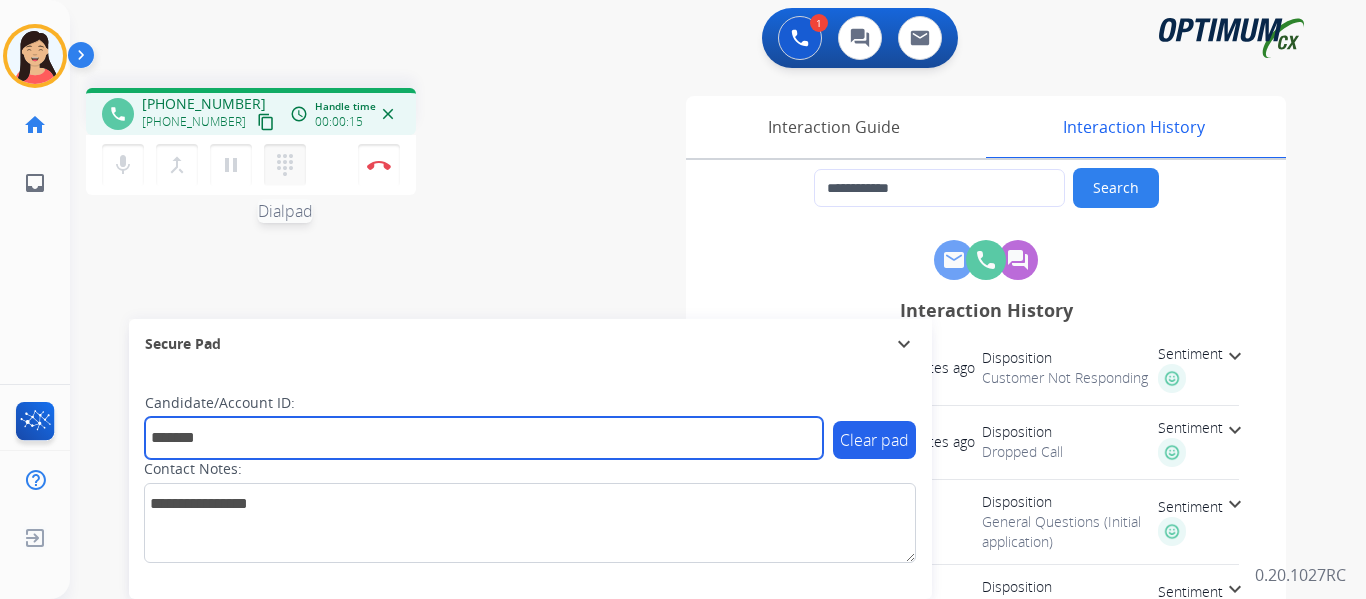 type on "*******" 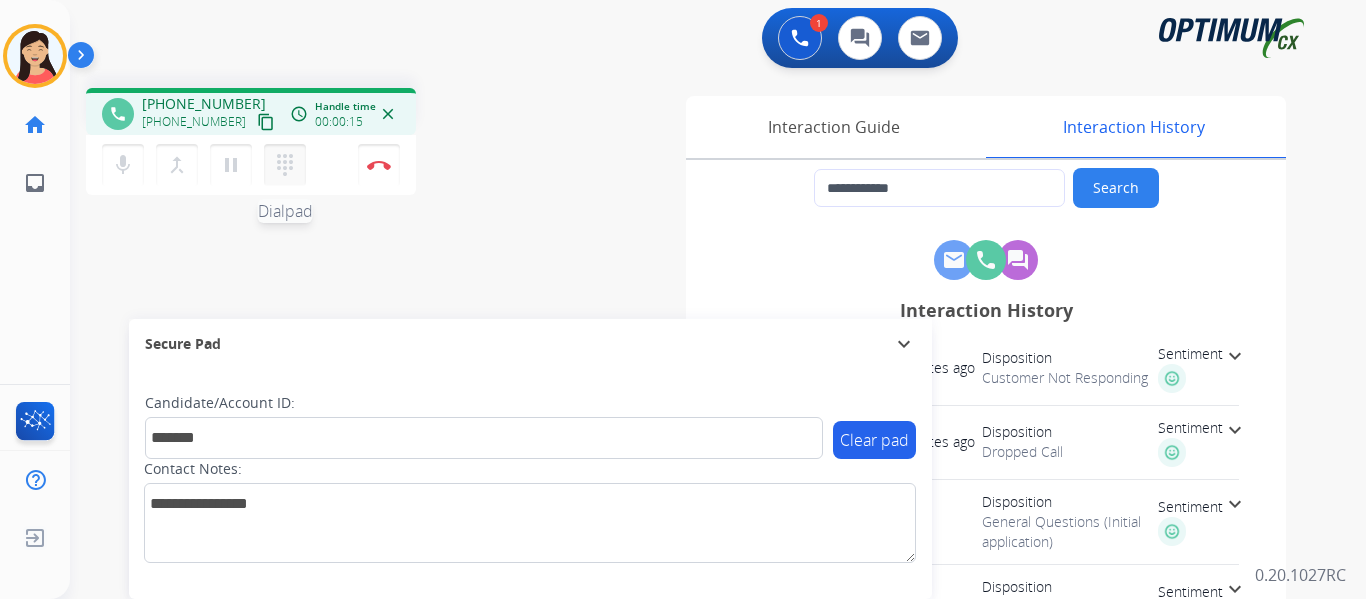 click on "dialpad" at bounding box center (285, 165) 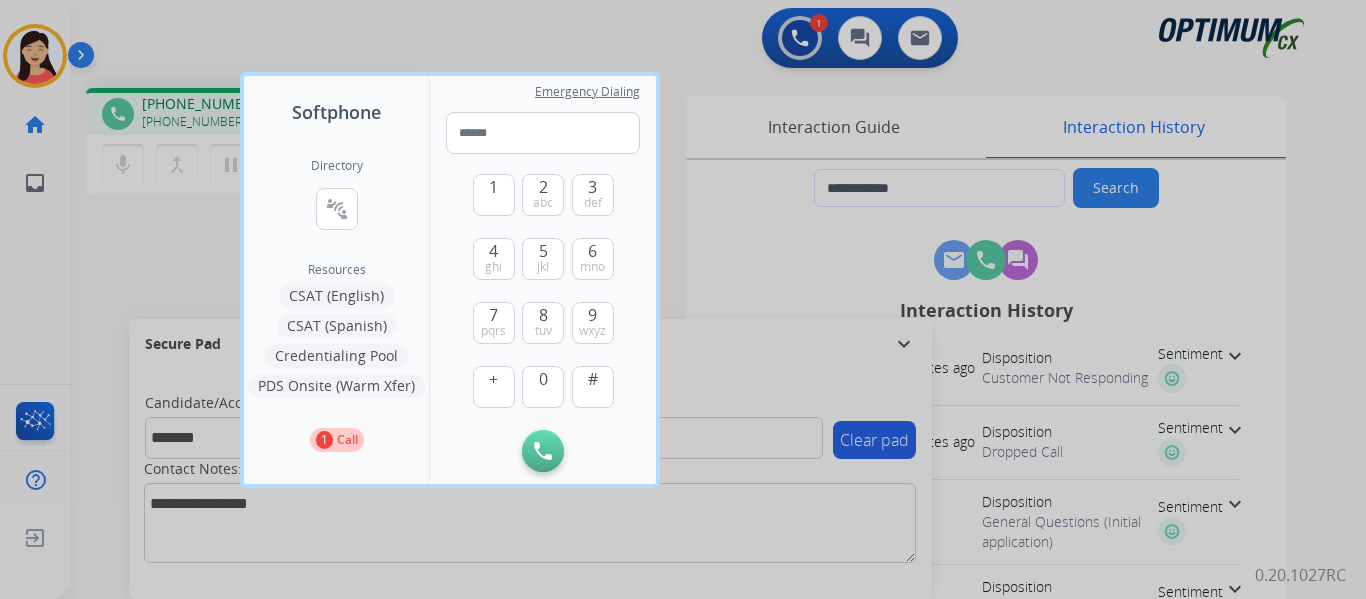 click on "Credentialing Pool" at bounding box center (336, 356) 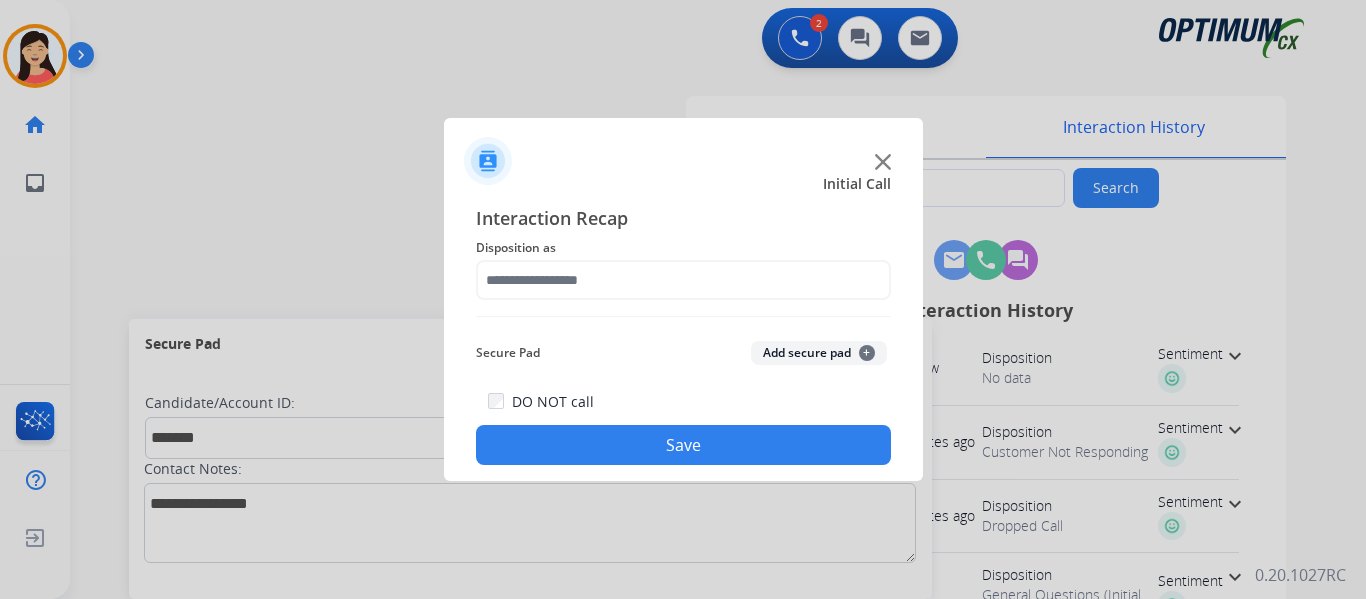 click on "Add secure pad  +" 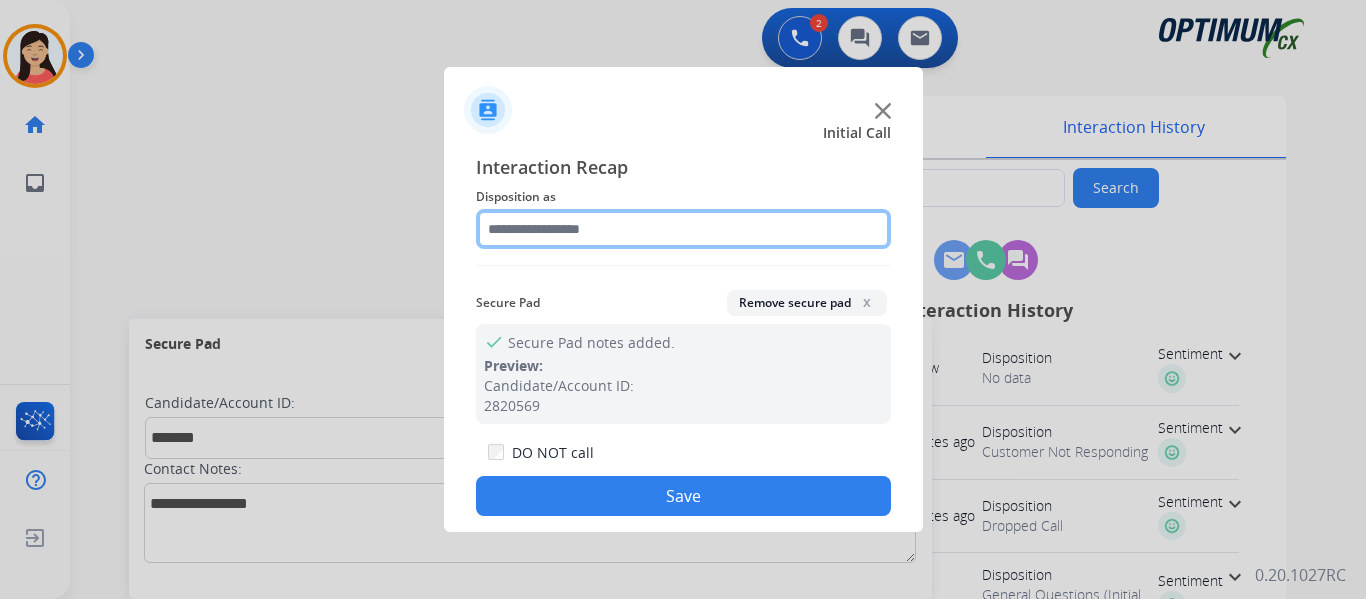 click 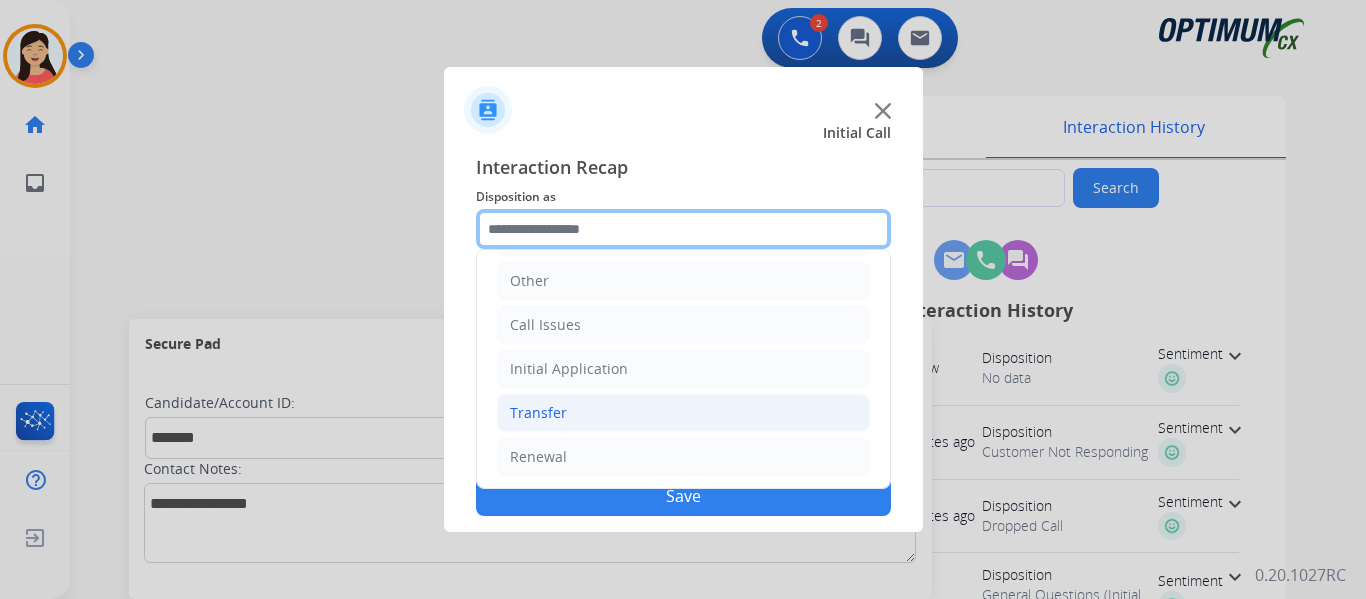 scroll, scrollTop: 136, scrollLeft: 0, axis: vertical 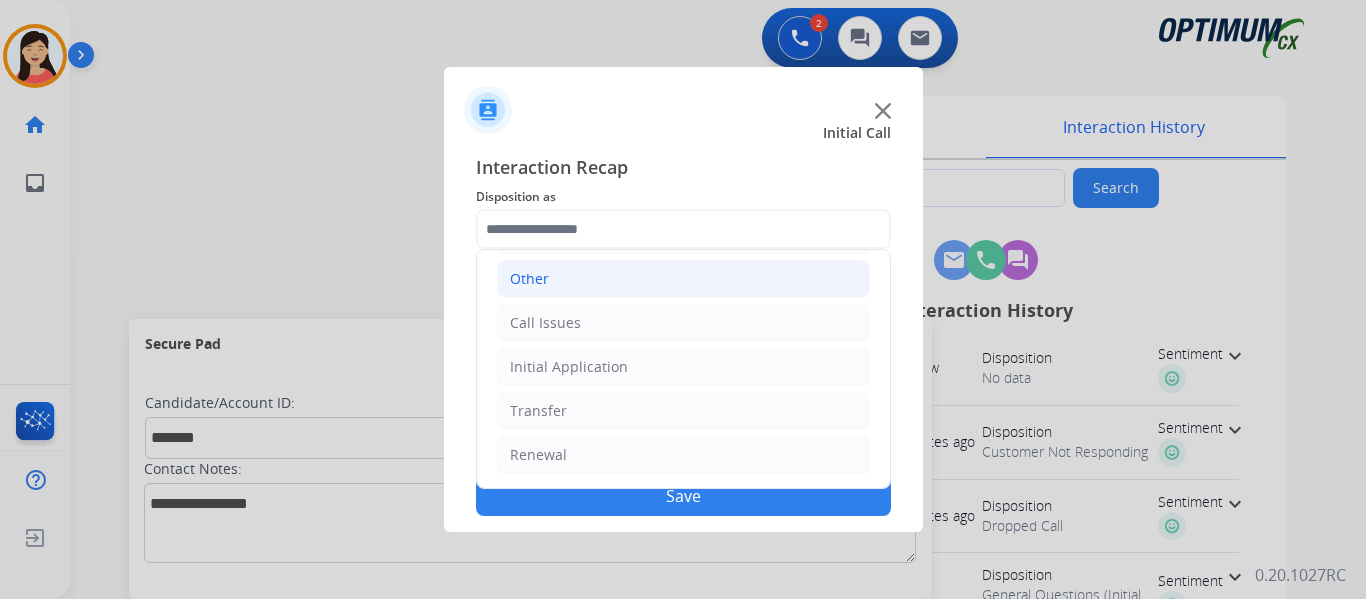 click on "Other" 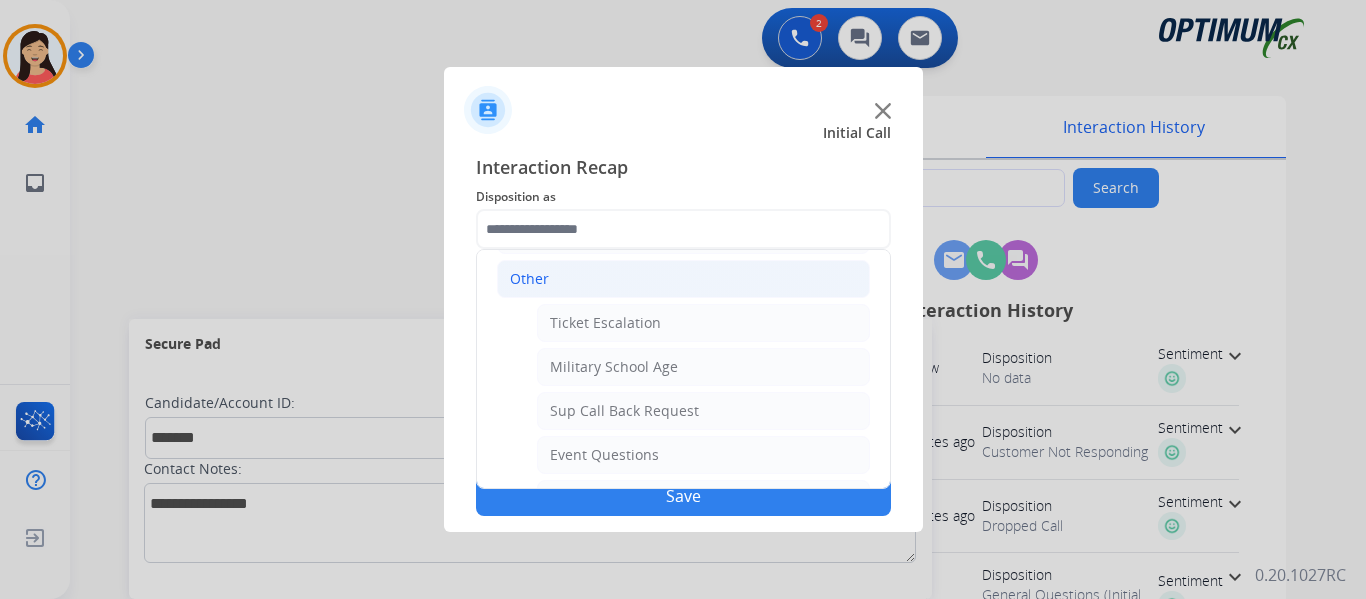 click on "Other" 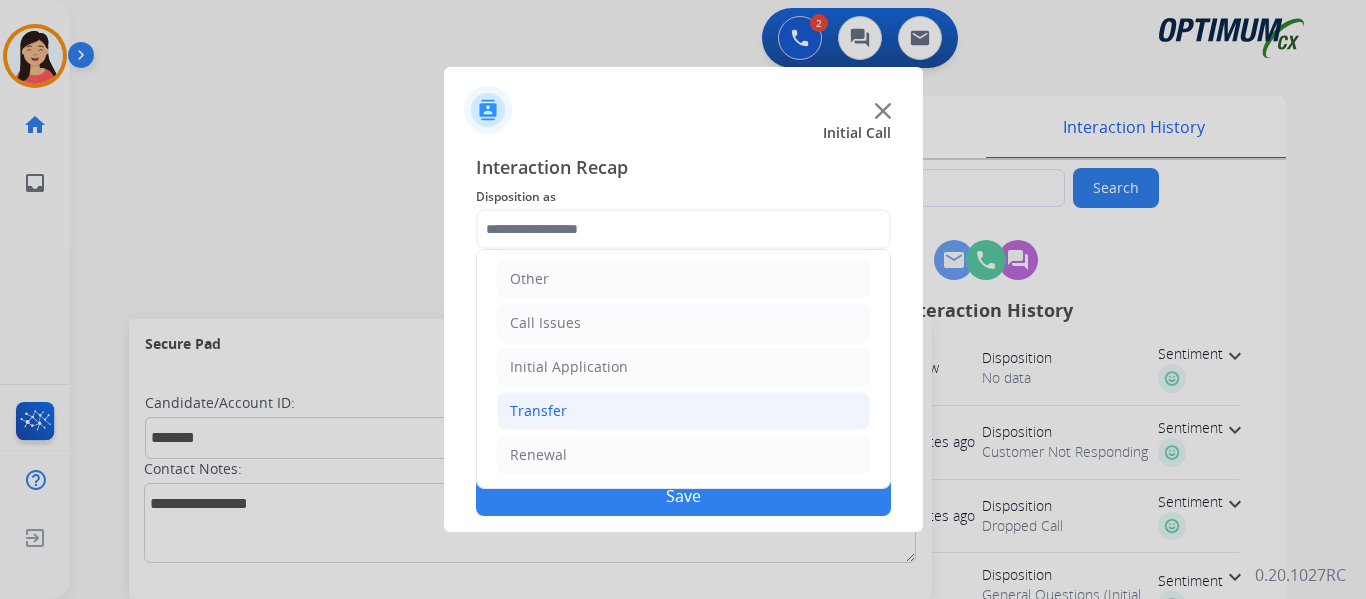 click on "Transfer" 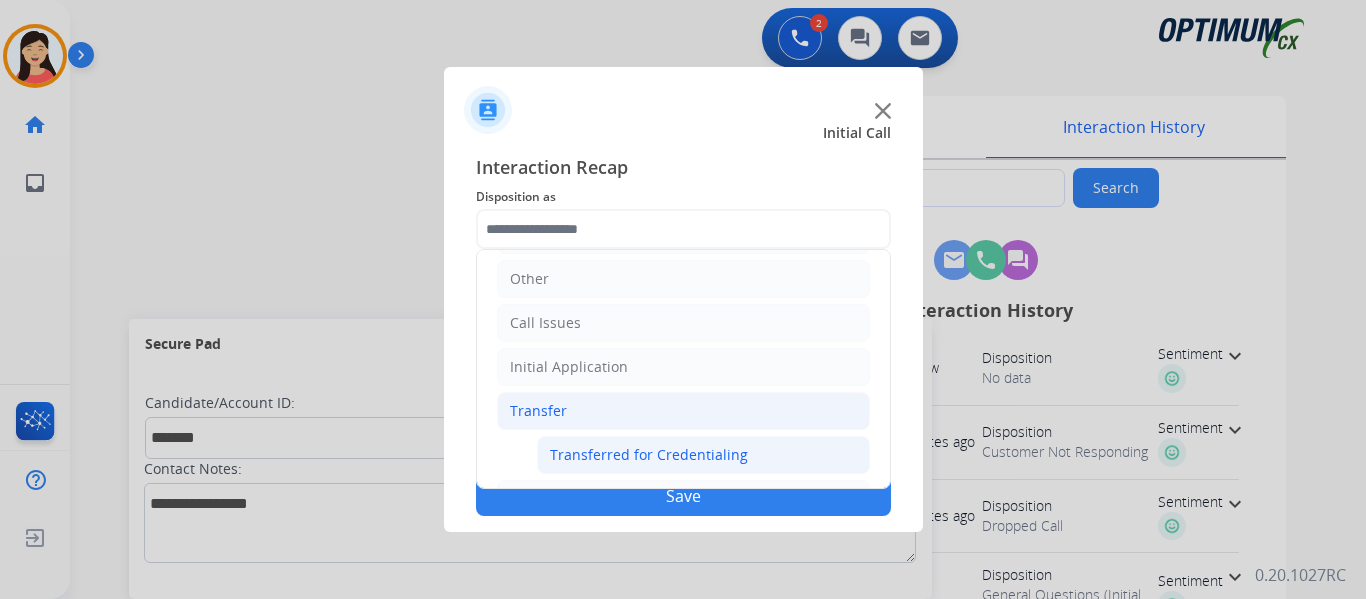 click on "Transferred for Credentialing" 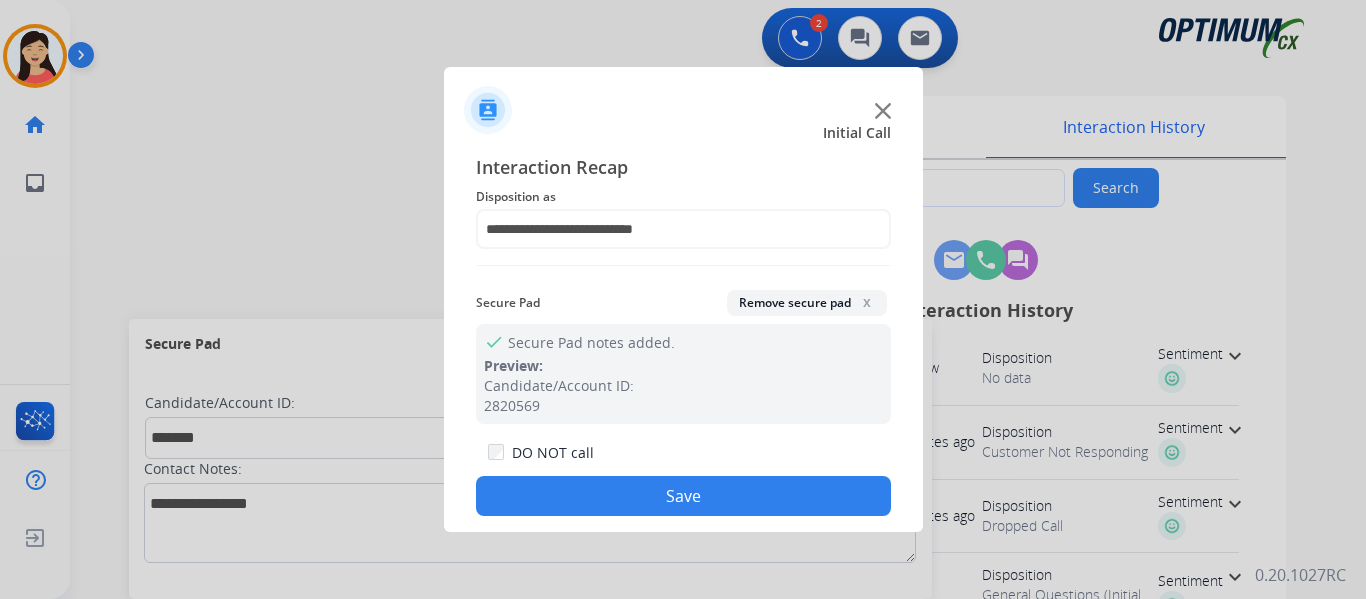 click on "Save" 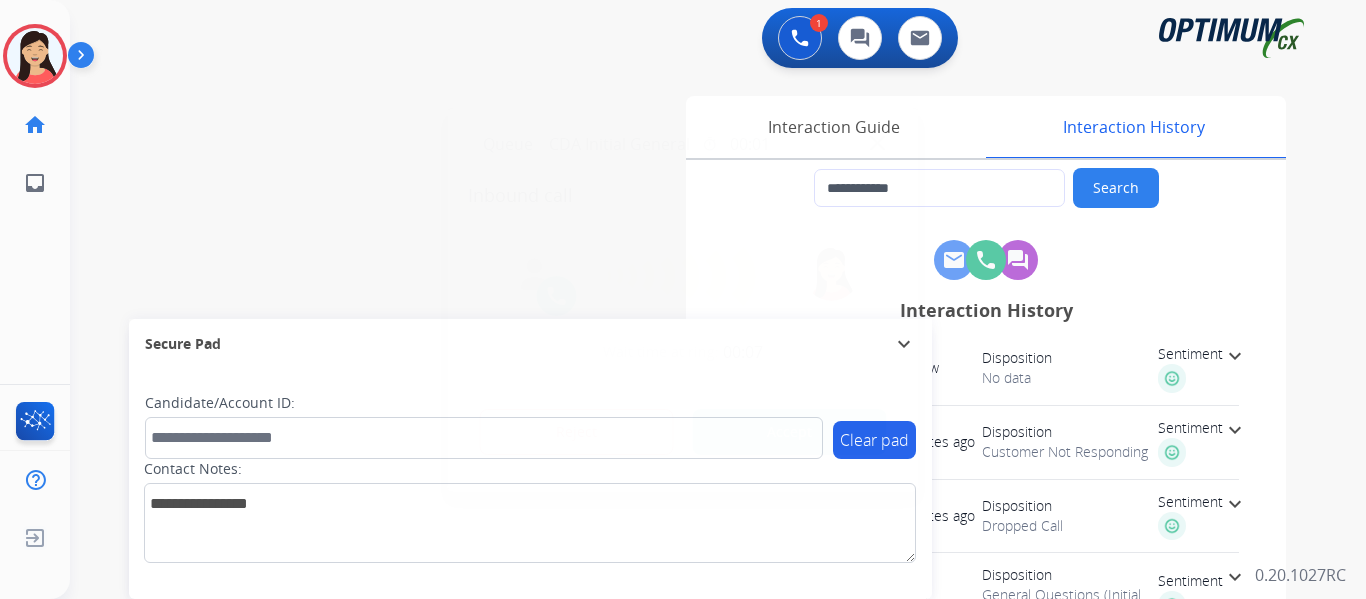 type on "**********" 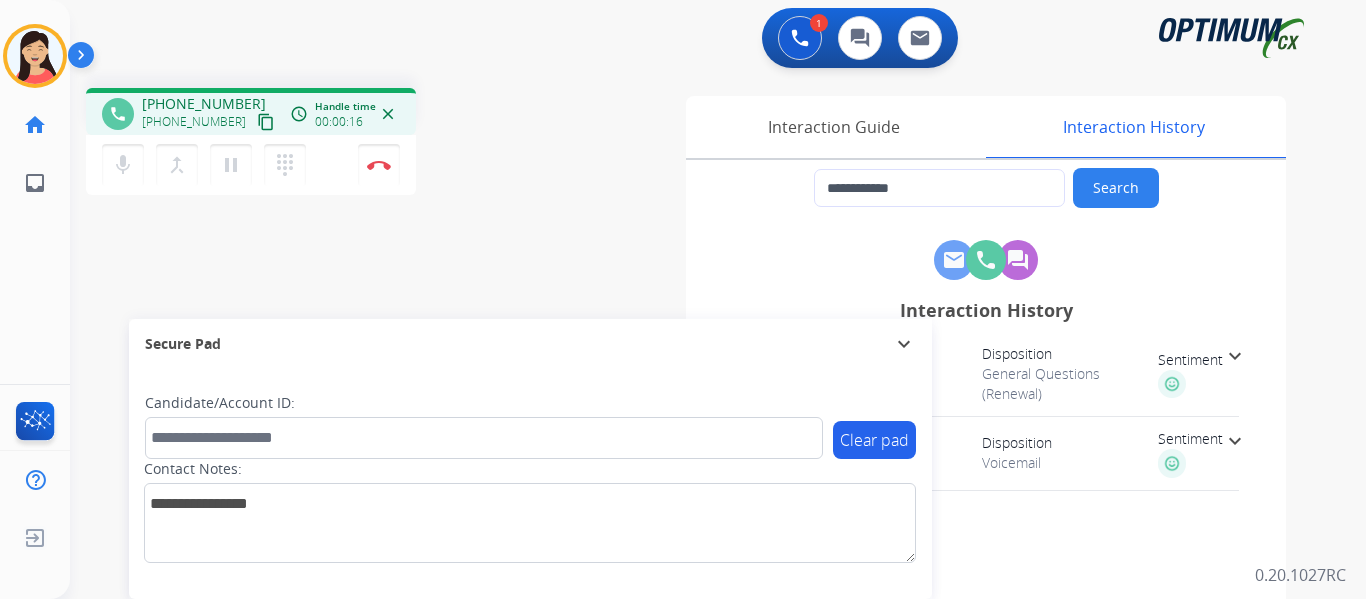 click on "content_copy" at bounding box center (266, 122) 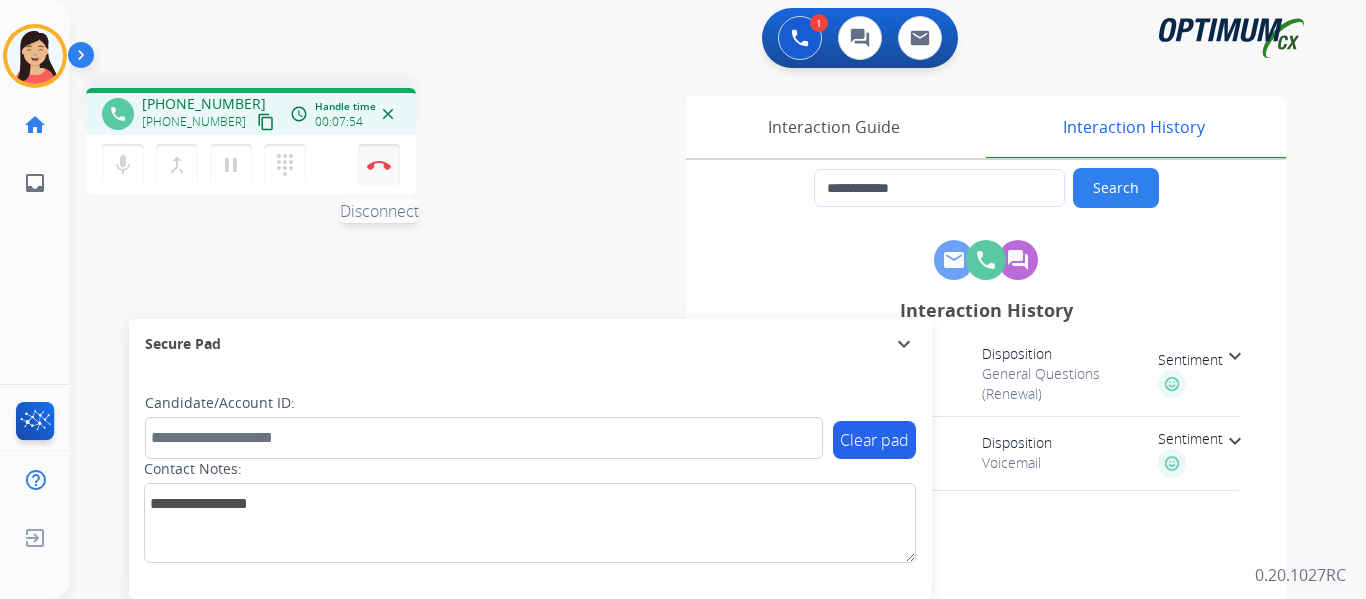 click at bounding box center [379, 165] 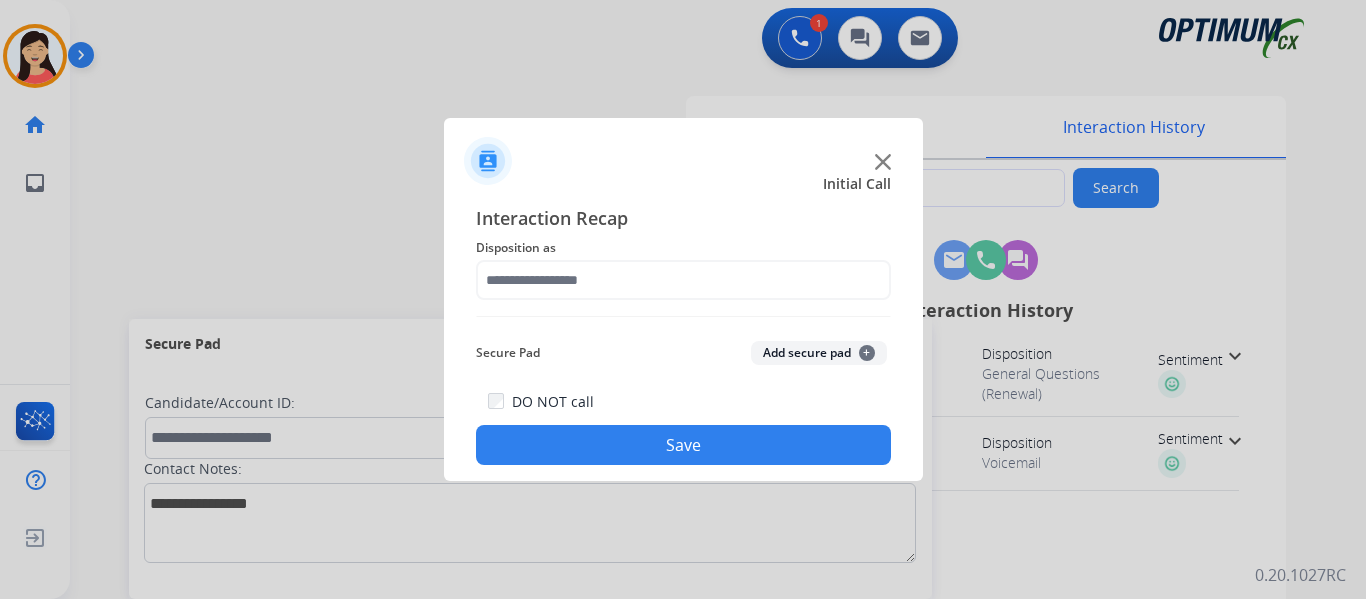drag, startPoint x: 780, startPoint y: 345, endPoint x: 674, endPoint y: 268, distance: 131.01526 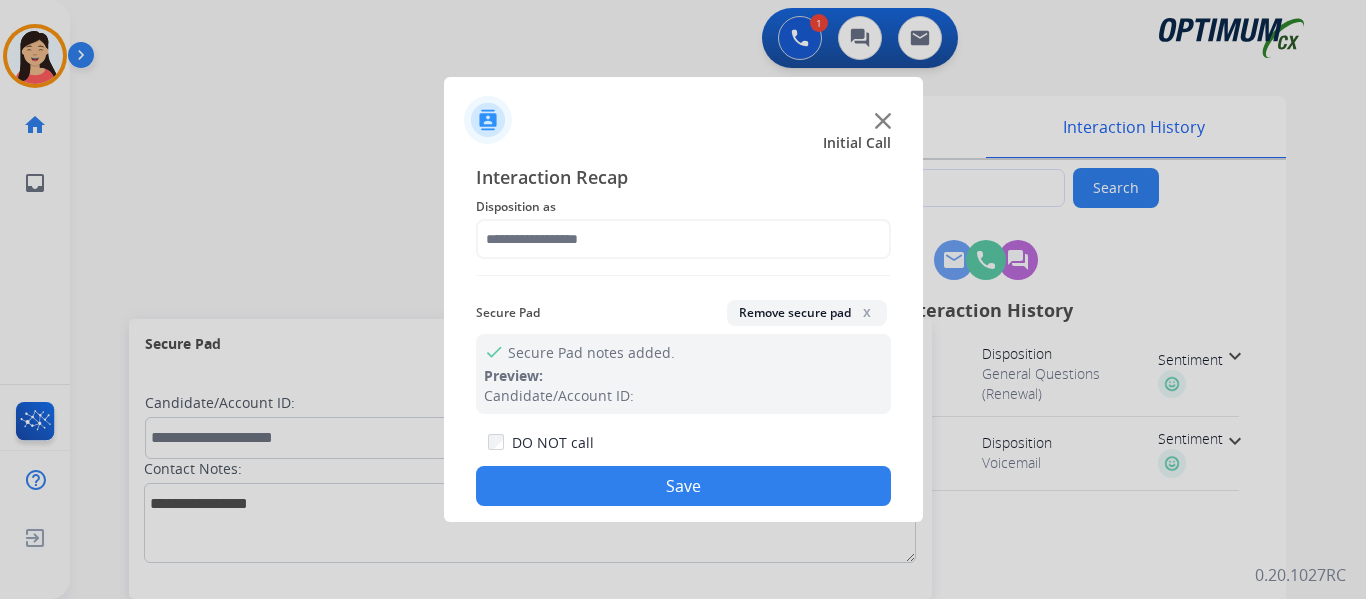 click on "Interaction Recap Disposition as    Secure Pad  Remove secure pad  x check Secure Pad notes added. Preview: Candidate/Account ID:  DO NOT call  Save" 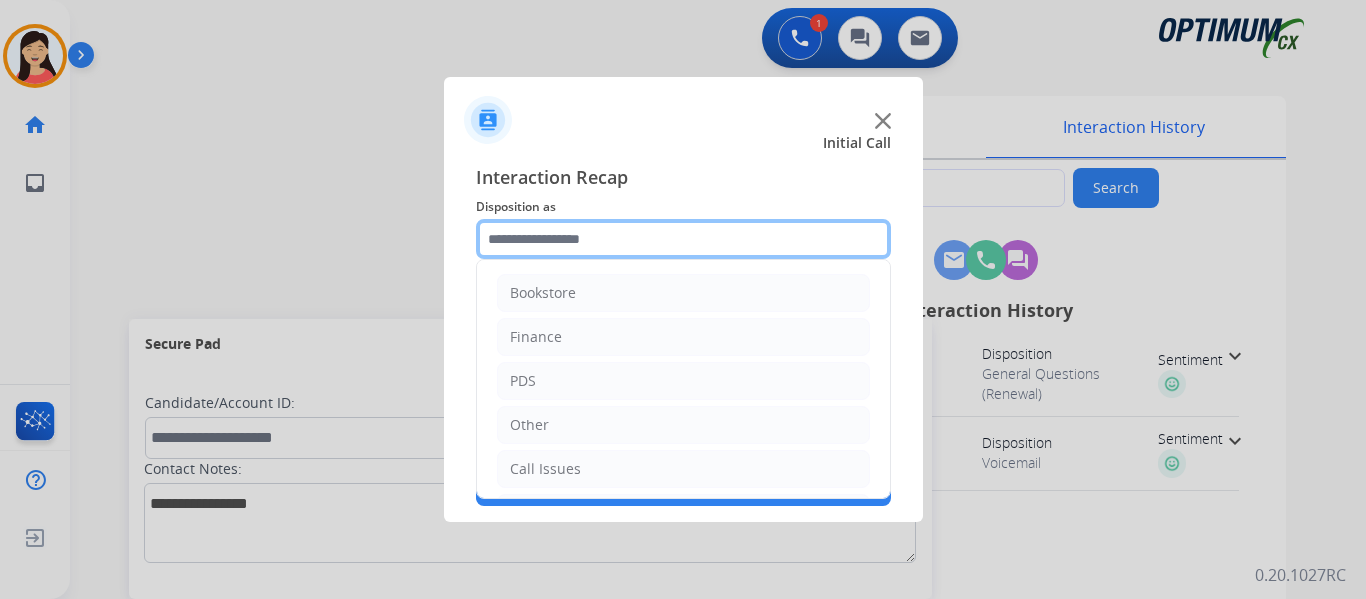 click 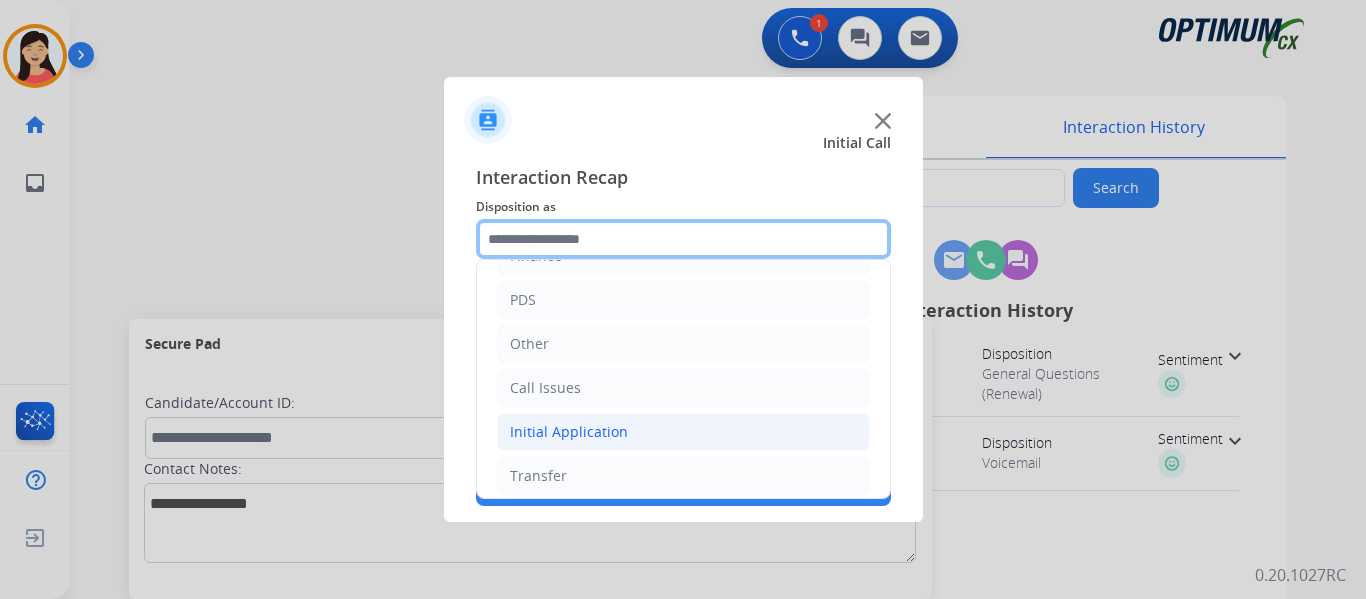 scroll, scrollTop: 136, scrollLeft: 0, axis: vertical 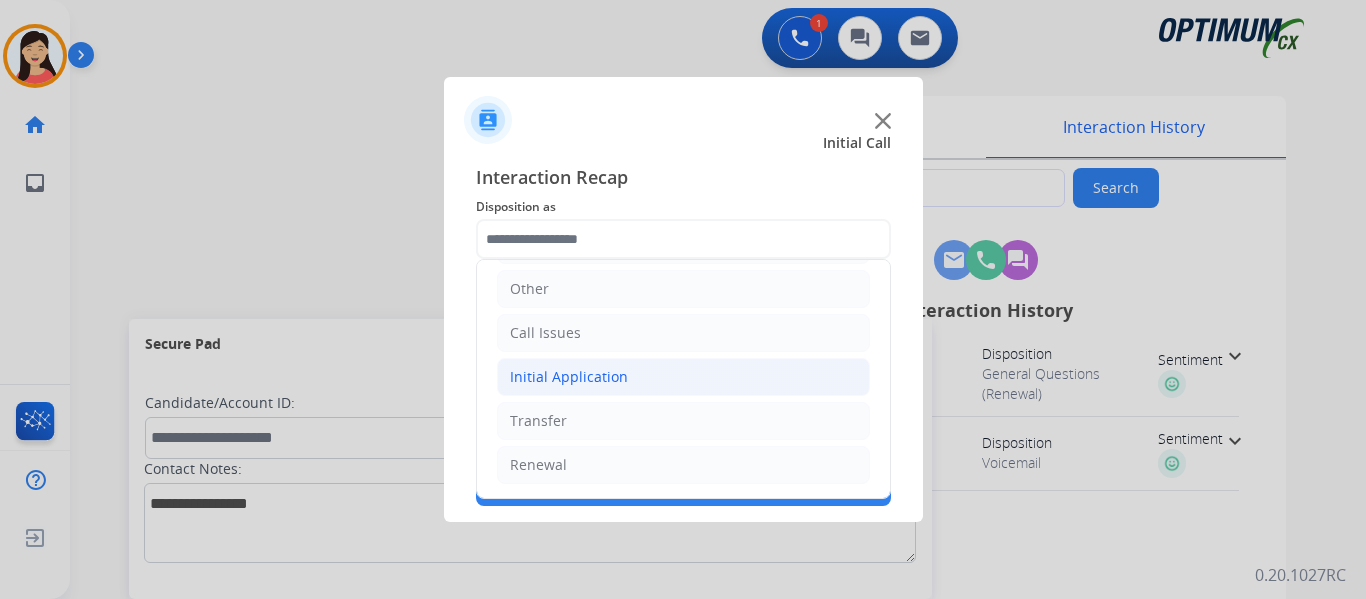 click on "Initial Application" 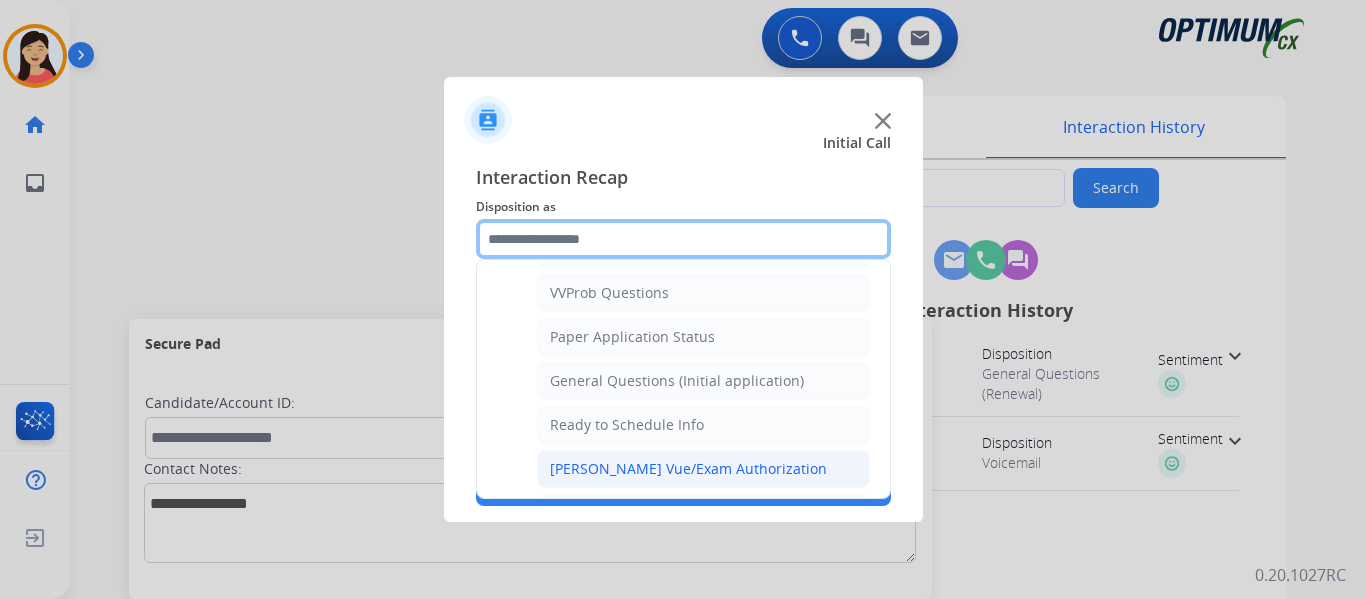 scroll, scrollTop: 1136, scrollLeft: 0, axis: vertical 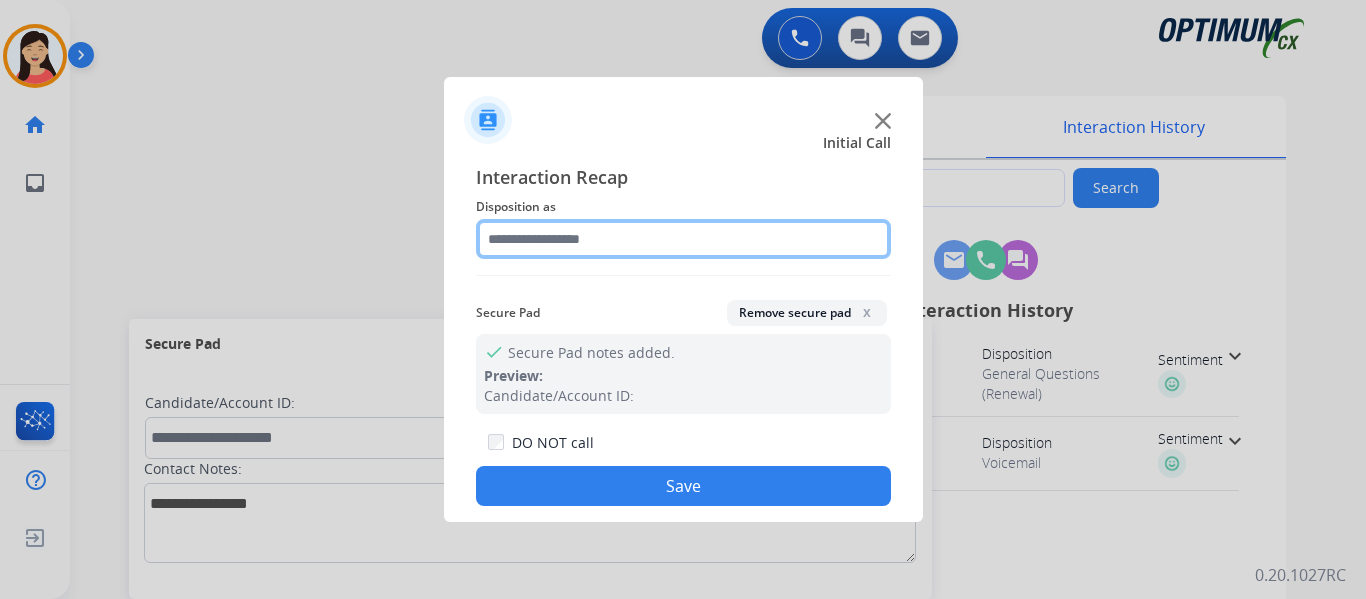 click 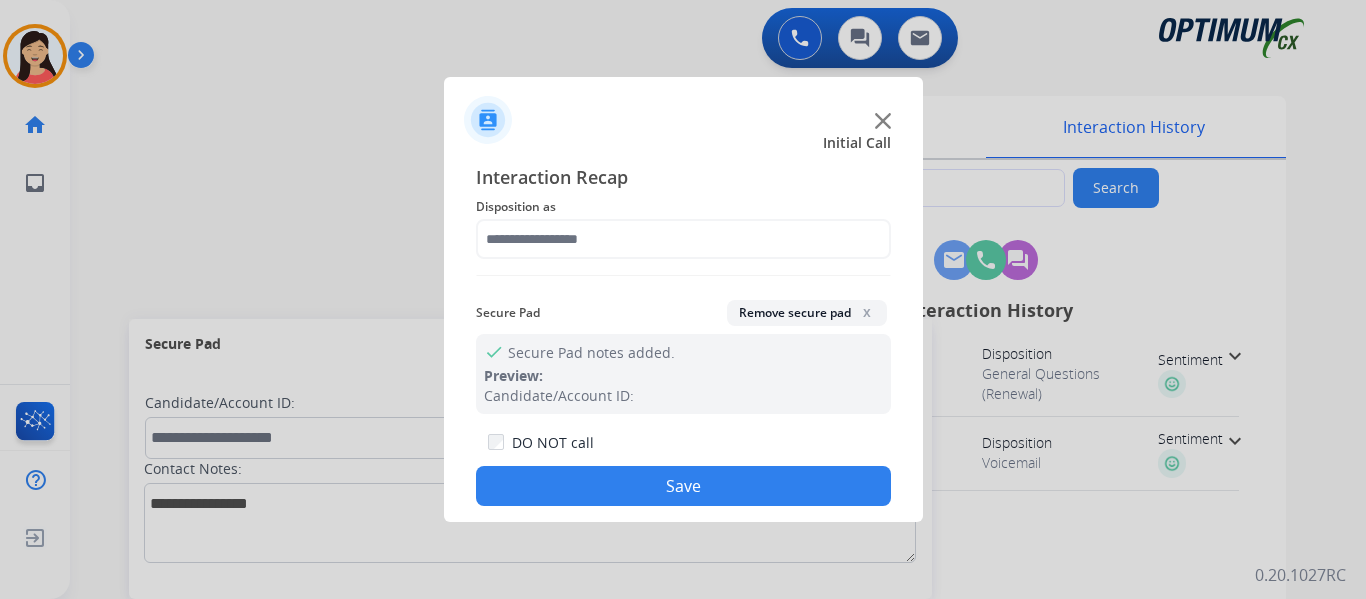 click on "Remove secure pad  x" 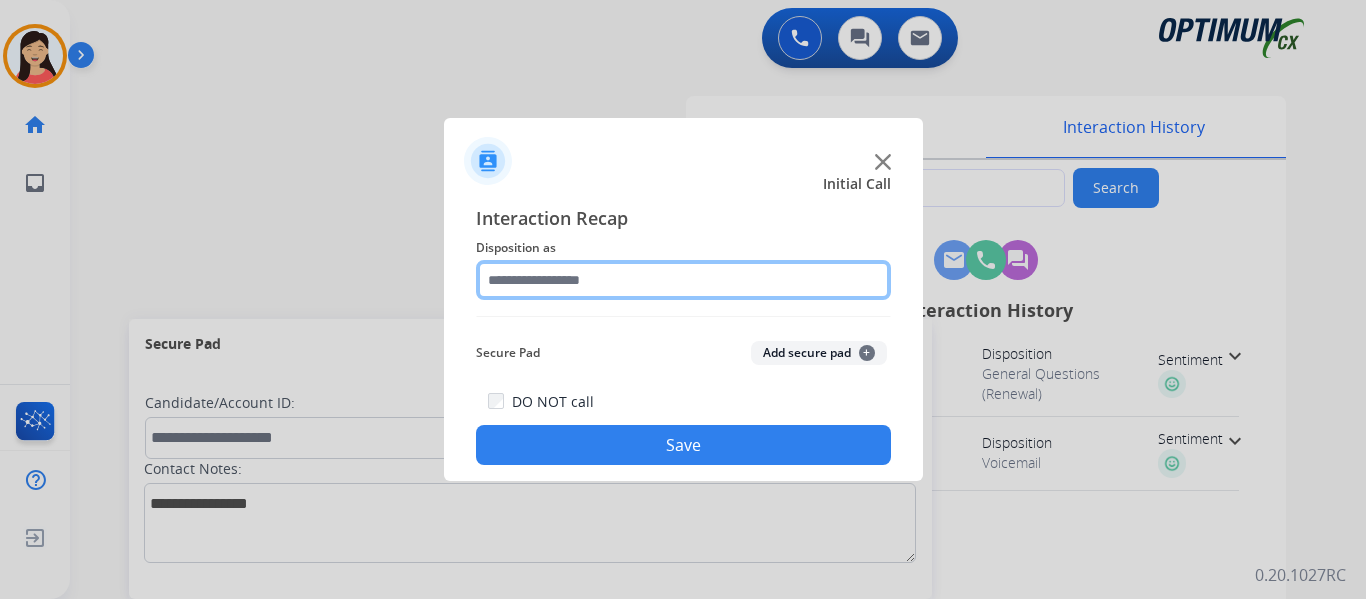 click 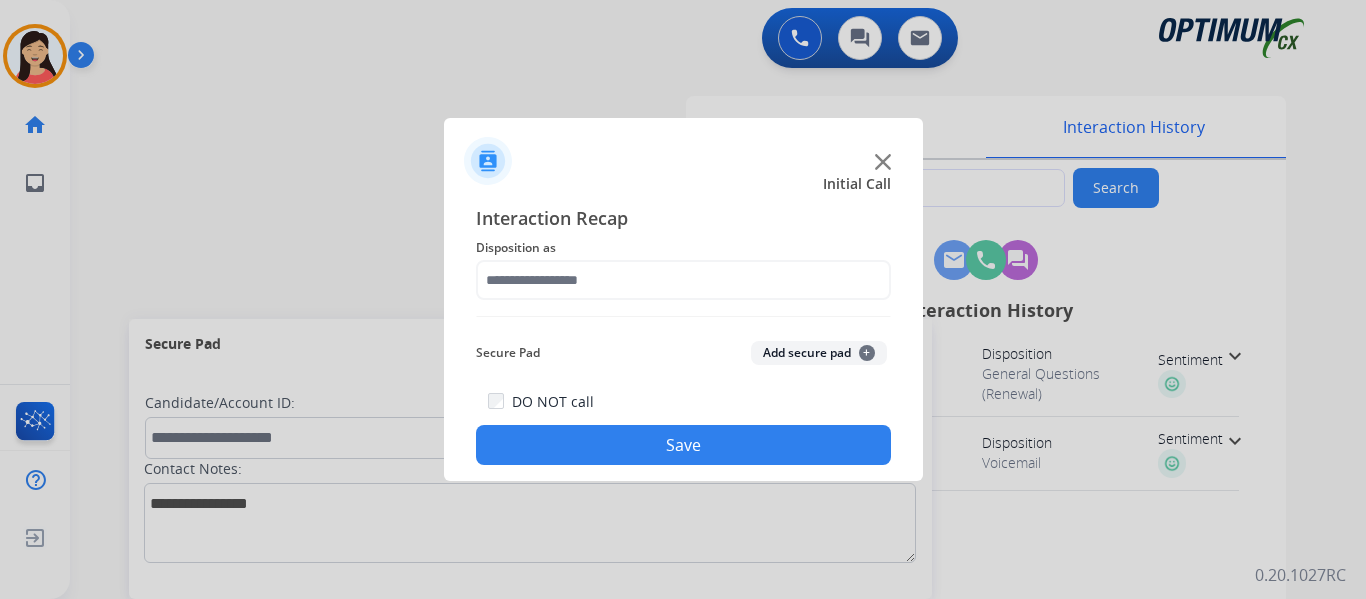 click on "Interaction Recap Disposition as    Secure Pad  Add secure pad  +  DO NOT call  Save" 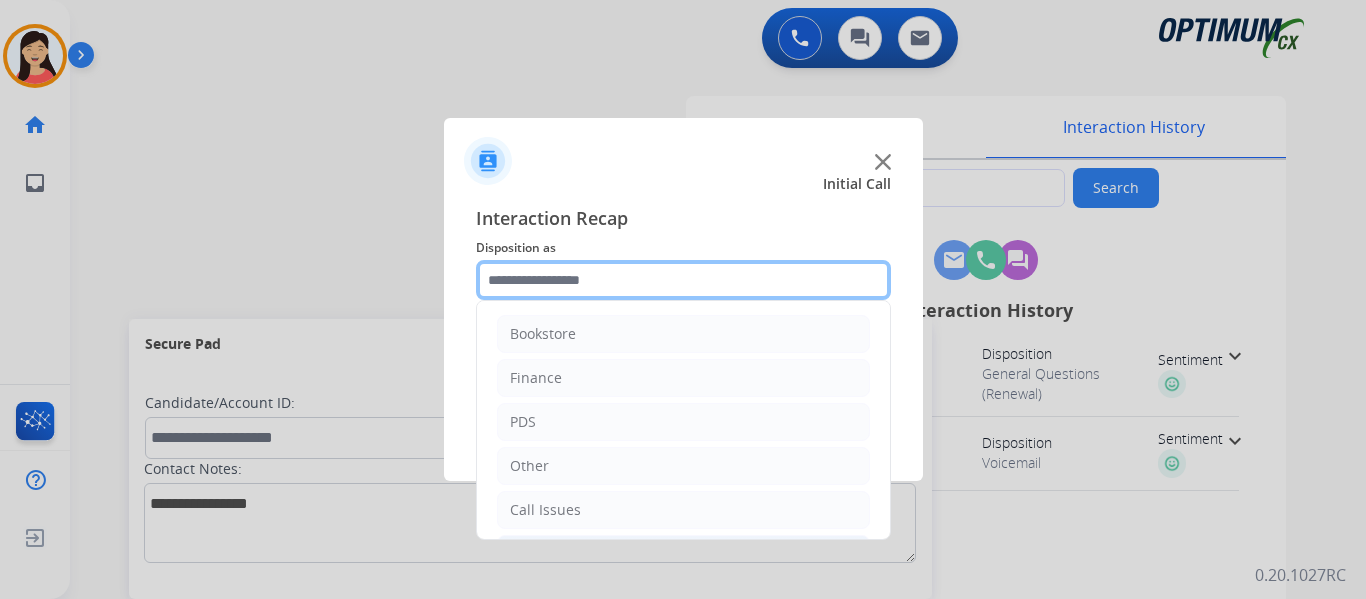 click 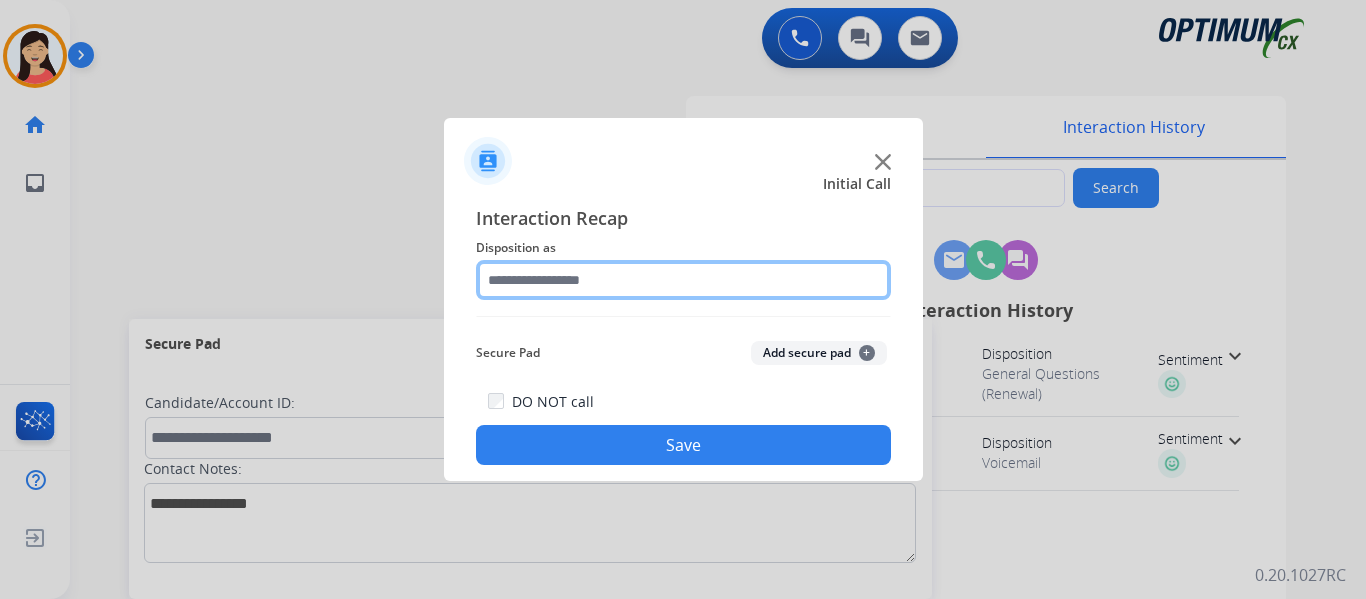 click 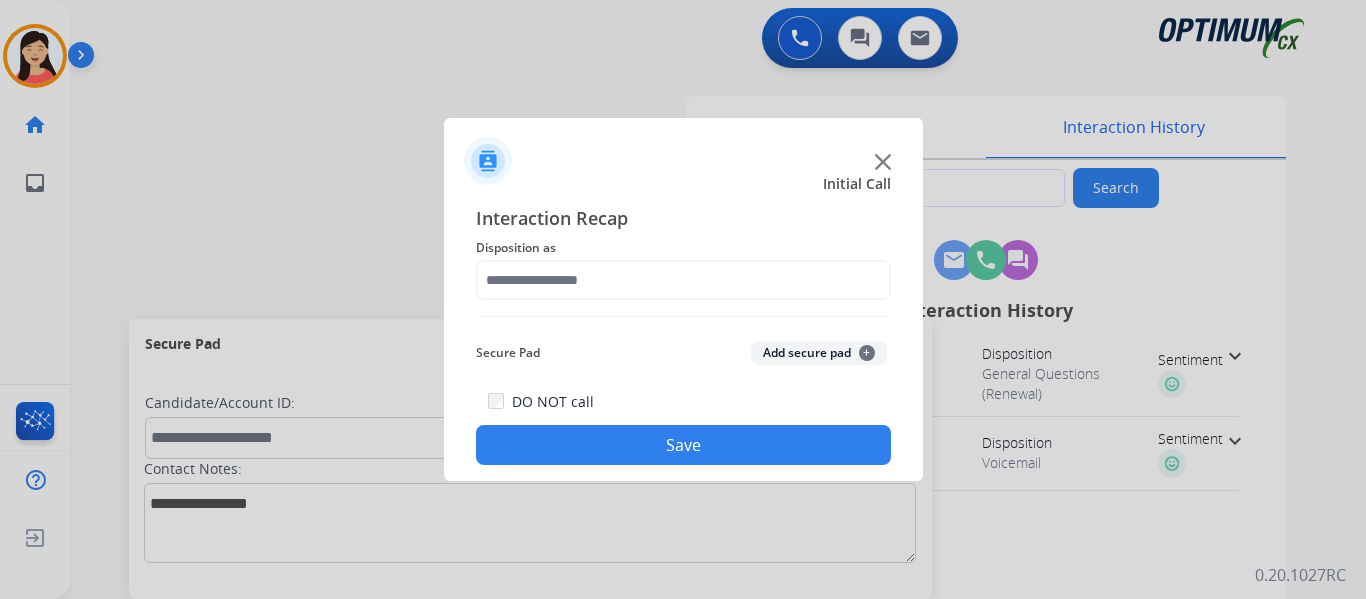 click on "Interaction Recap Disposition as    Secure Pad  Add secure pad  +  DO NOT call  Save" 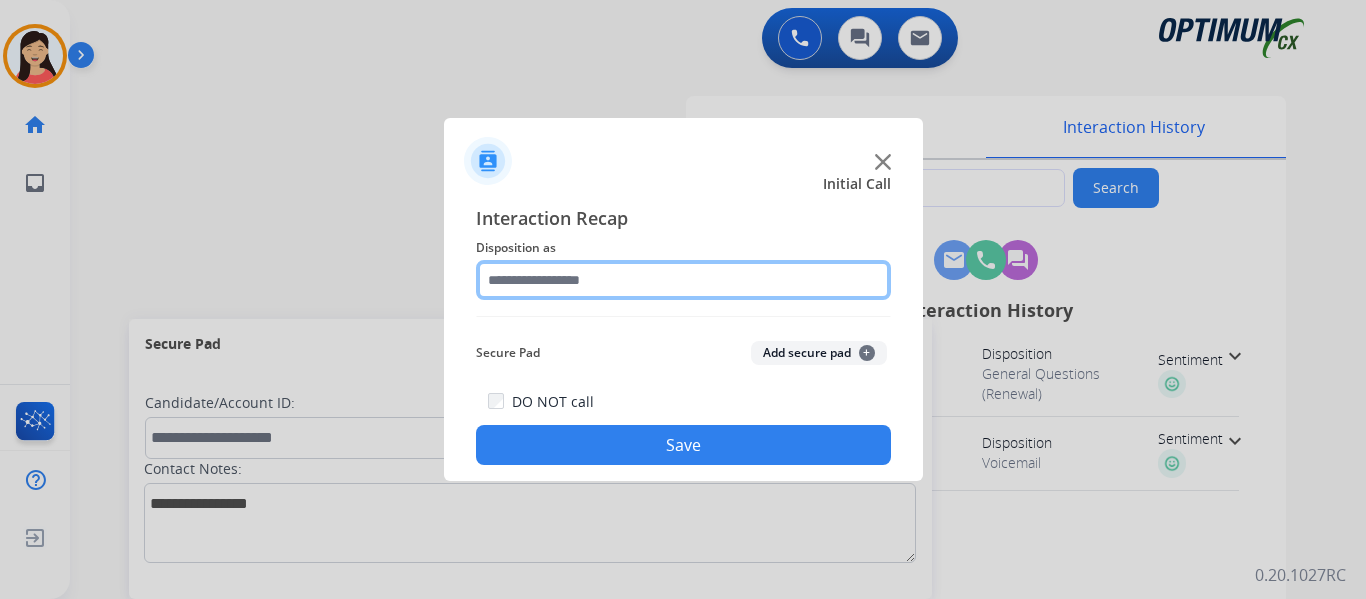 click 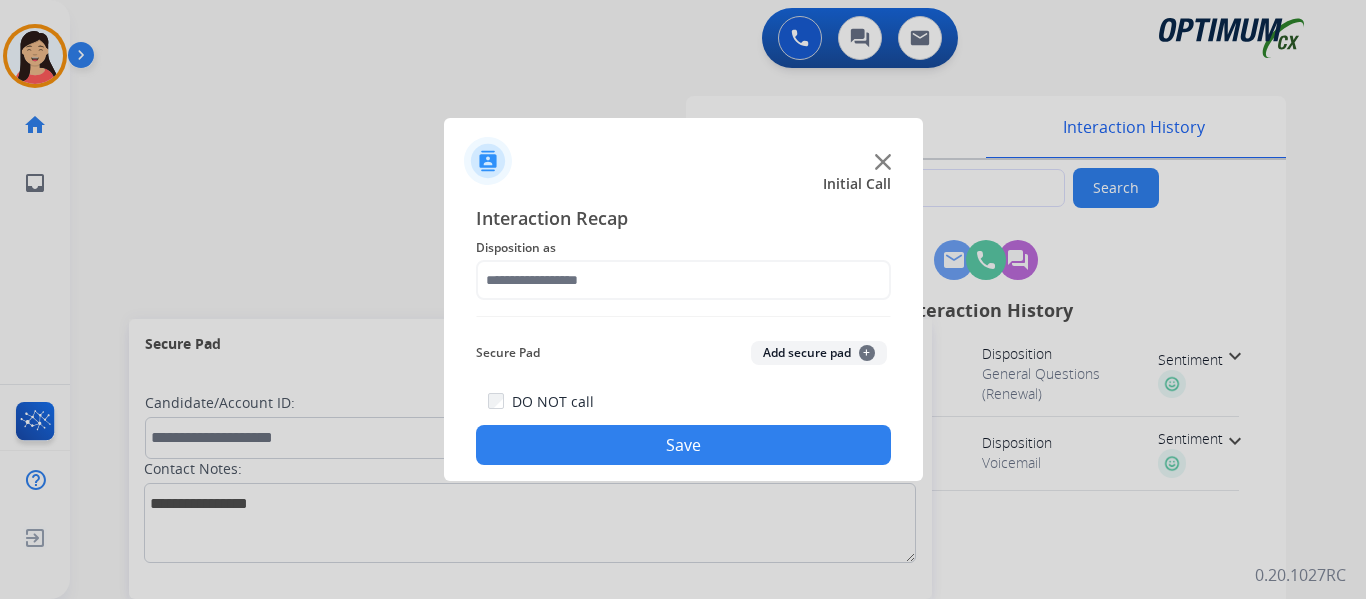 click on "Interaction Recap" 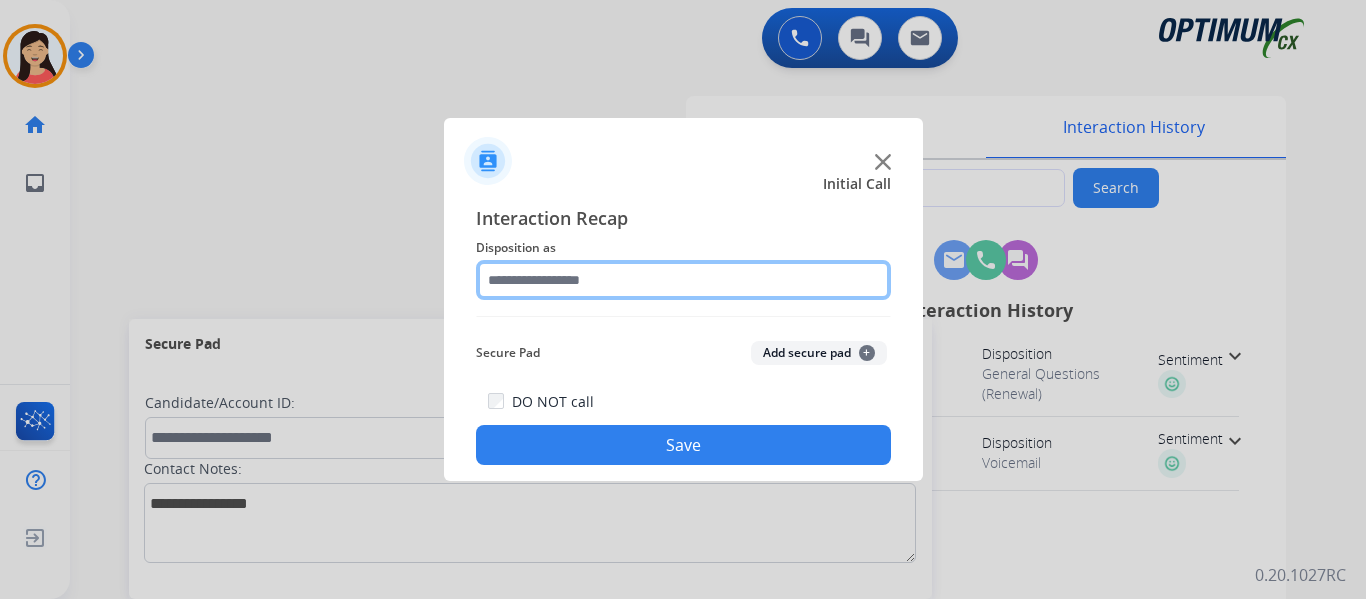 click 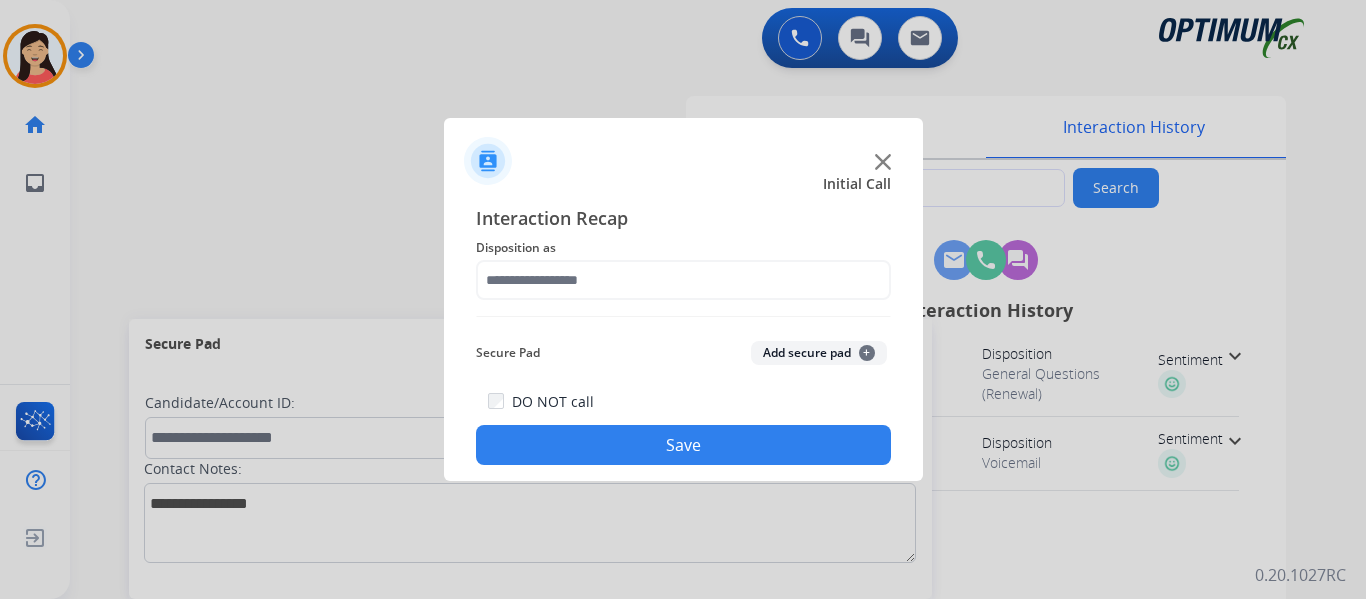 click on "Interaction Recap Disposition as    Secure Pad  Add secure pad  +  DO NOT call  Save" 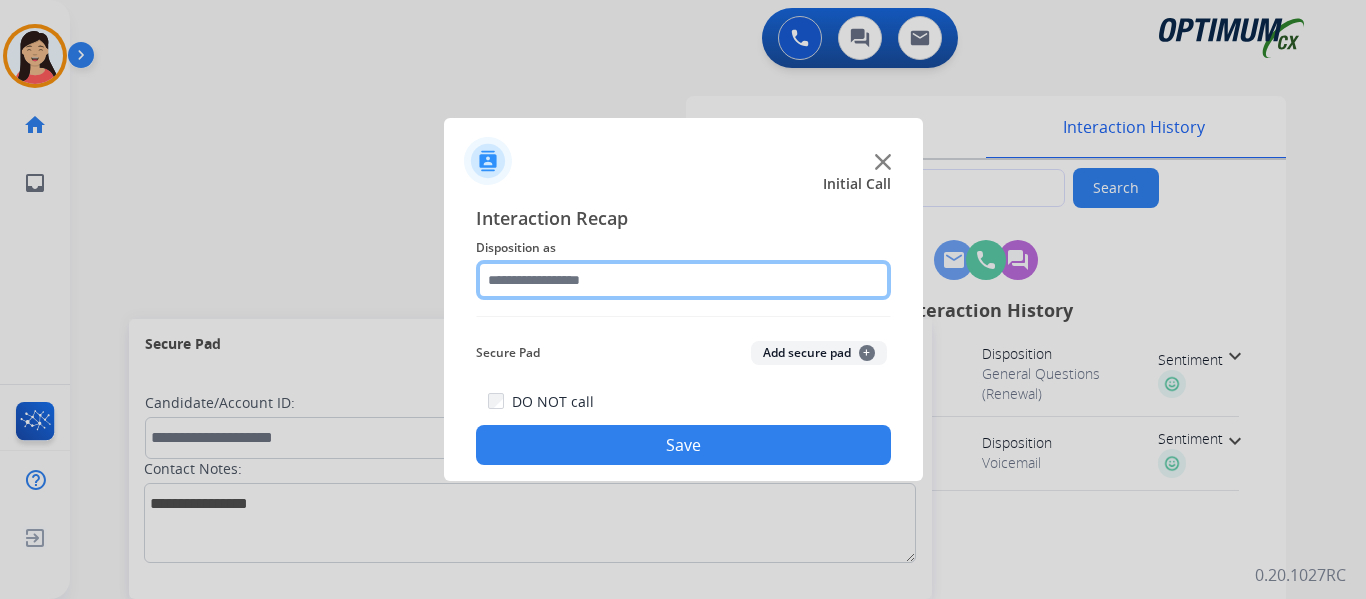 click 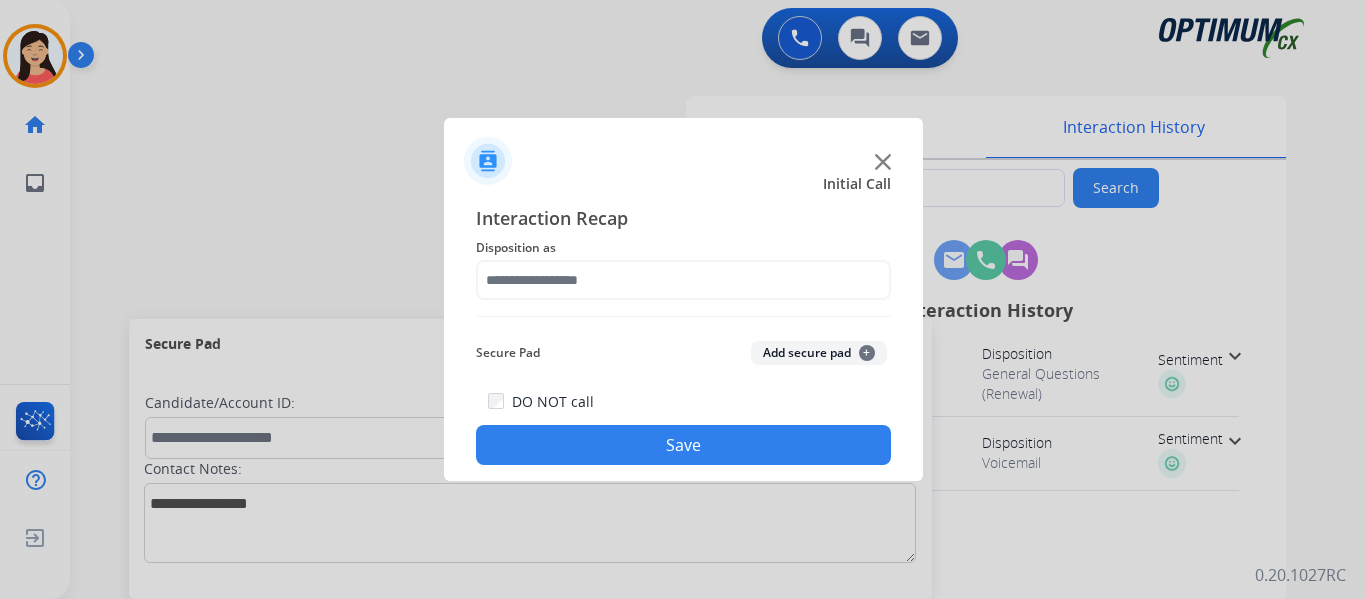 click on "Interaction Recap Disposition as    Secure Pad  Add secure pad  +  DO NOT call  Save" 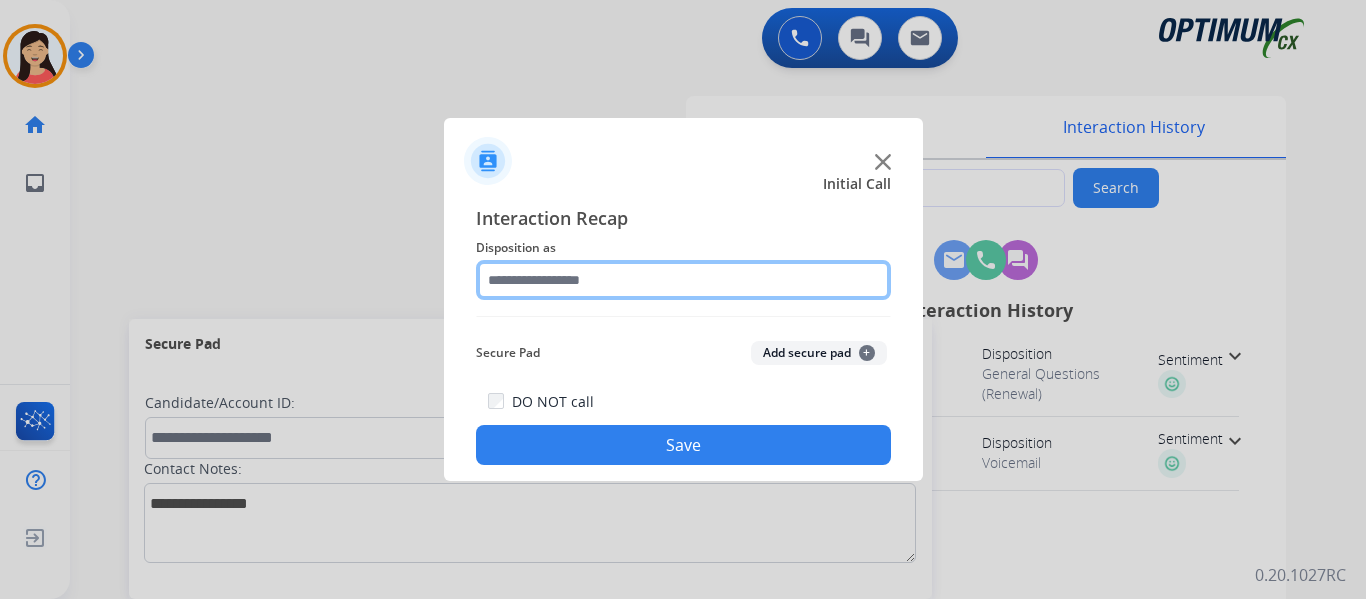 click 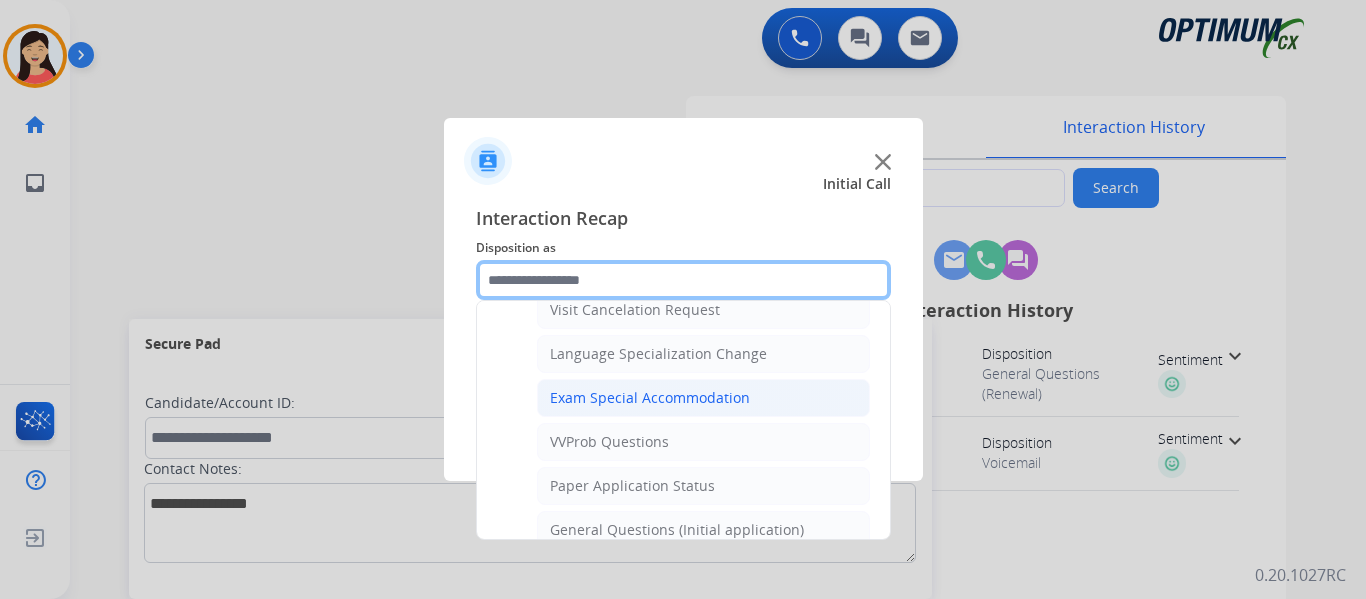 scroll, scrollTop: 1000, scrollLeft: 0, axis: vertical 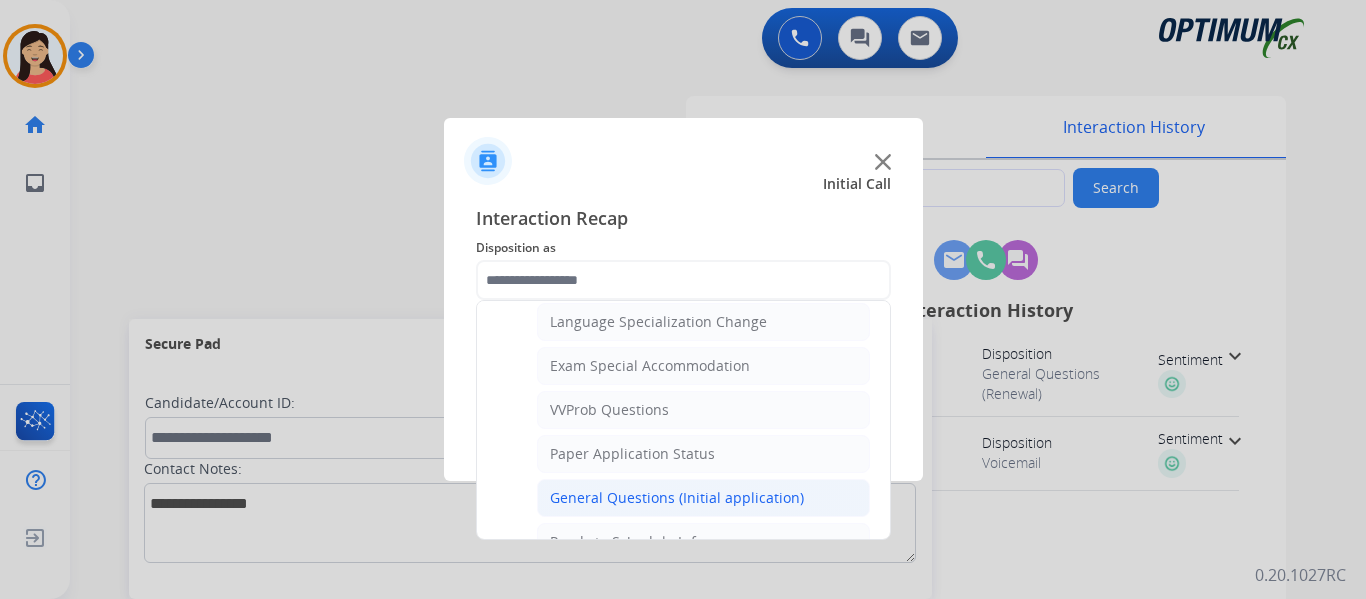click on "General Questions (Initial application)" 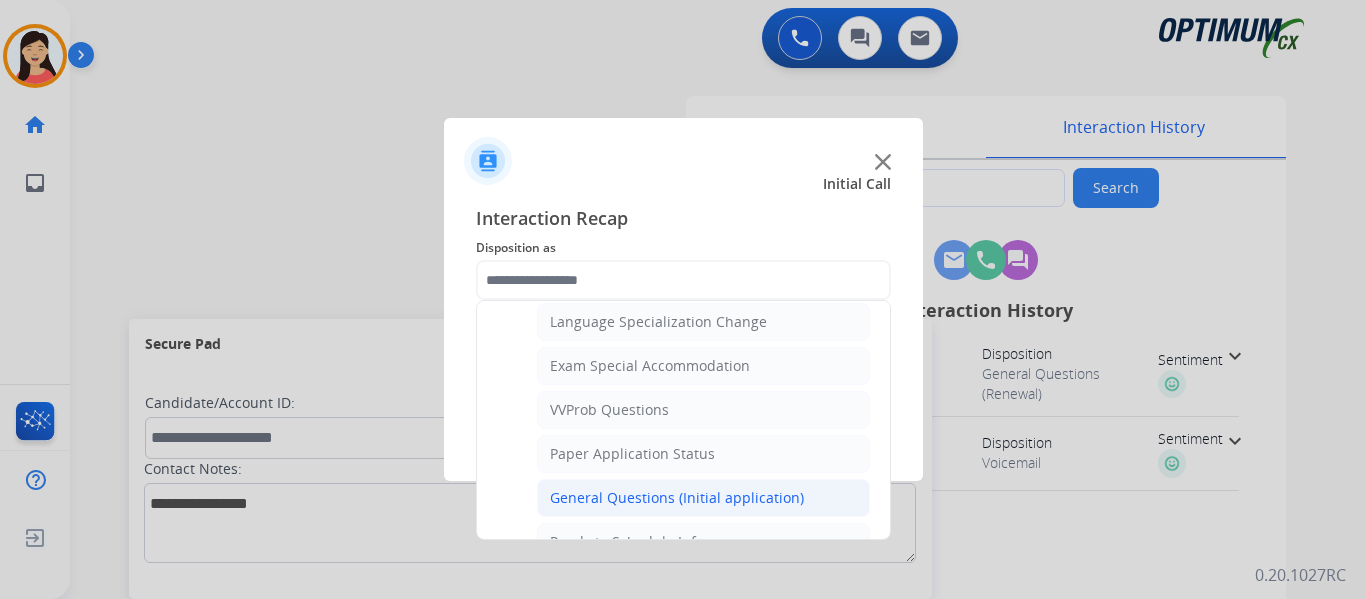 type on "**********" 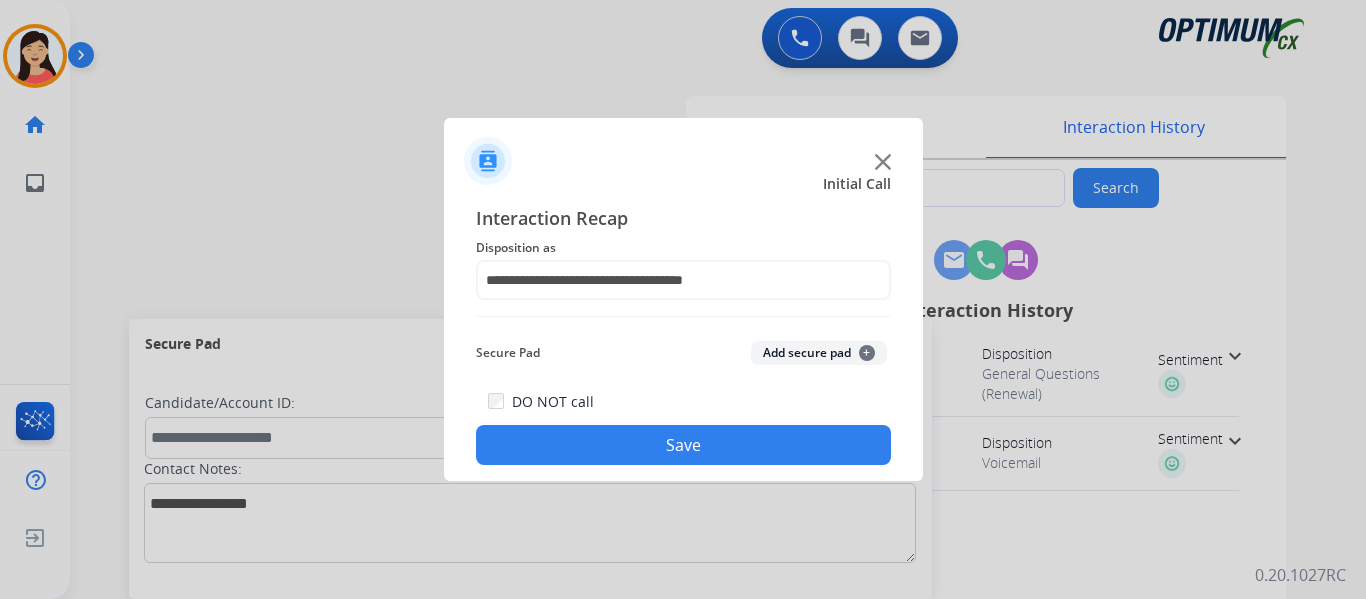 click on "Save" 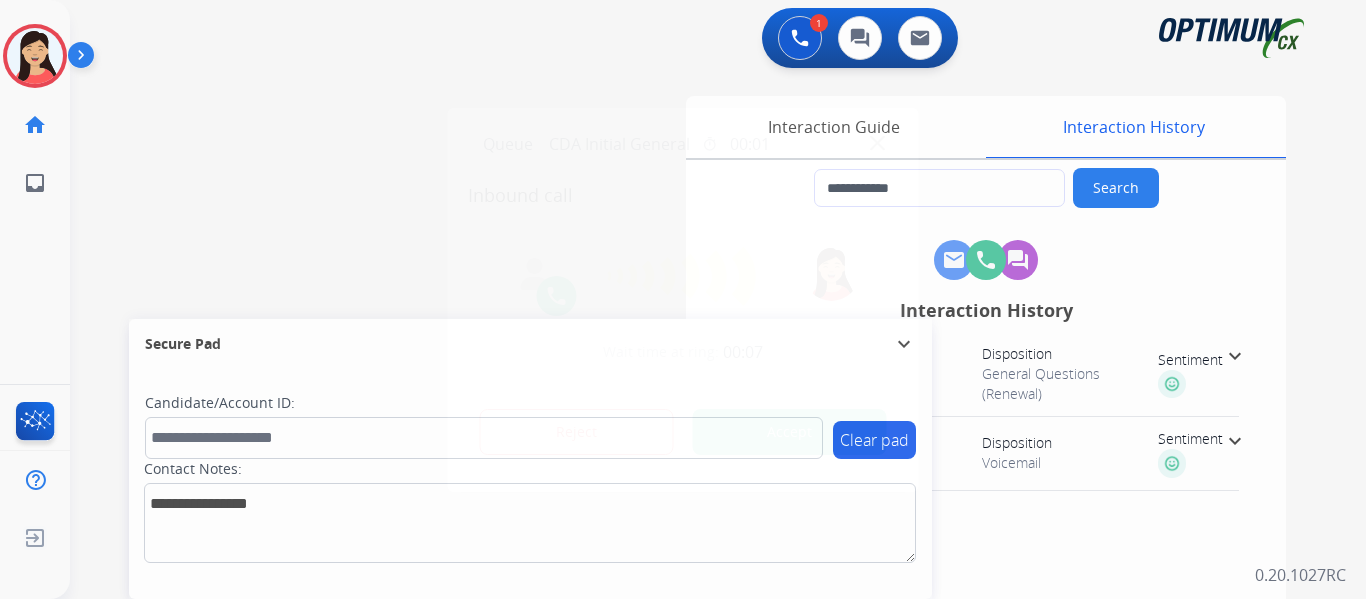 type on "**********" 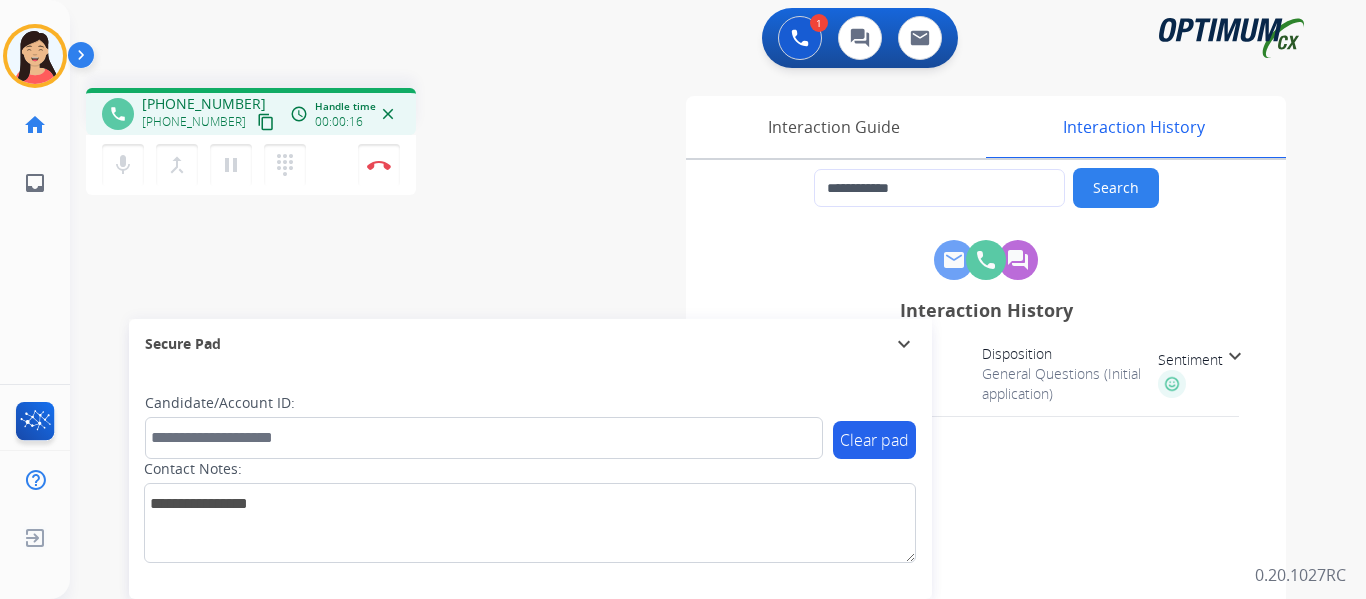 click on "content_copy" at bounding box center (266, 122) 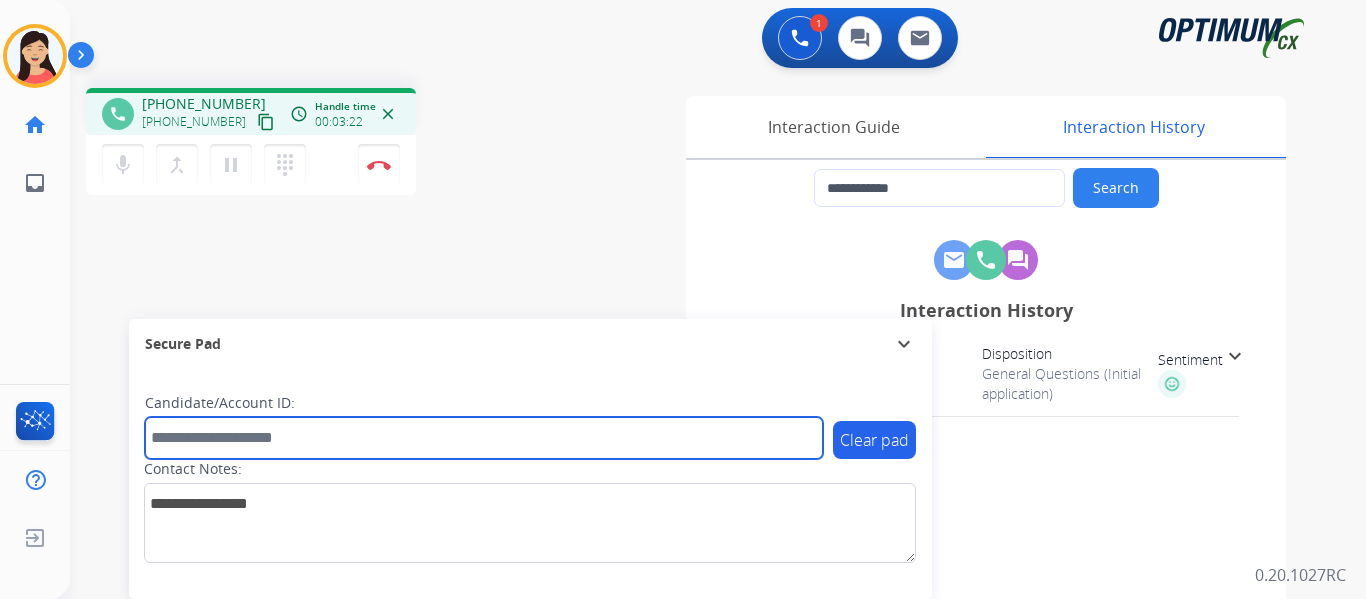 click at bounding box center [484, 438] 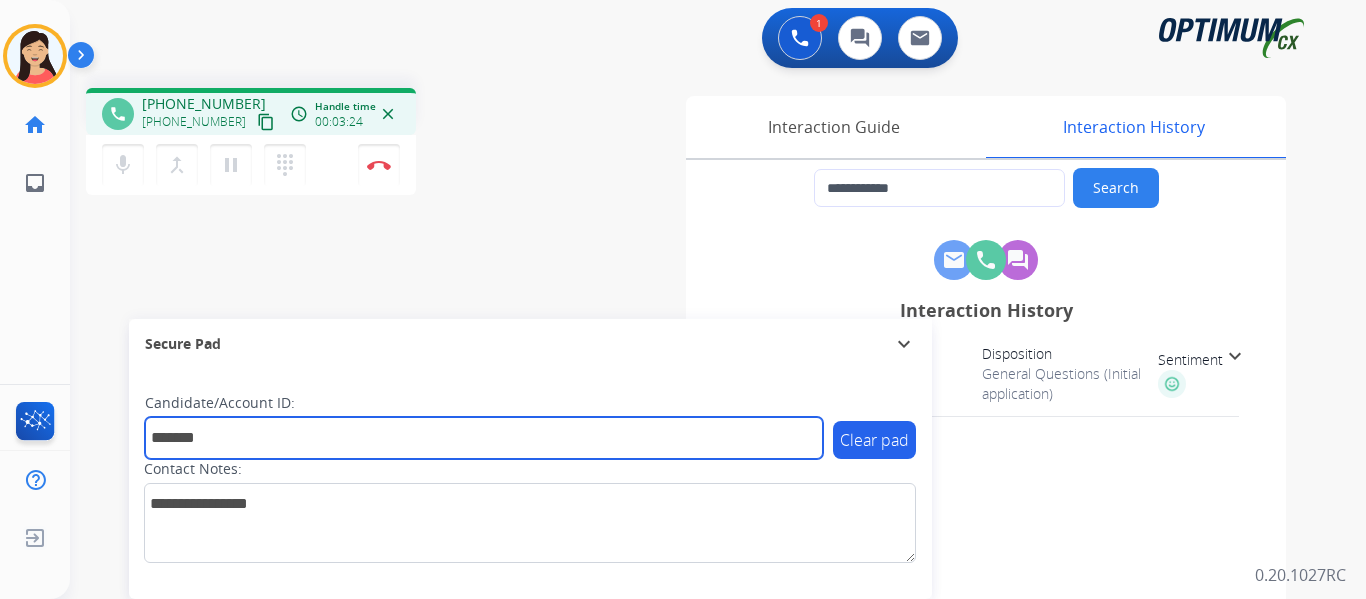 type on "*******" 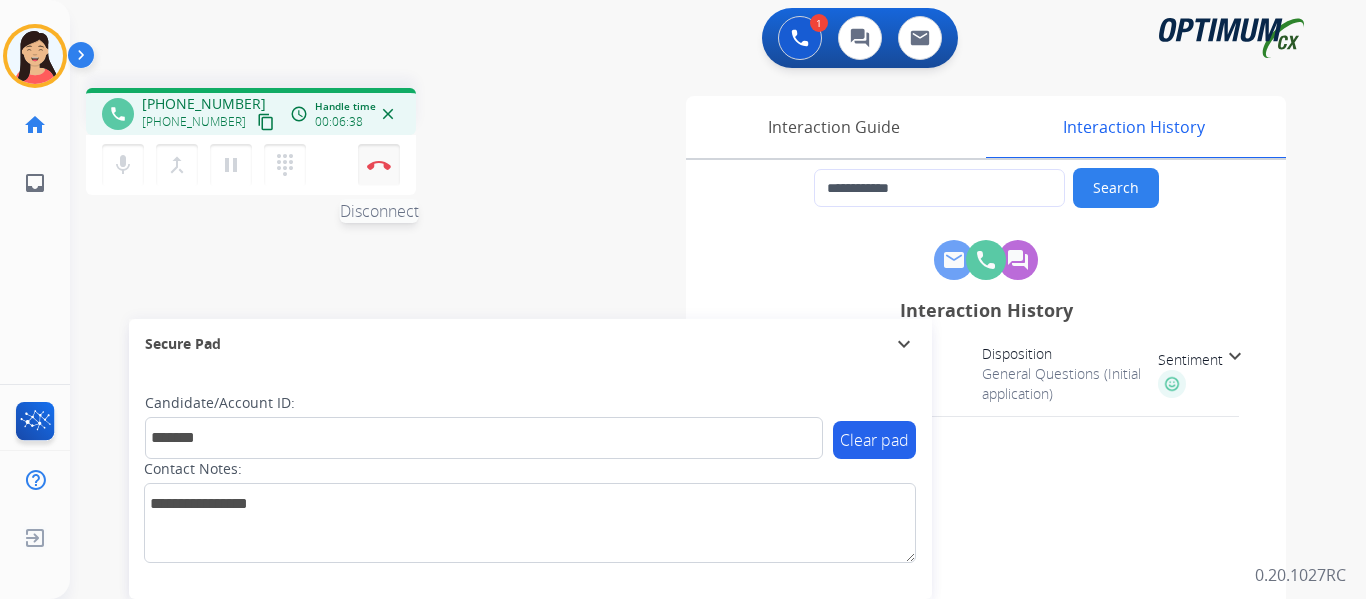 click on "Disconnect" at bounding box center (379, 165) 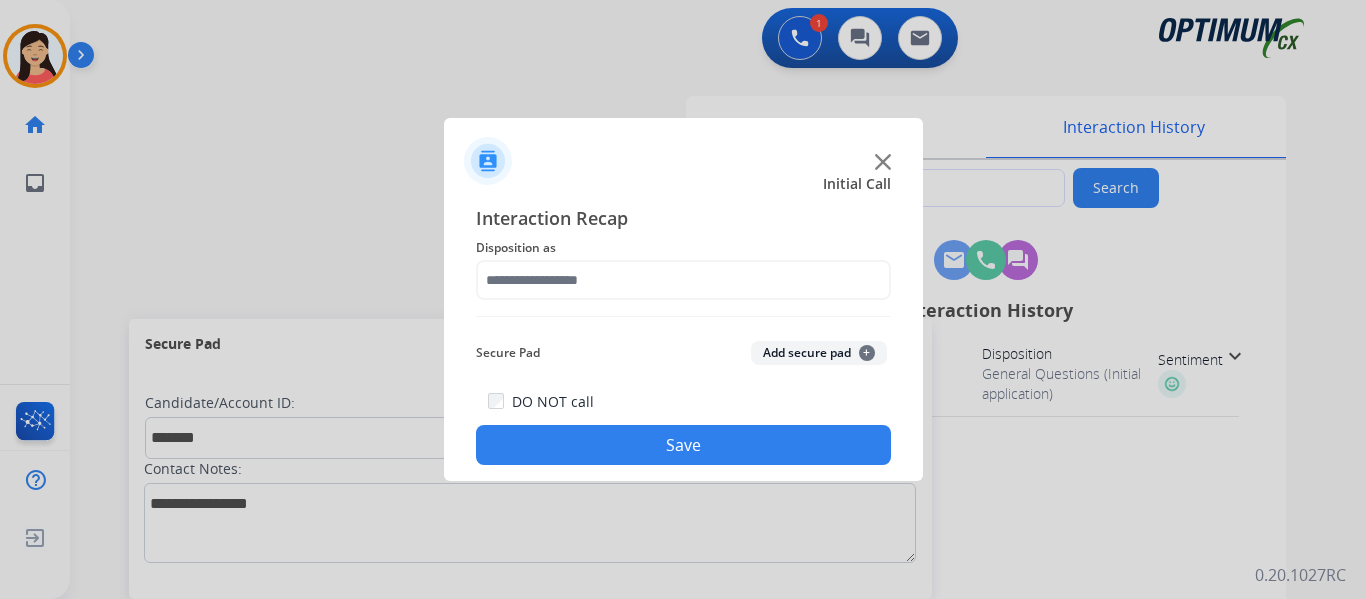 click on "Add secure pad  +" 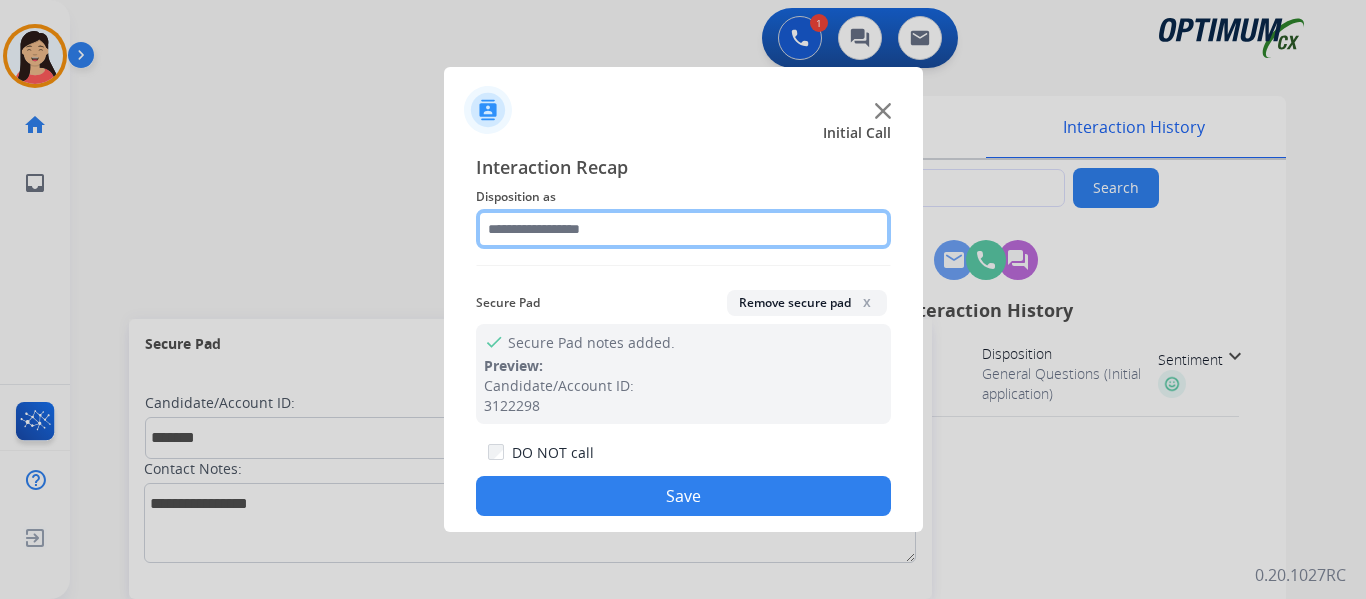 click 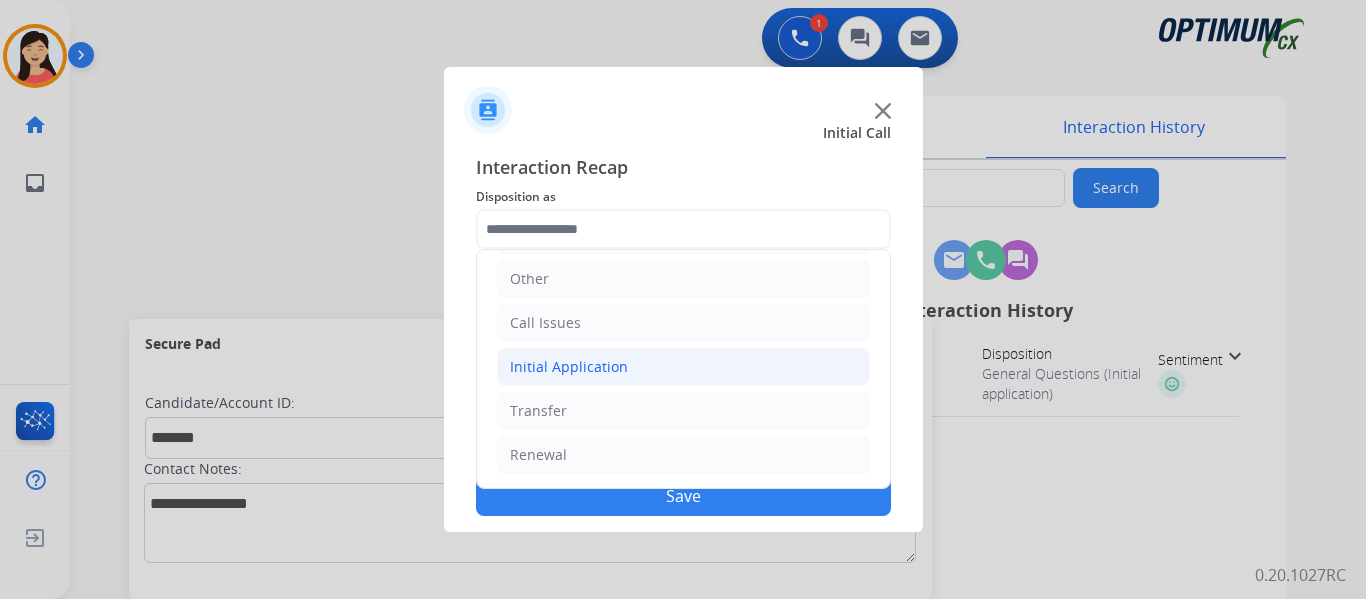 click on "Initial Application" 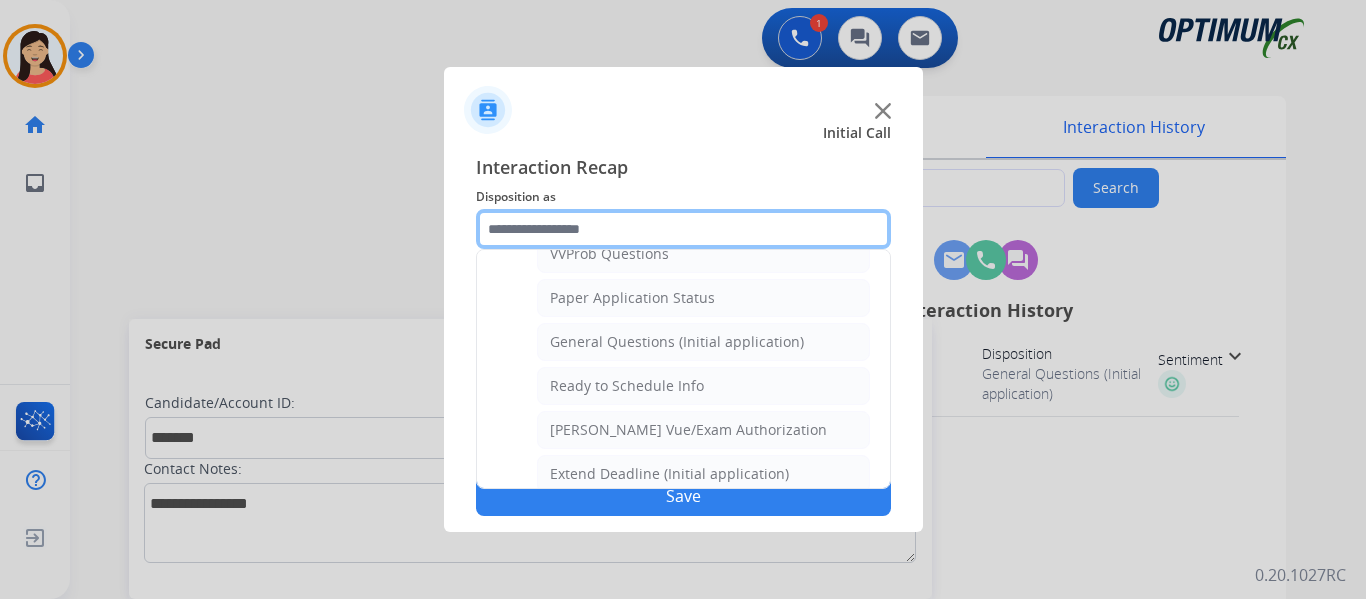 scroll, scrollTop: 1136, scrollLeft: 0, axis: vertical 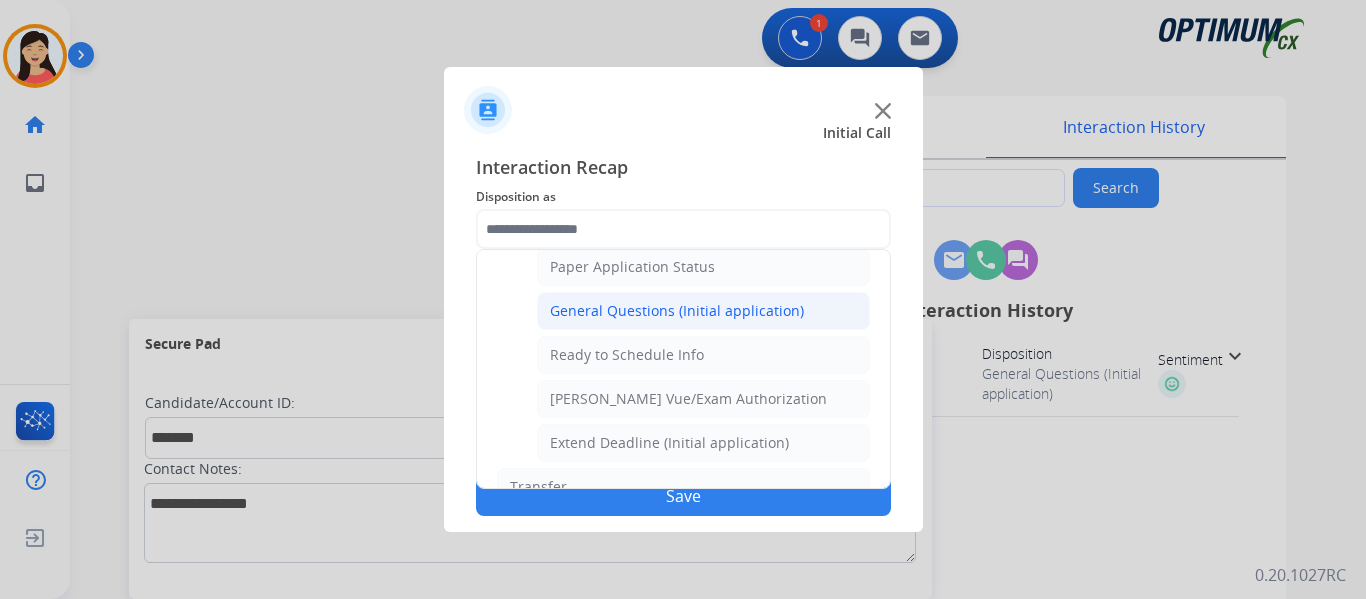 click on "General Questions (Initial application)" 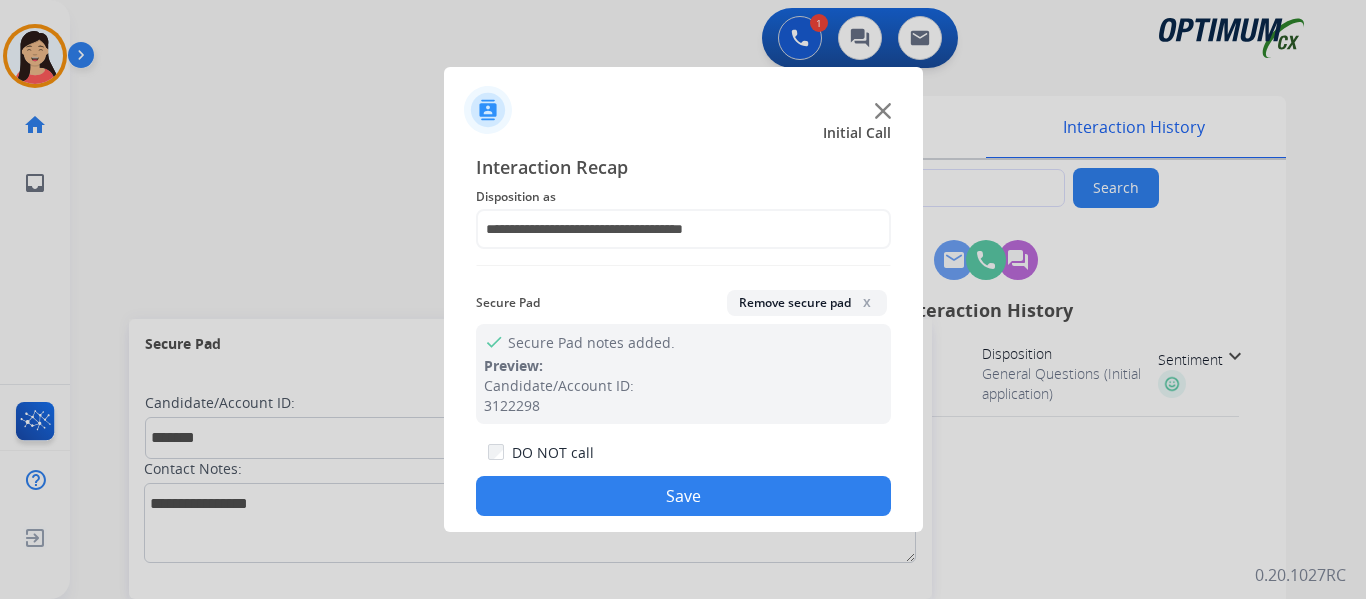 click on "Save" 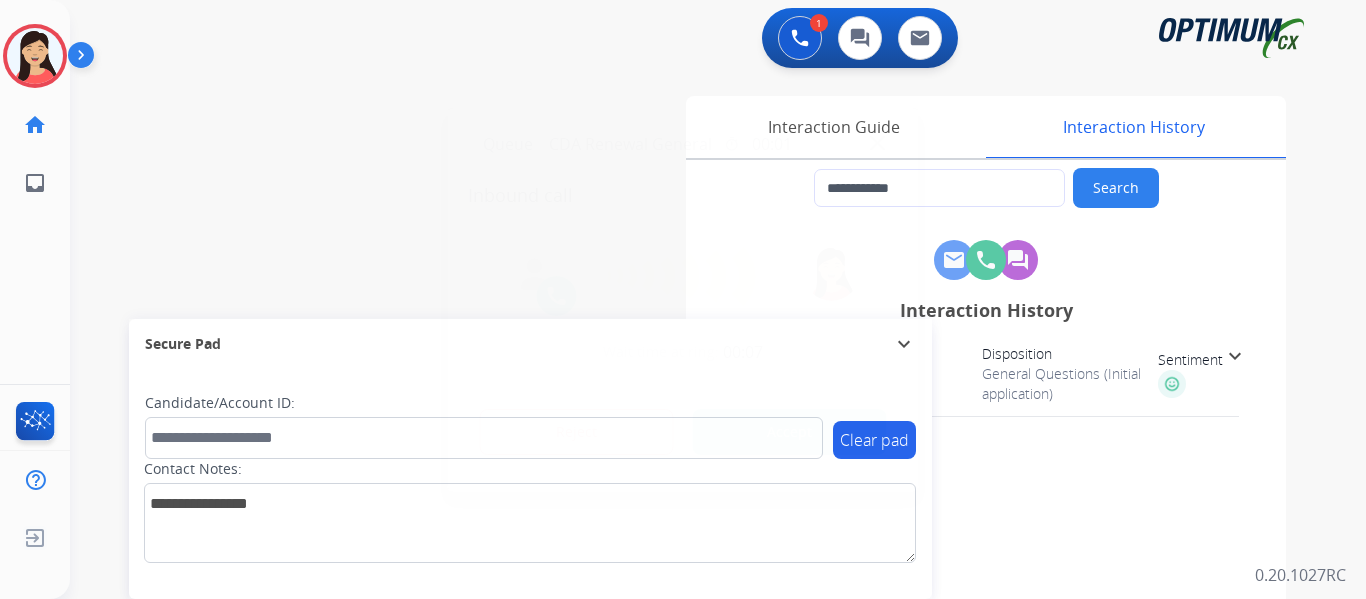 type on "**********" 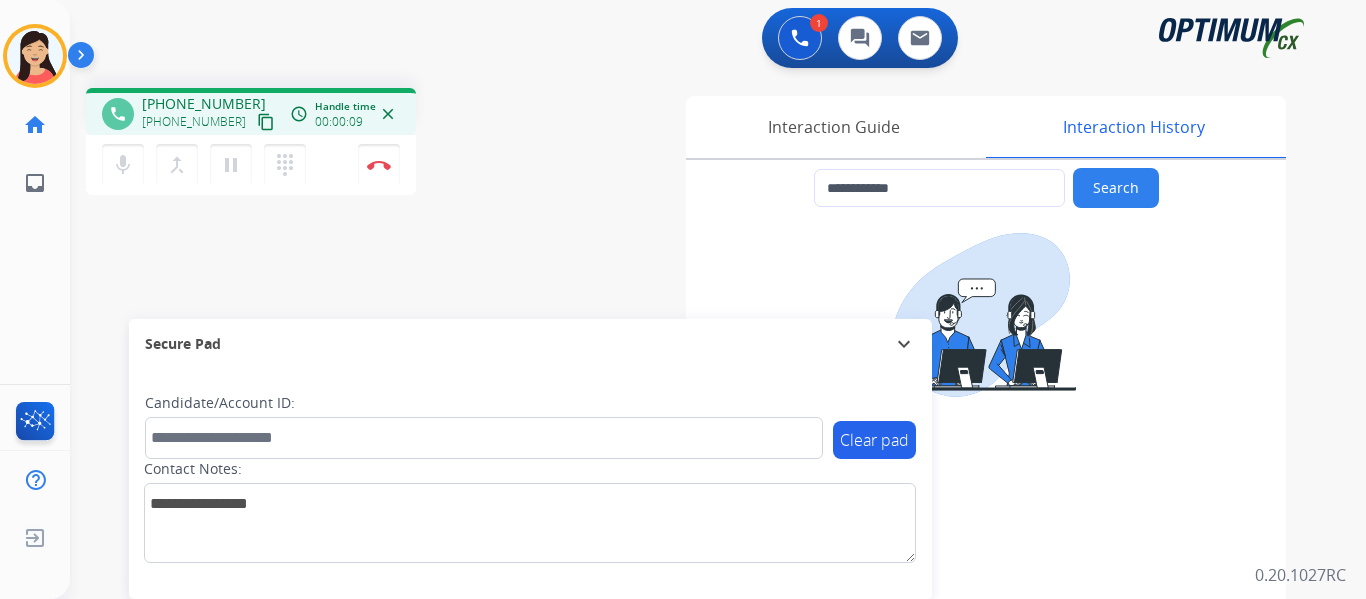click on "content_copy" at bounding box center (266, 122) 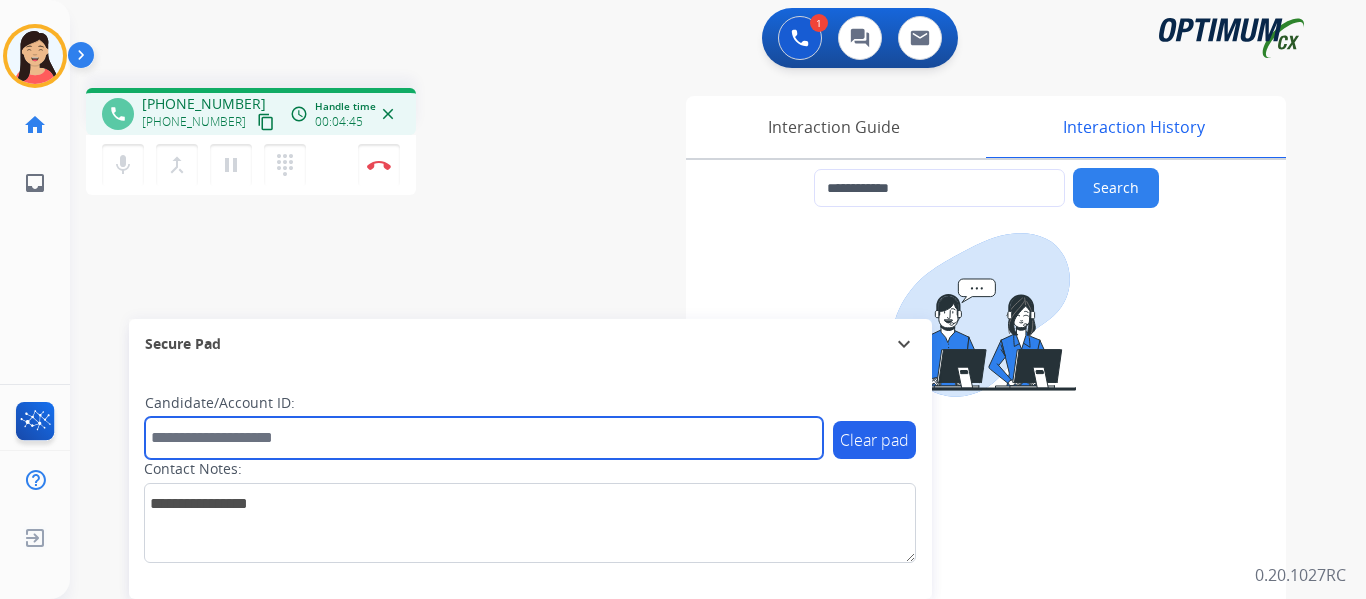 click at bounding box center (484, 438) 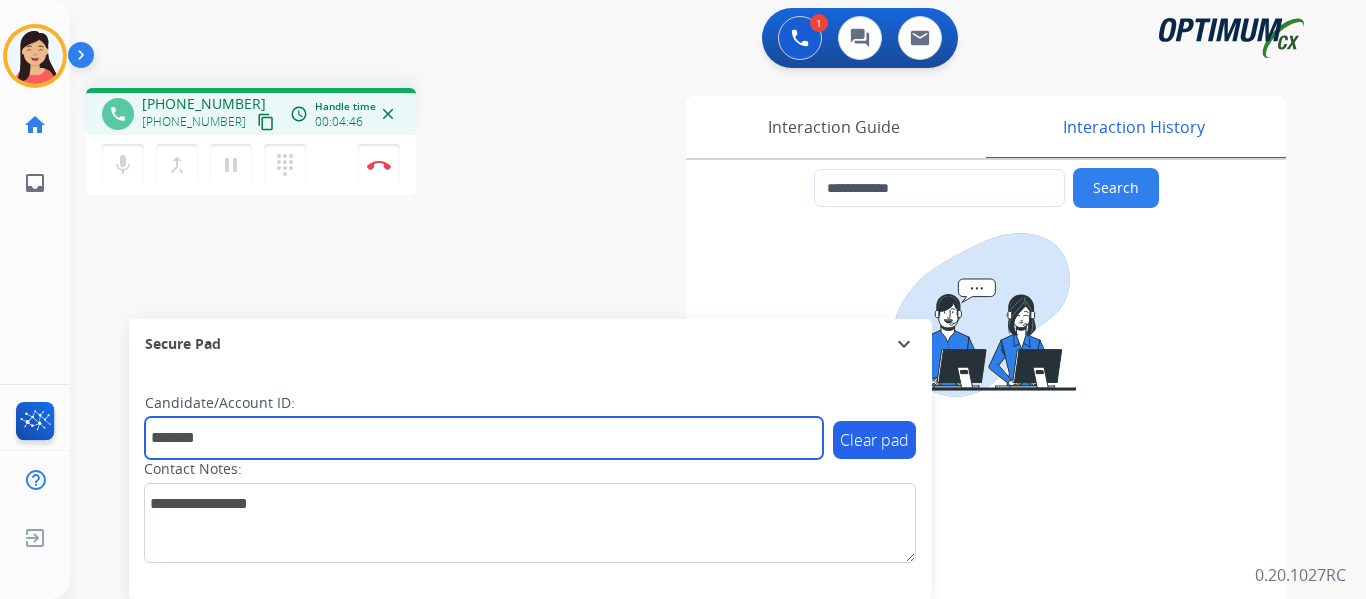 type on "*******" 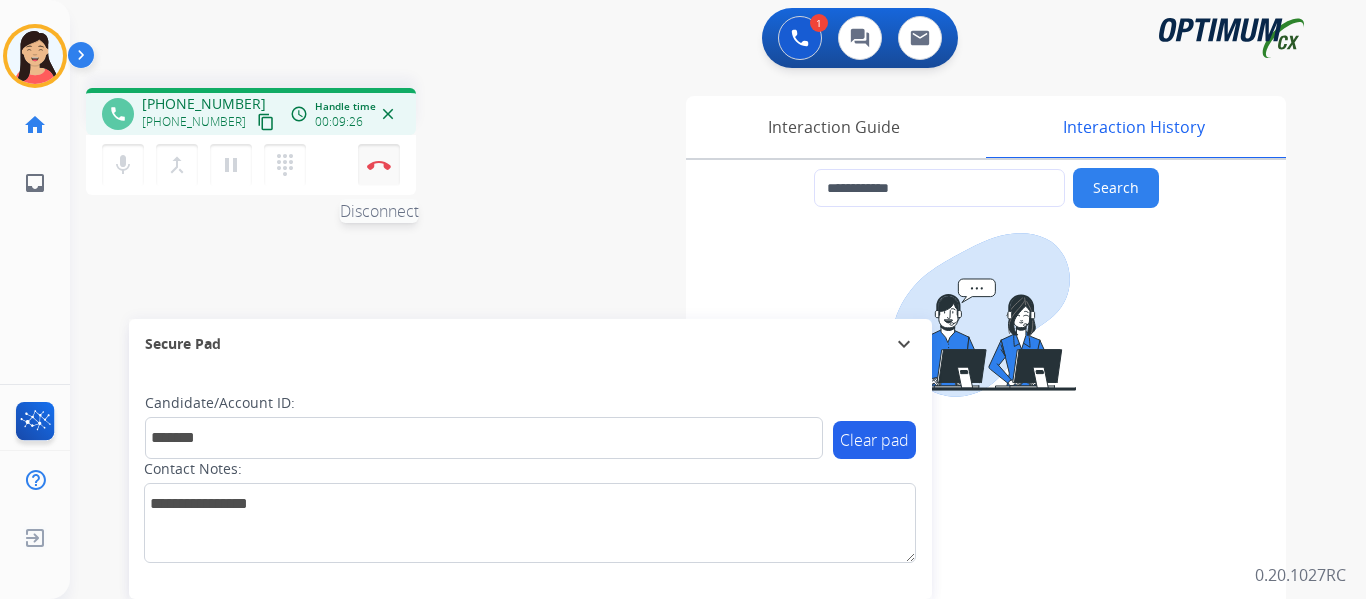 click at bounding box center [379, 165] 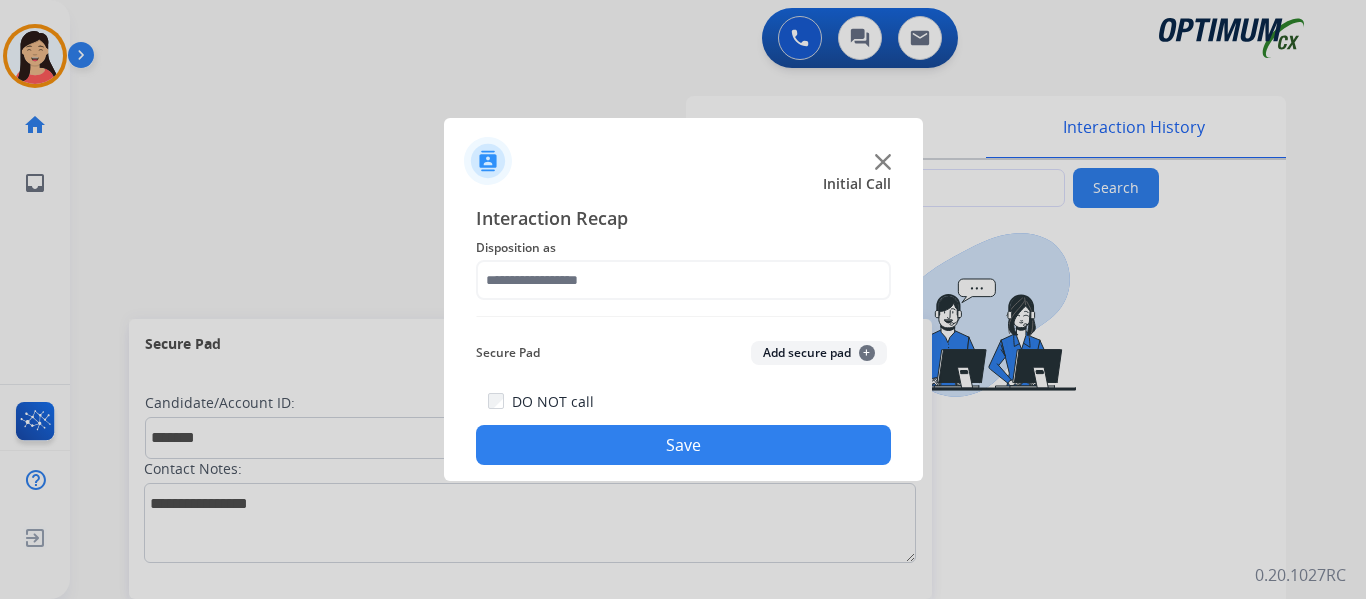 drag, startPoint x: 800, startPoint y: 348, endPoint x: 740, endPoint y: 307, distance: 72.67049 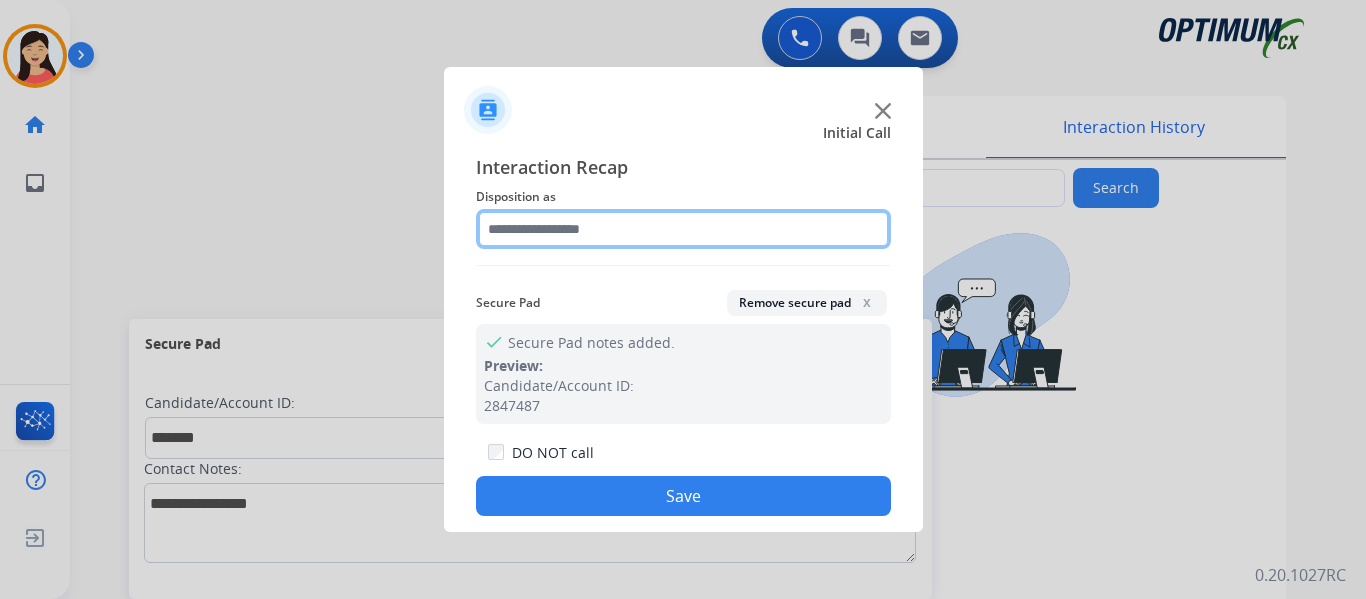 click 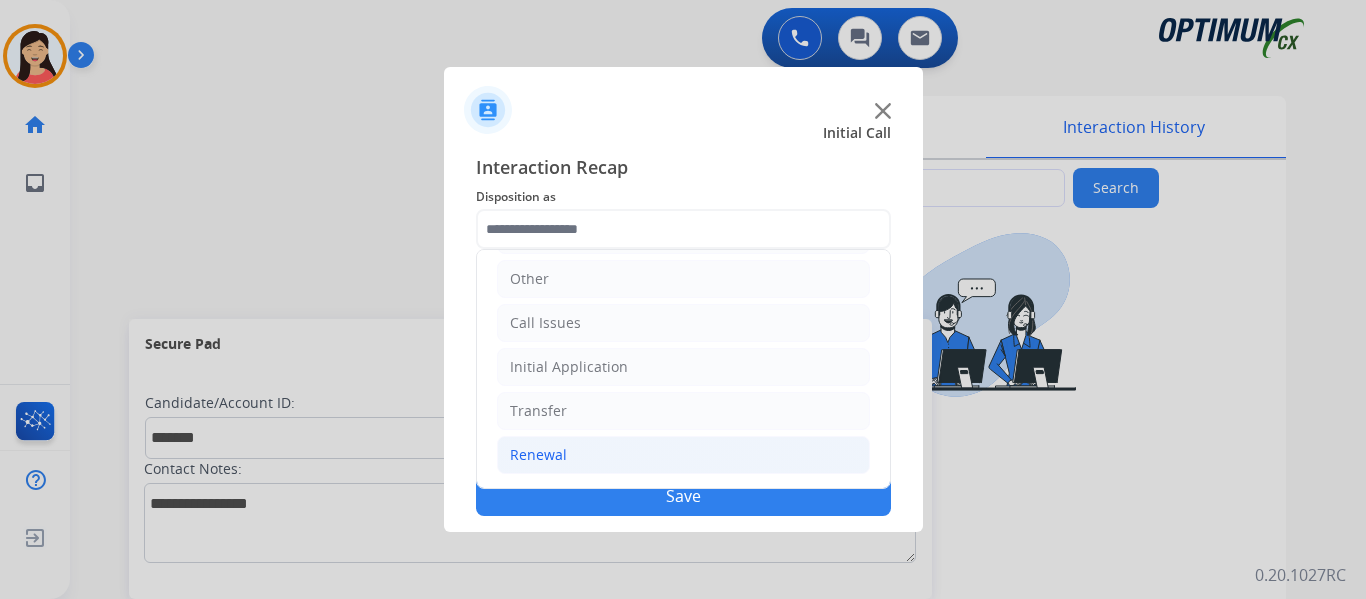 click on "Renewal" 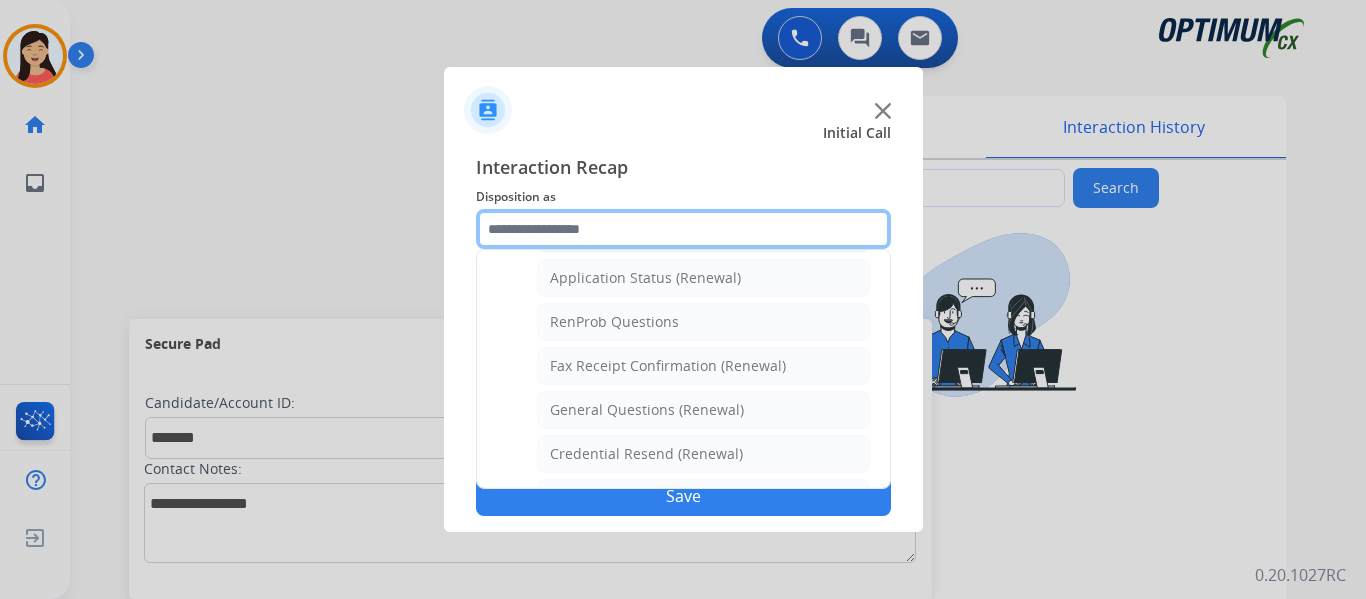 scroll, scrollTop: 772, scrollLeft: 0, axis: vertical 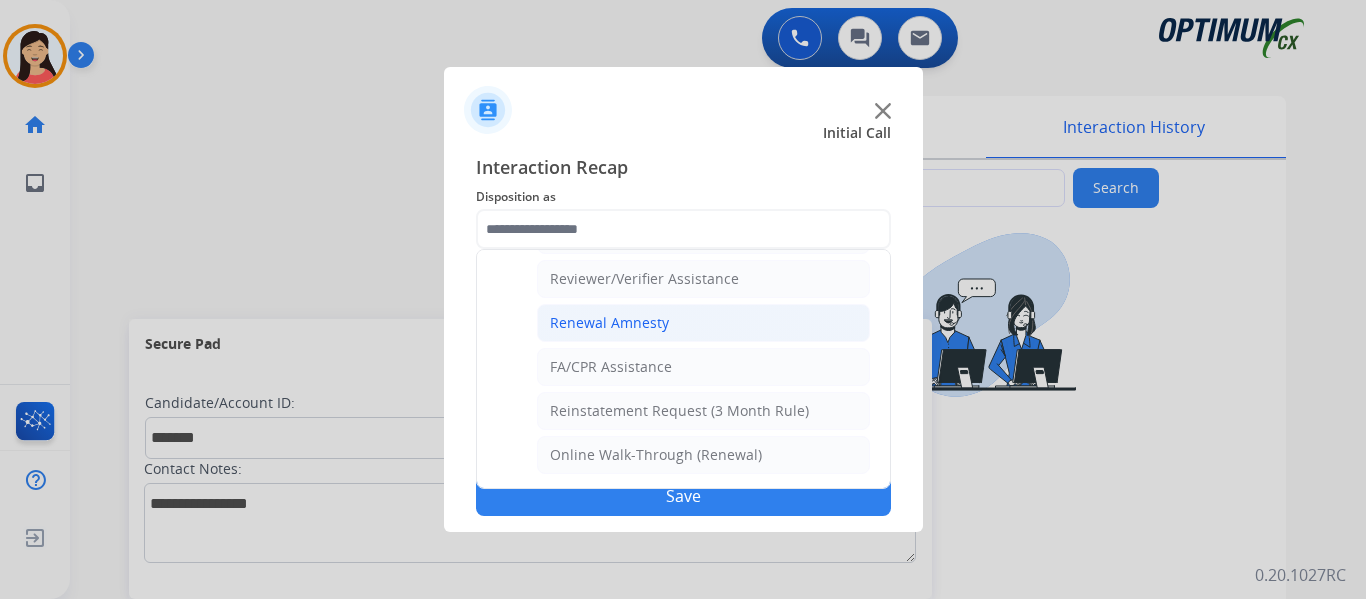 click on "Renewal Amnesty" 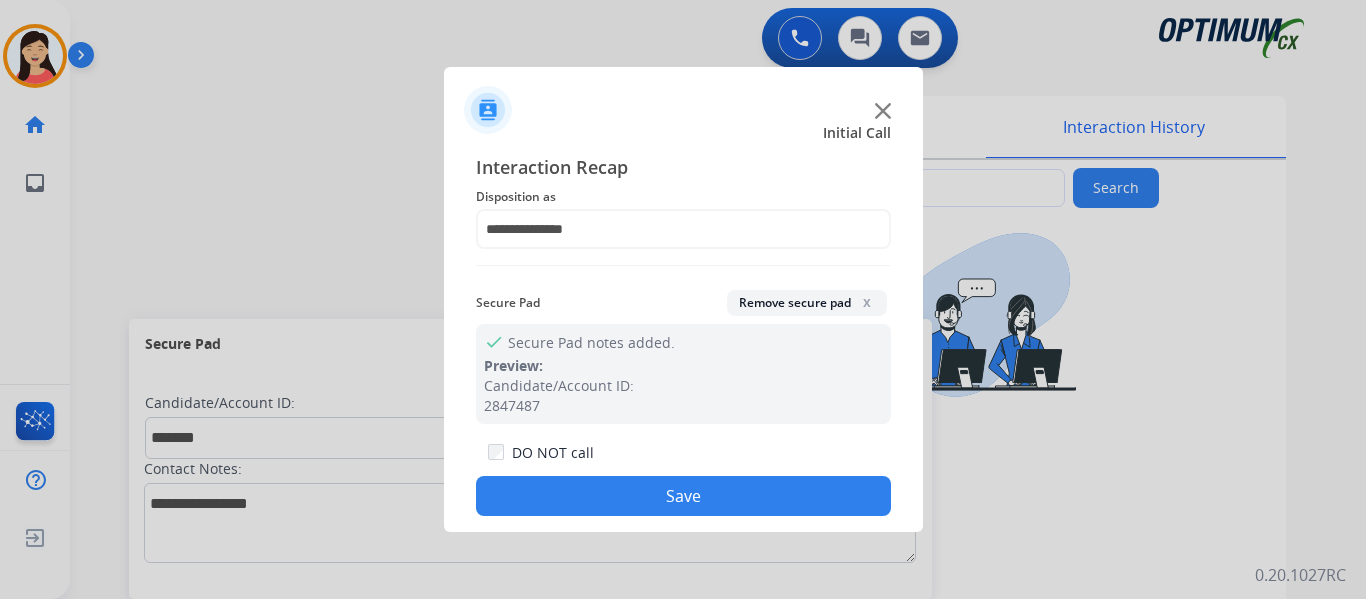 click on "Save" 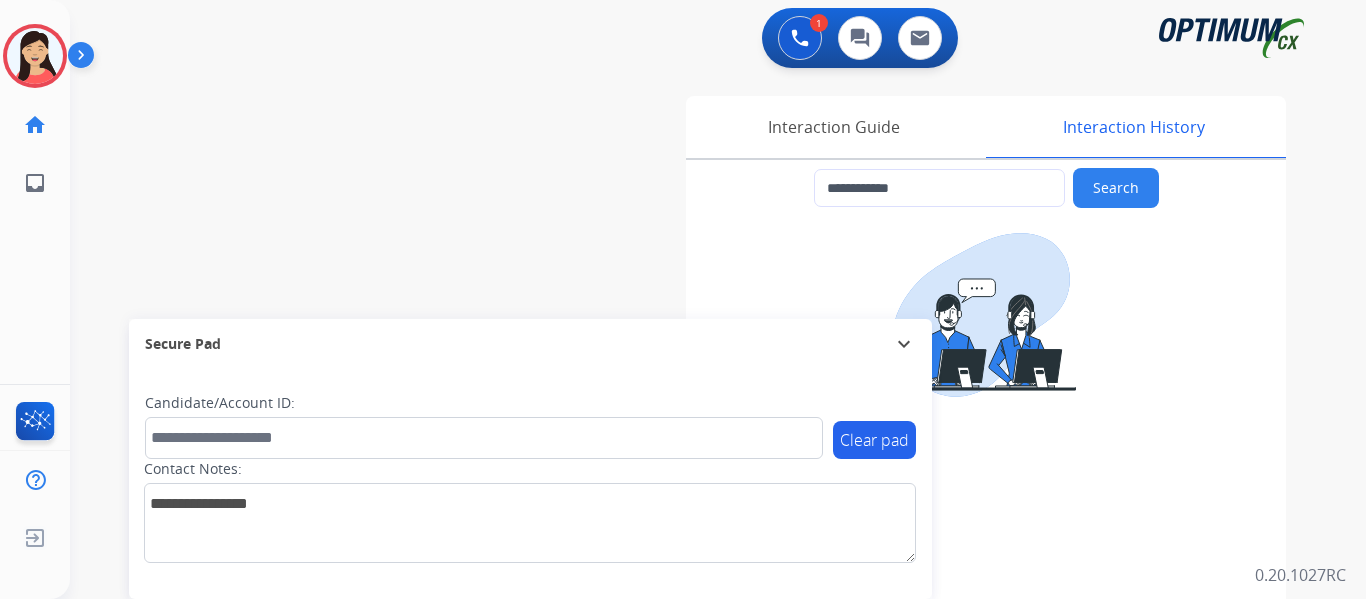type on "**********" 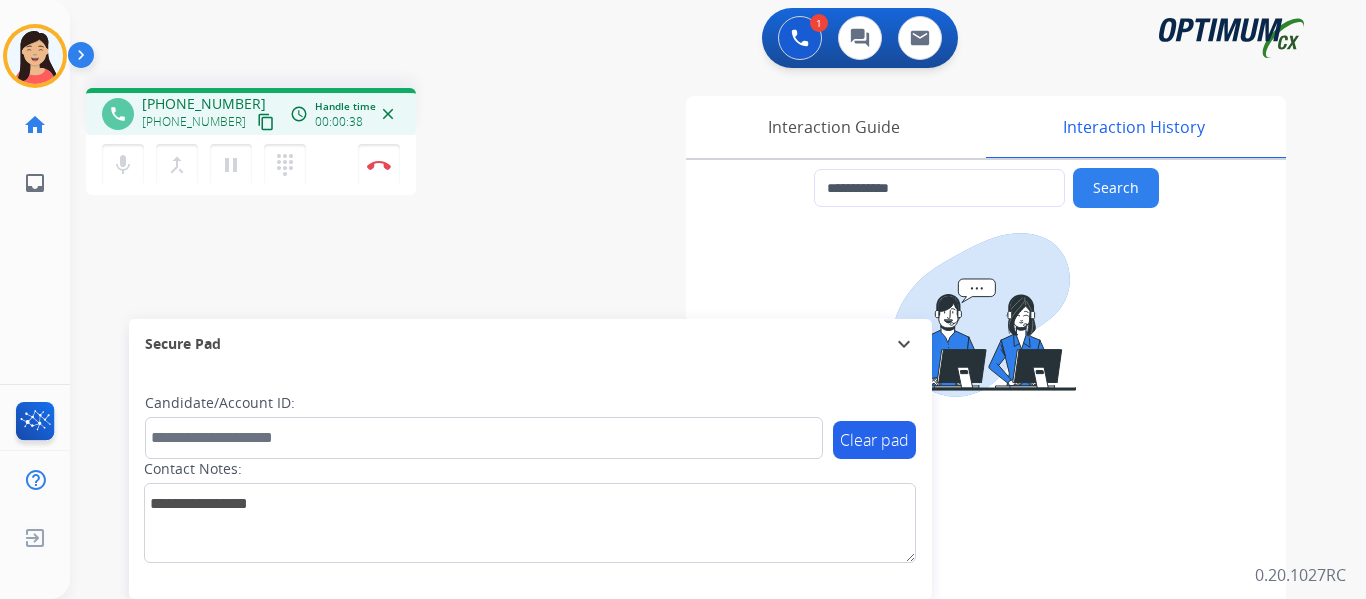 click on "content_copy" at bounding box center (266, 122) 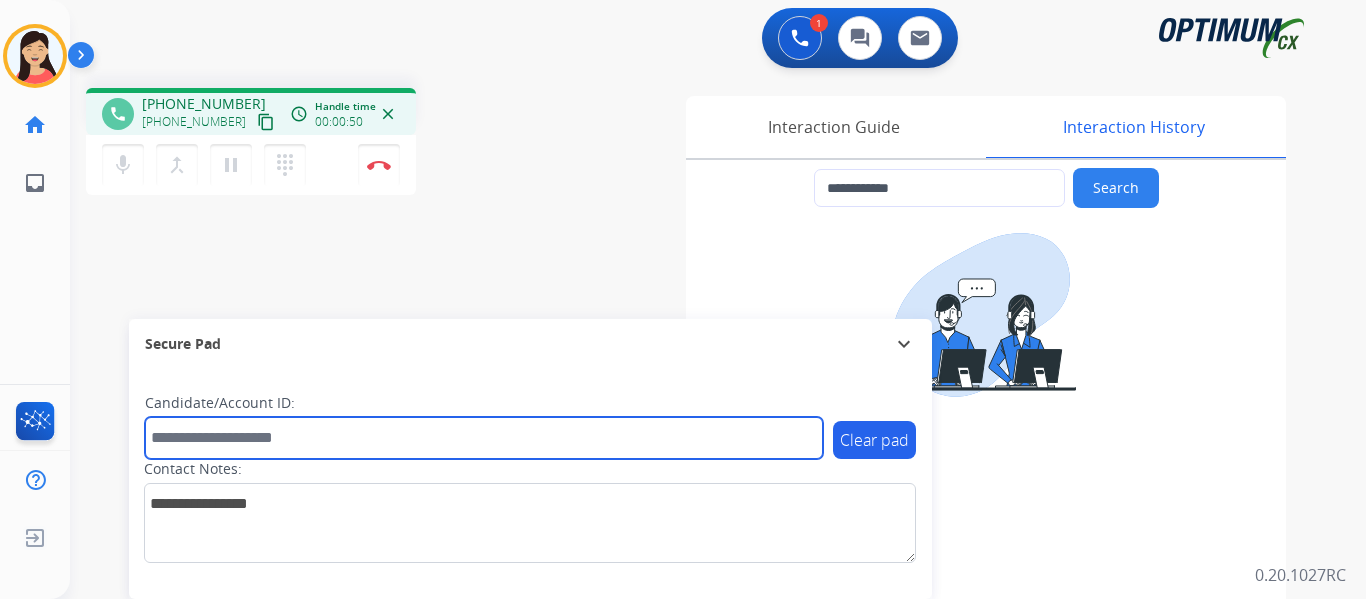 click at bounding box center [484, 438] 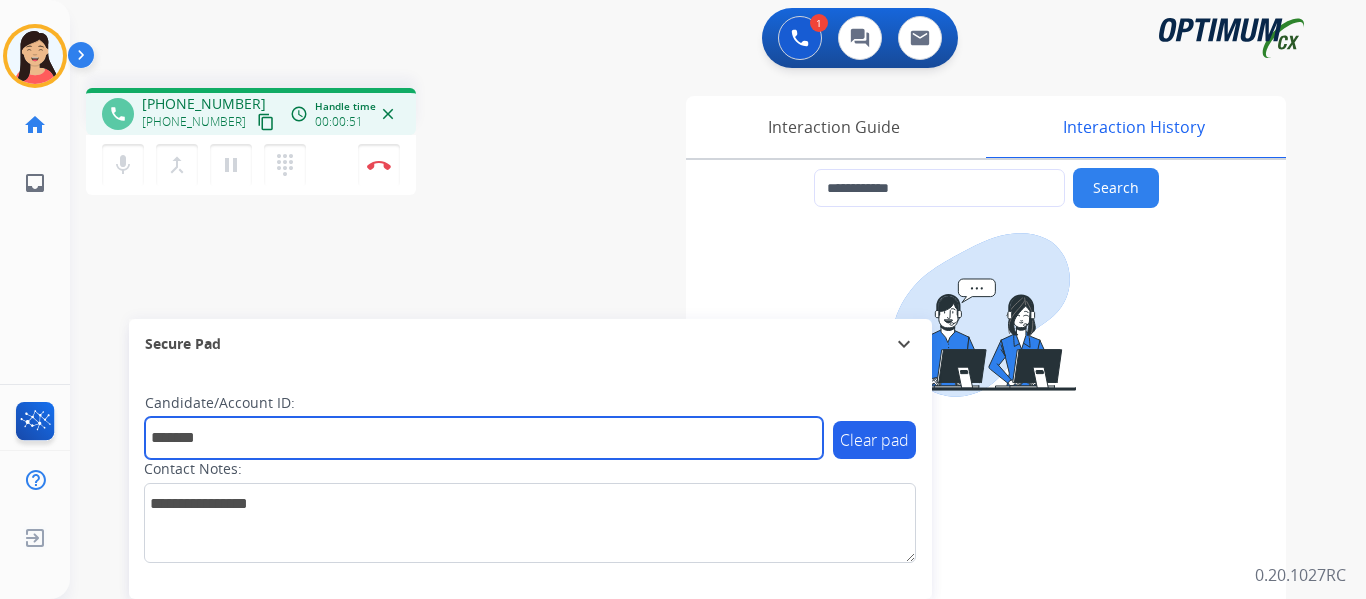type on "*******" 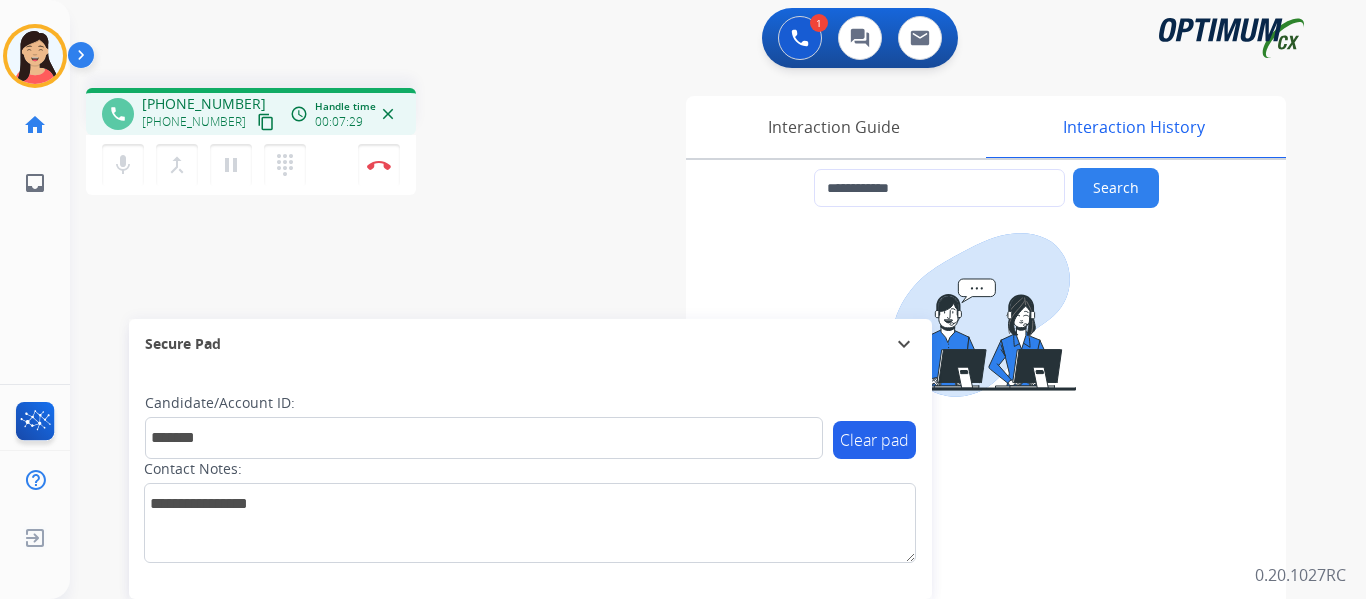 drag, startPoint x: 376, startPoint y: 168, endPoint x: 436, endPoint y: 184, distance: 62.0967 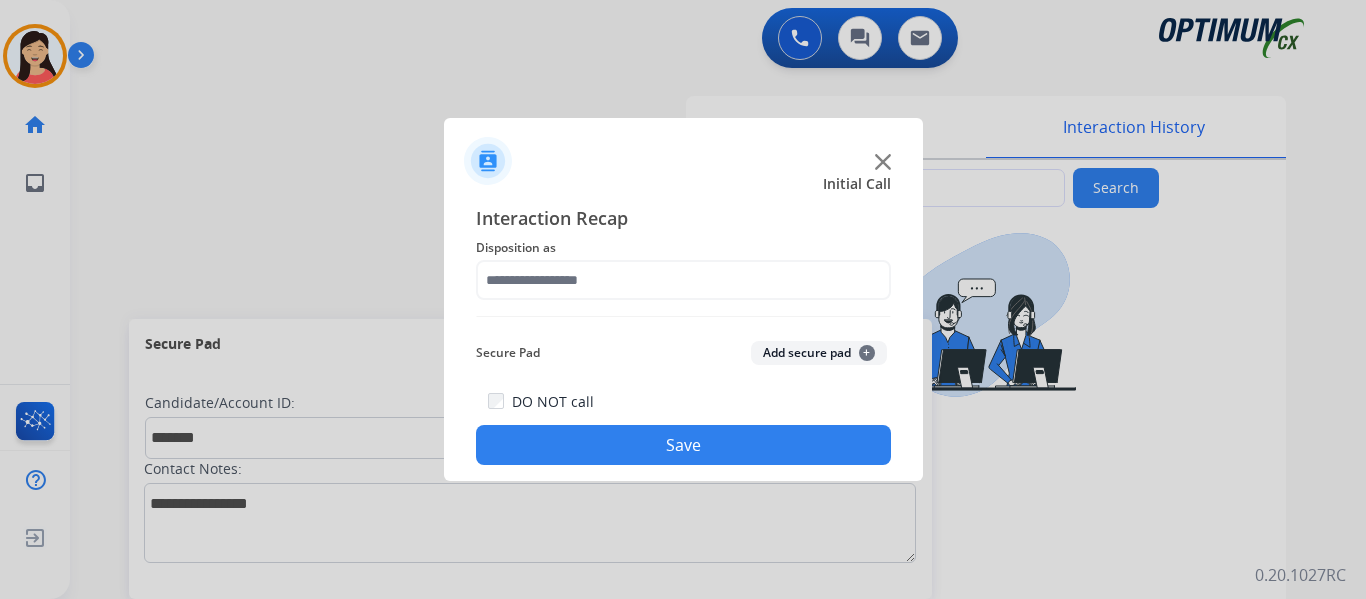 click on "Add secure pad  +" 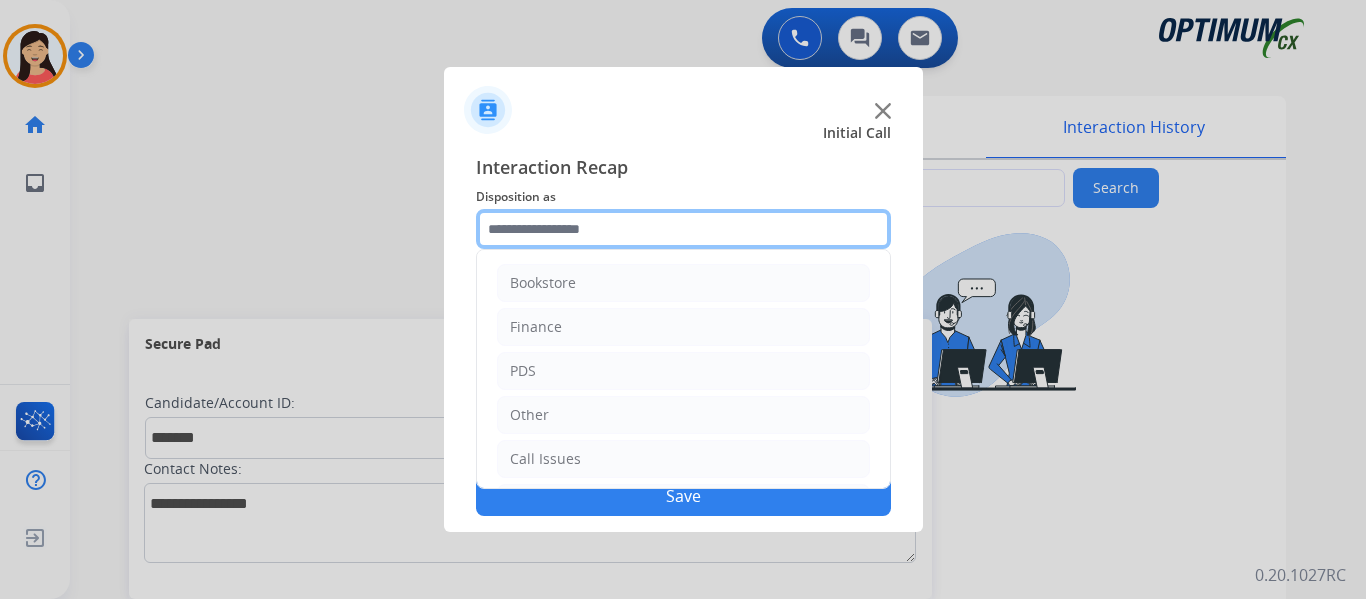 click 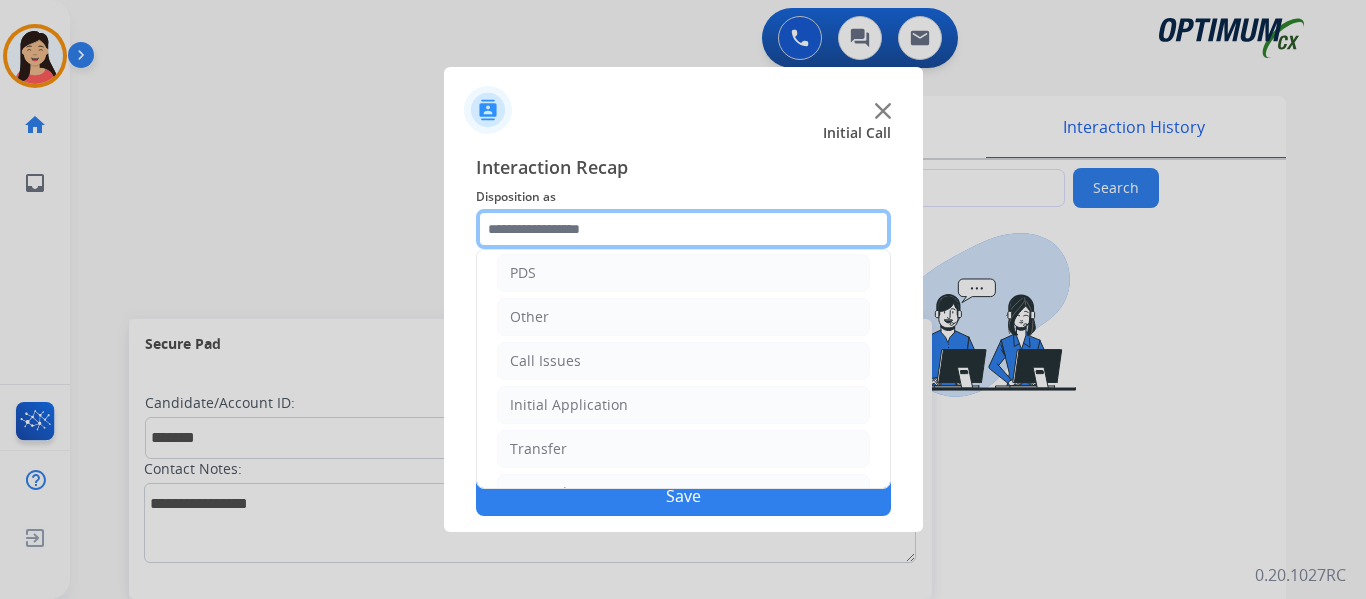 scroll, scrollTop: 136, scrollLeft: 0, axis: vertical 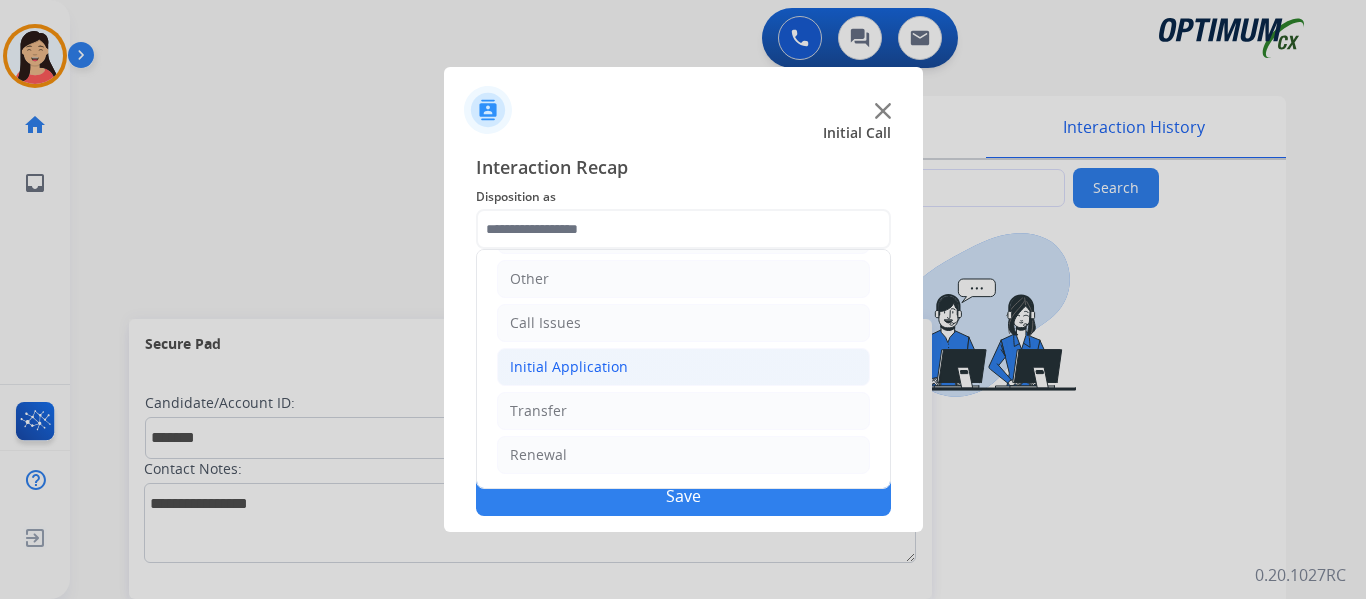 click on "Initial Application" 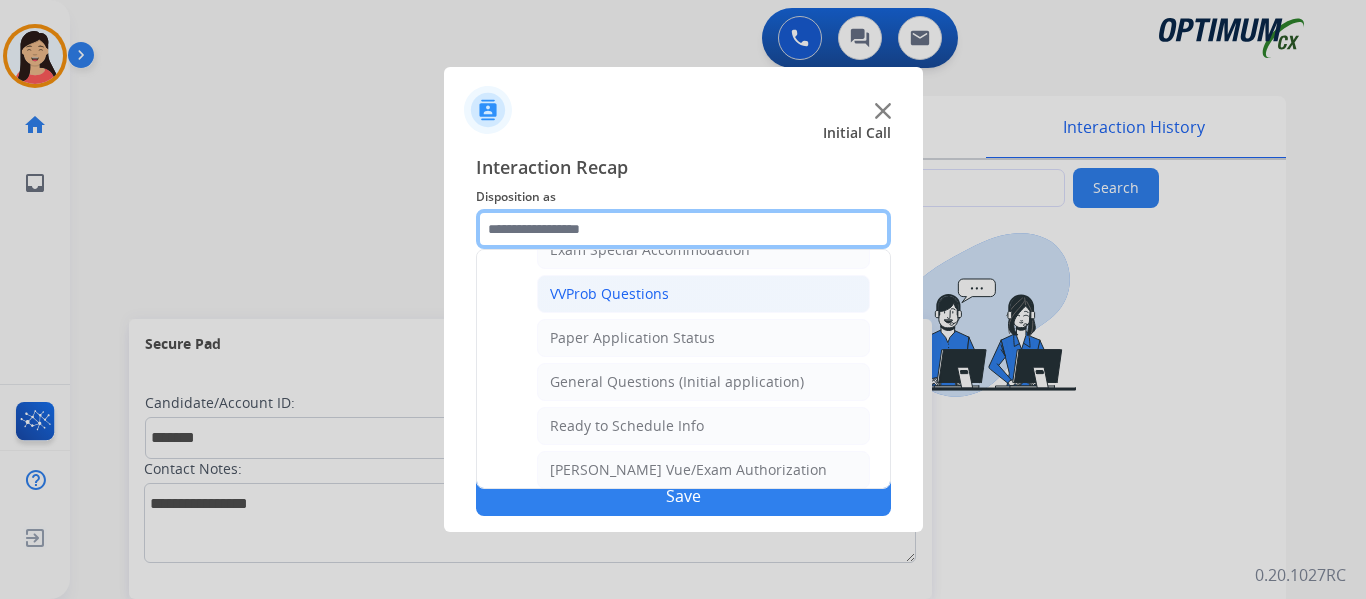 scroll, scrollTop: 1136, scrollLeft: 0, axis: vertical 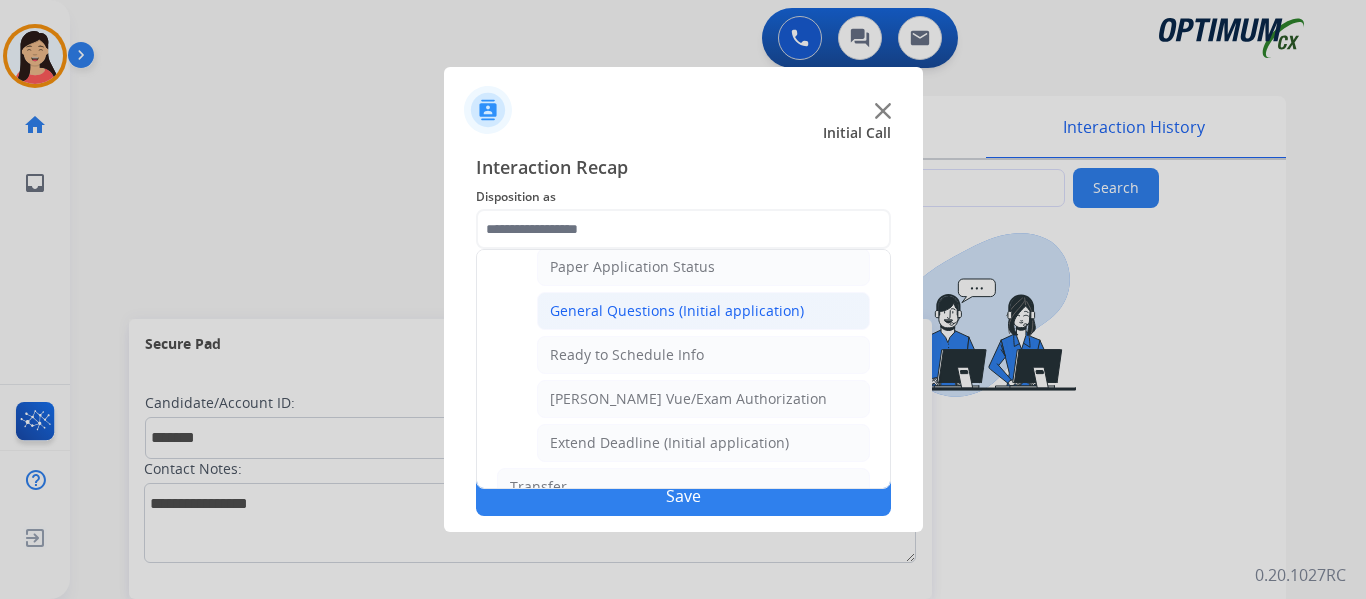 click on "General Questions (Initial application)" 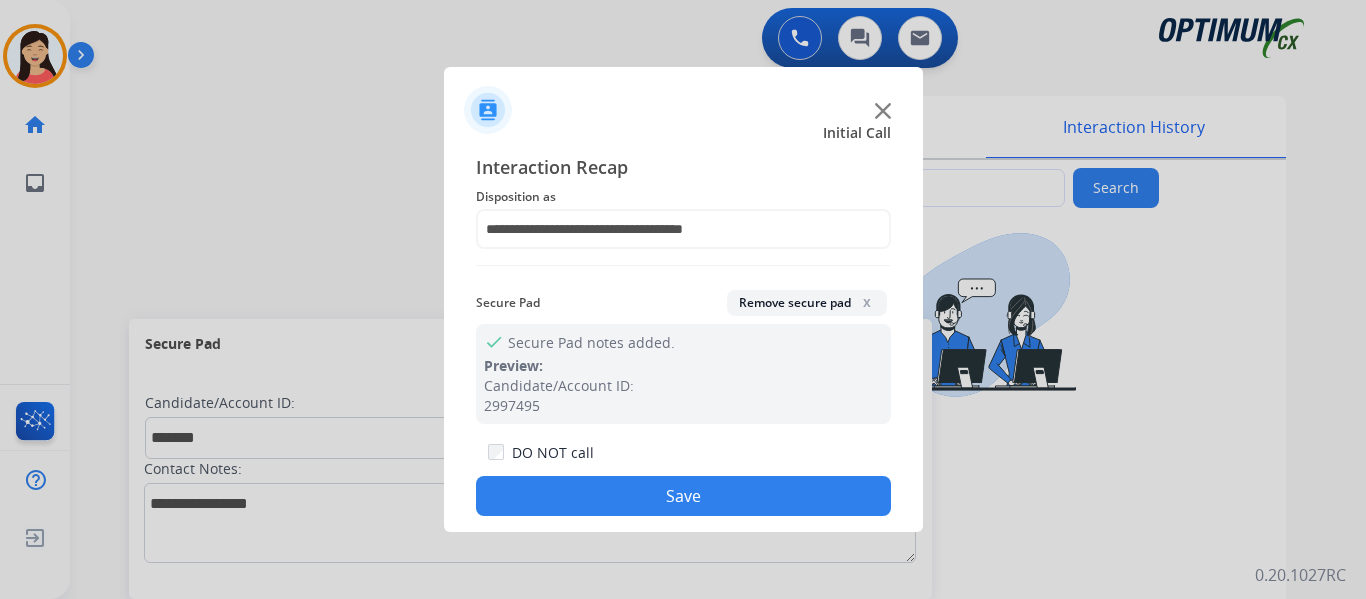 click on "Save" 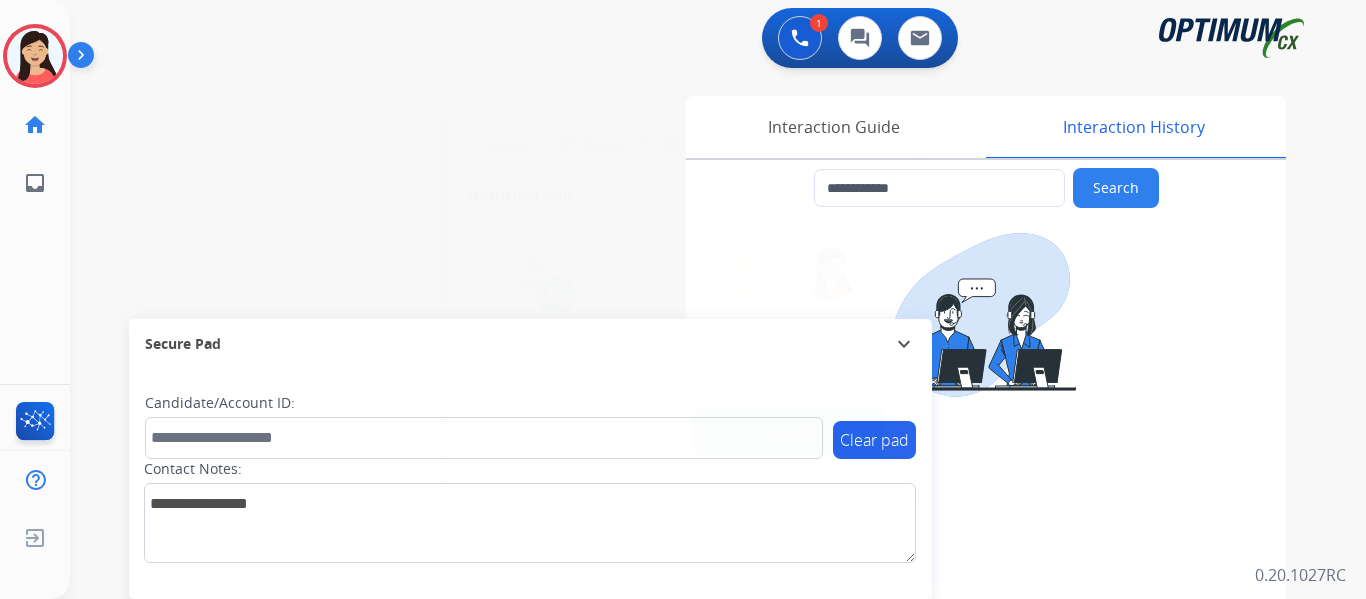 type on "**********" 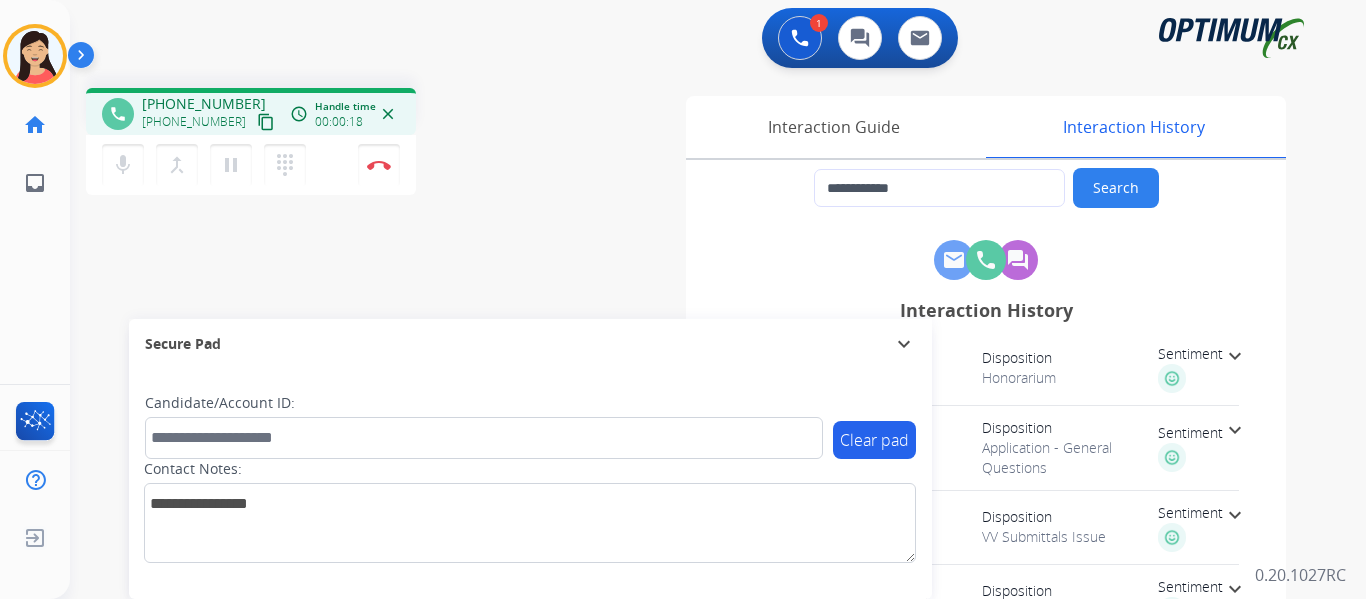 click on "content_copy" at bounding box center (266, 122) 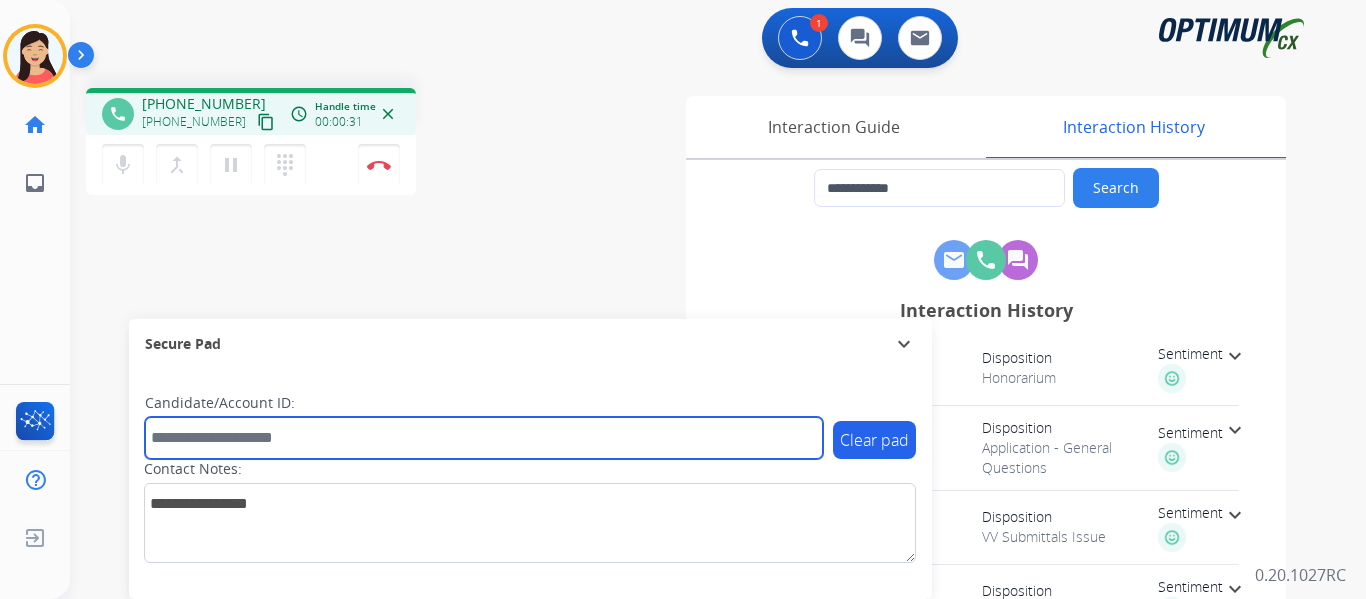 drag, startPoint x: 510, startPoint y: 431, endPoint x: 544, endPoint y: 449, distance: 38.470768 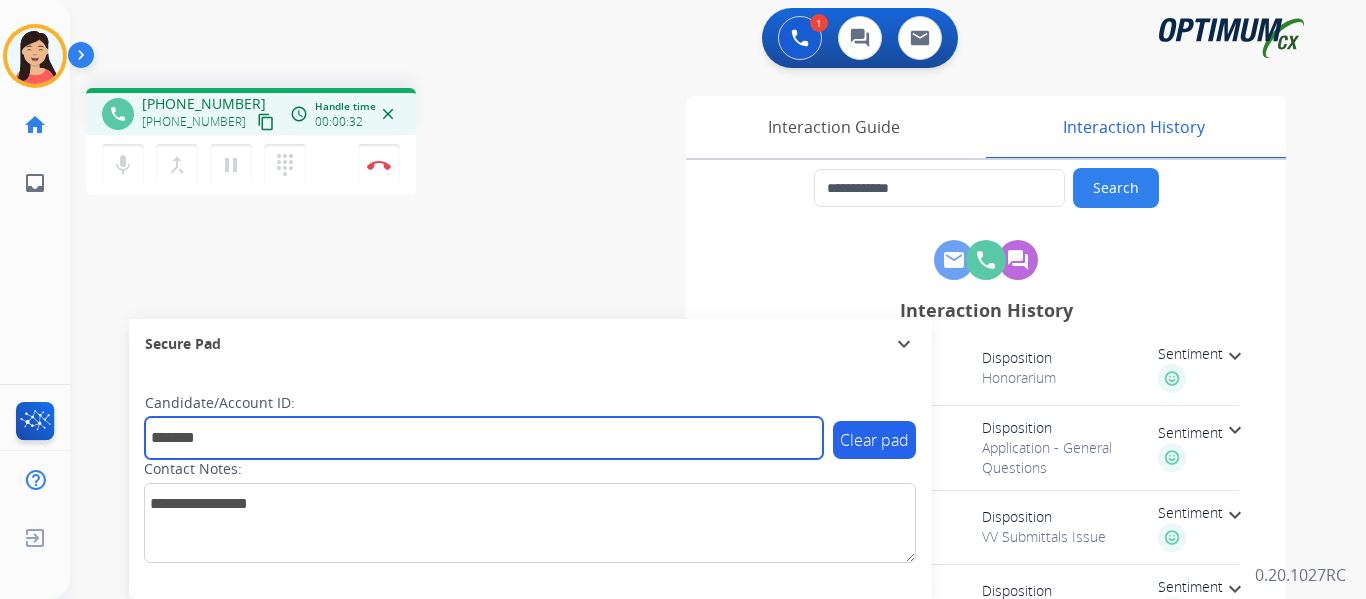 type on "*******" 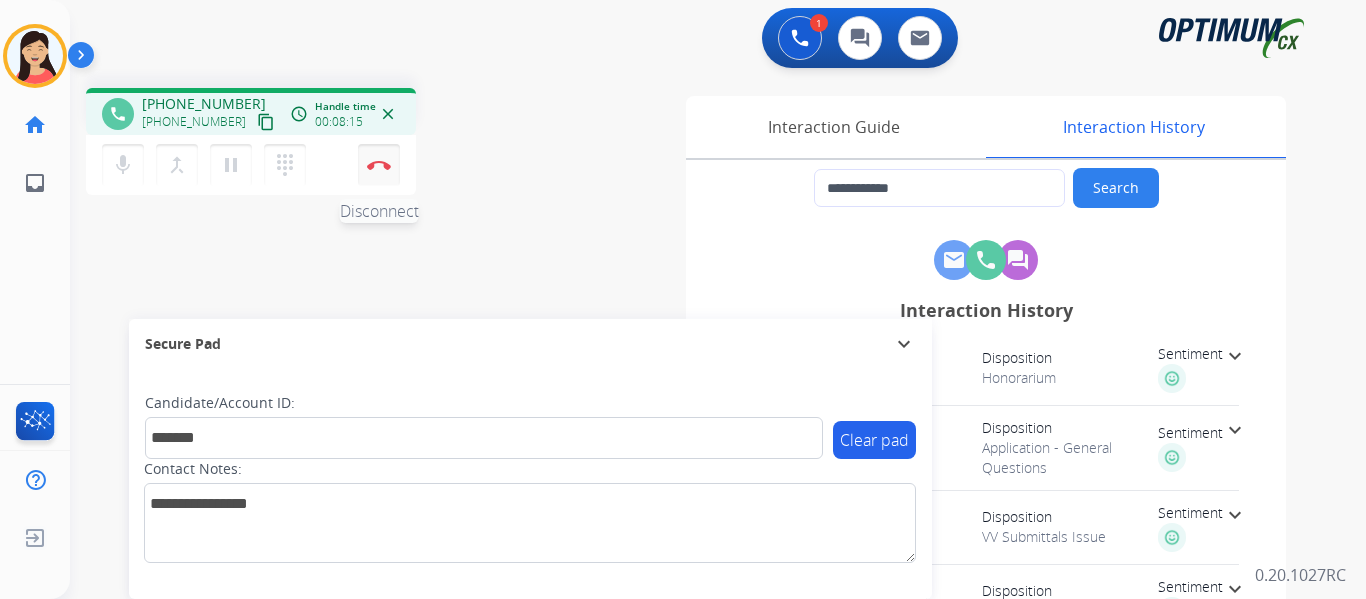 click at bounding box center [379, 165] 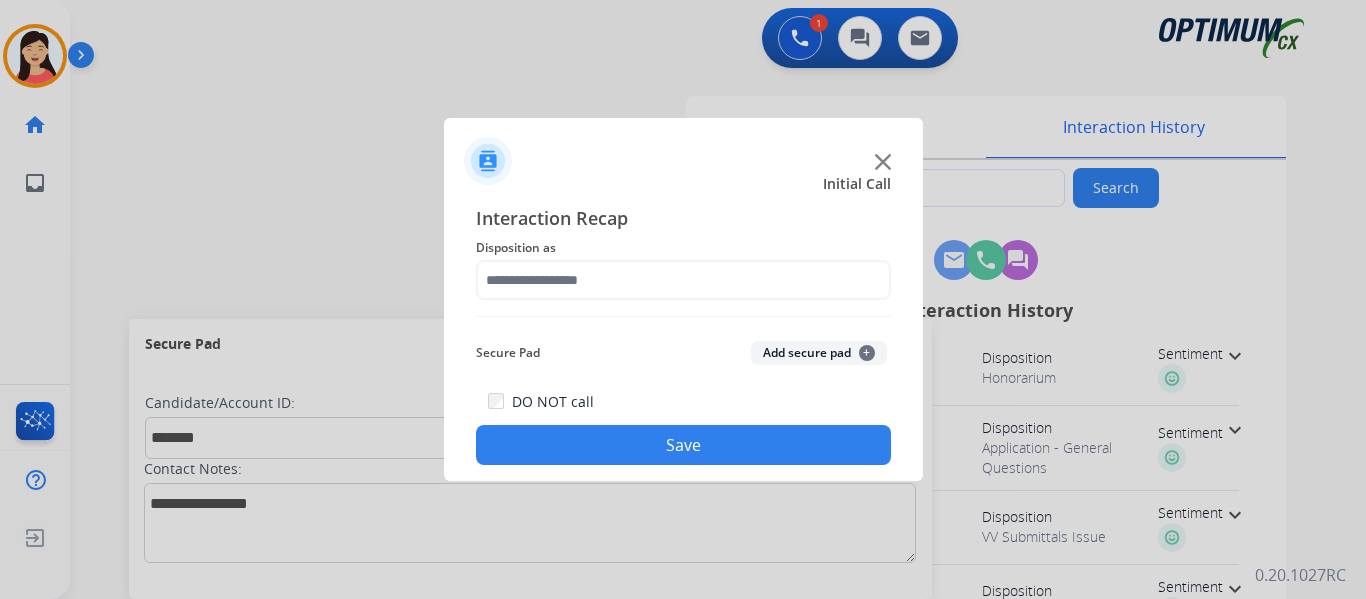 click on "Add secure pad  +" 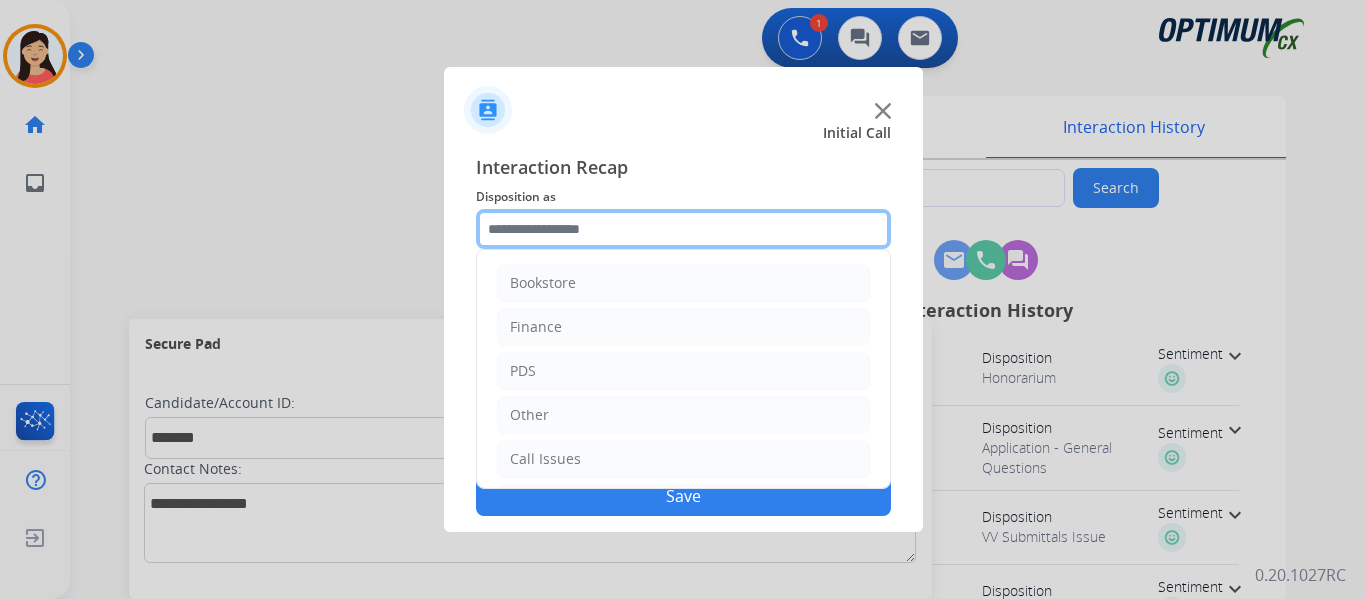 click 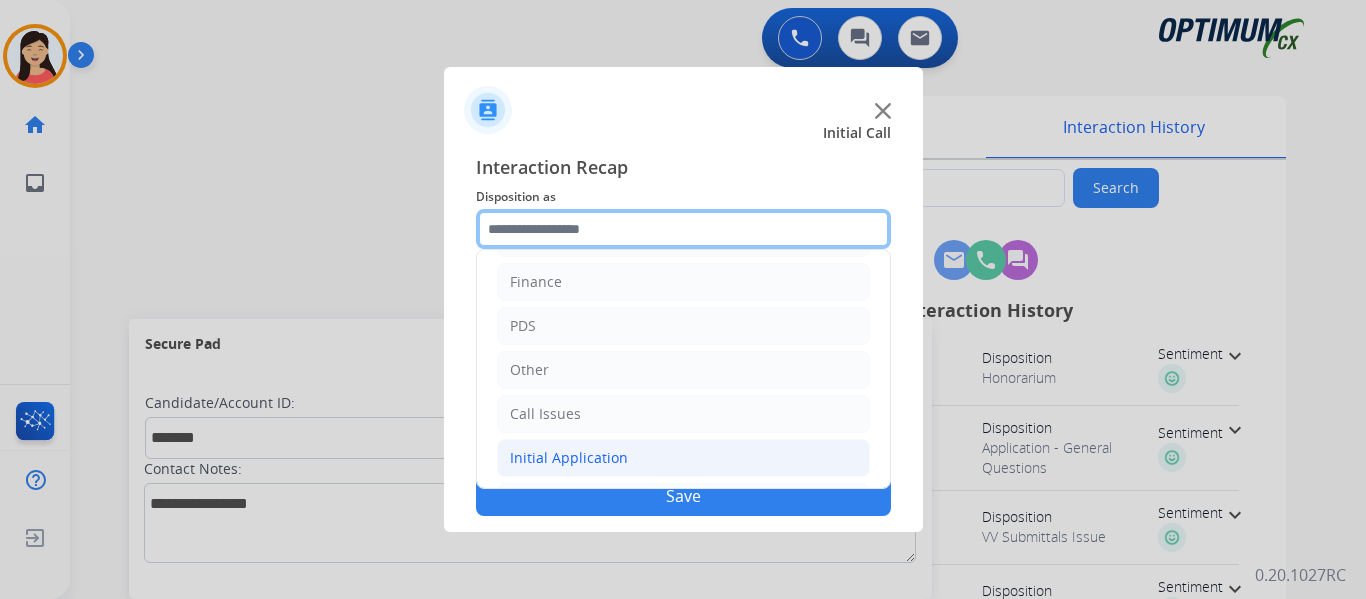scroll, scrollTop: 0, scrollLeft: 0, axis: both 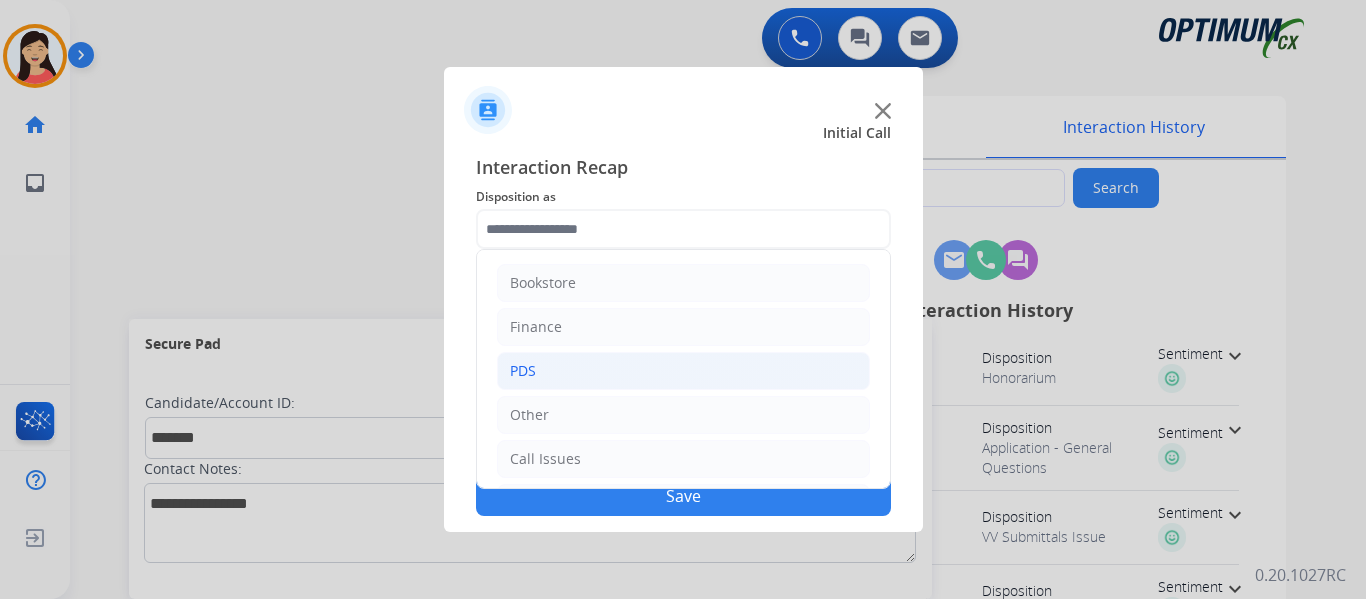 click on "PDS" 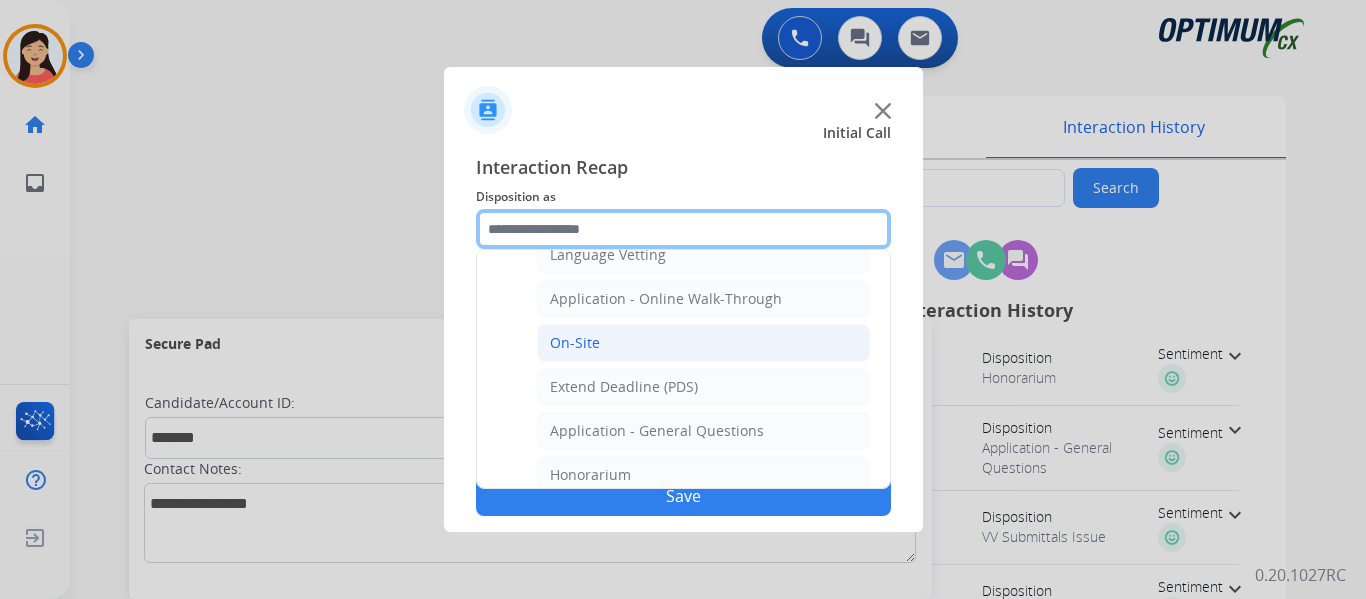 scroll, scrollTop: 500, scrollLeft: 0, axis: vertical 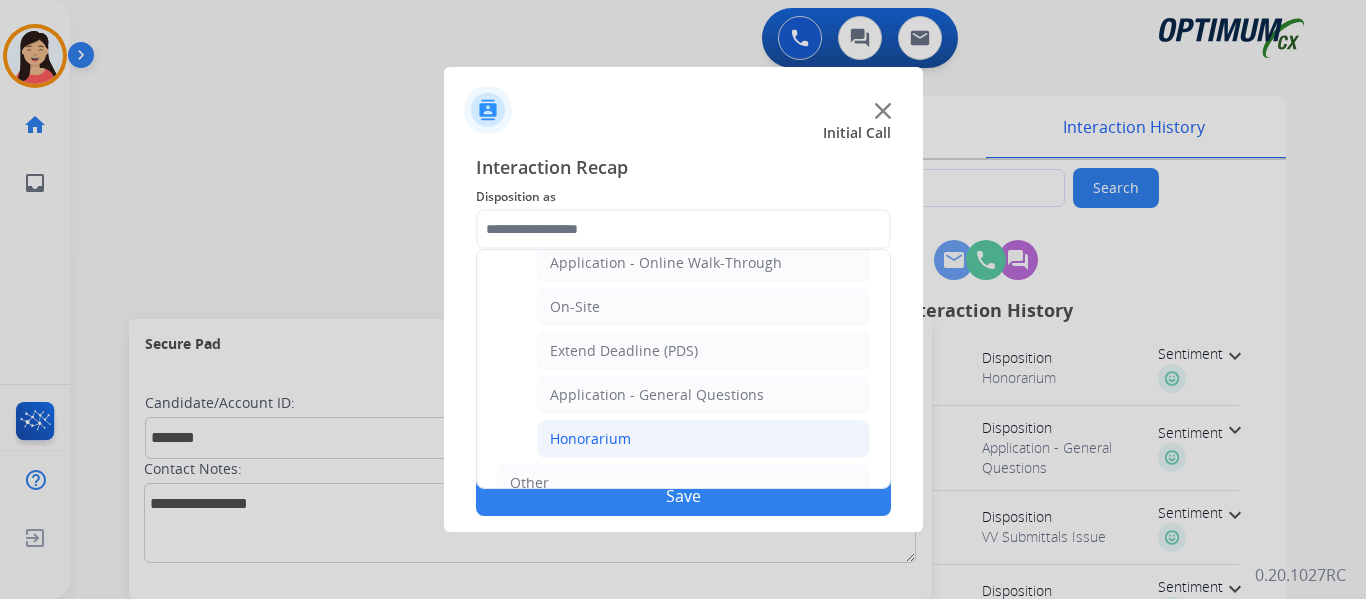 click on "Honorarium" 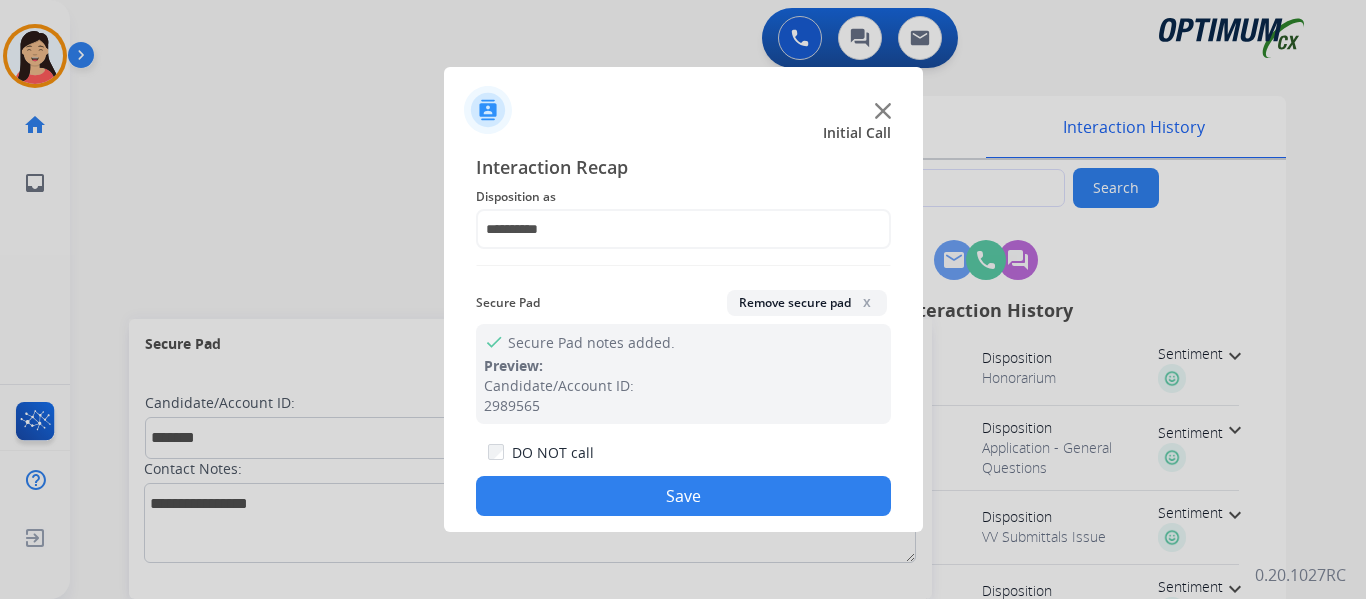click on "Save" 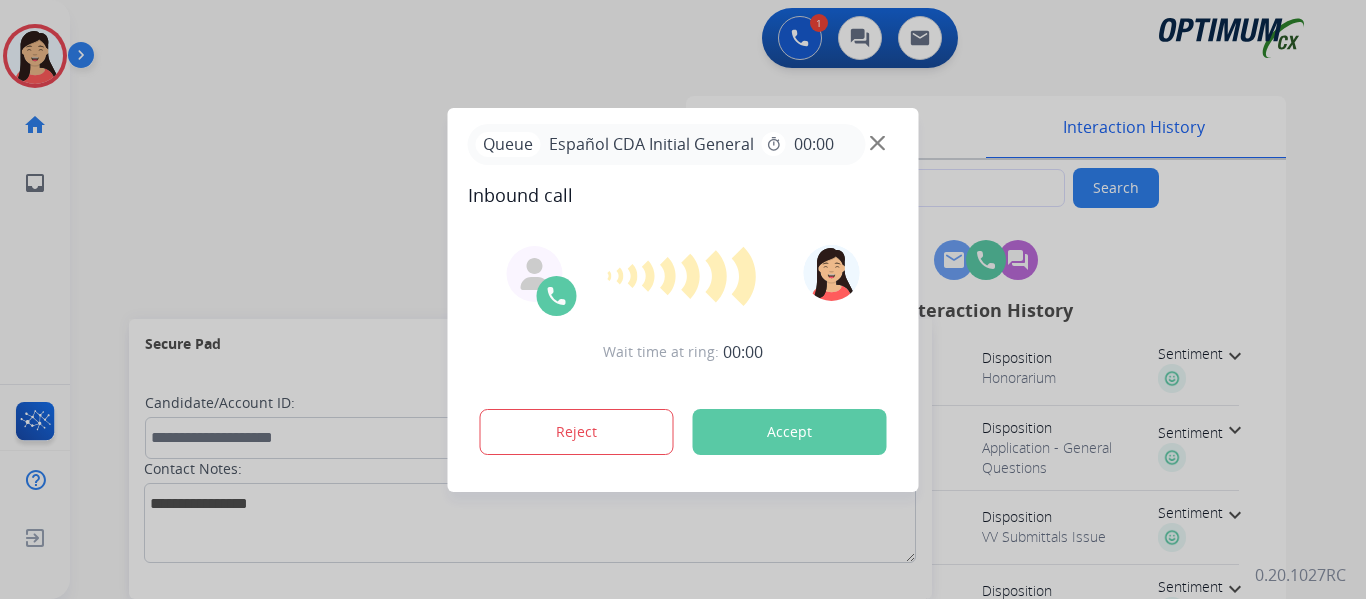 click on "Accept" at bounding box center (790, 432) 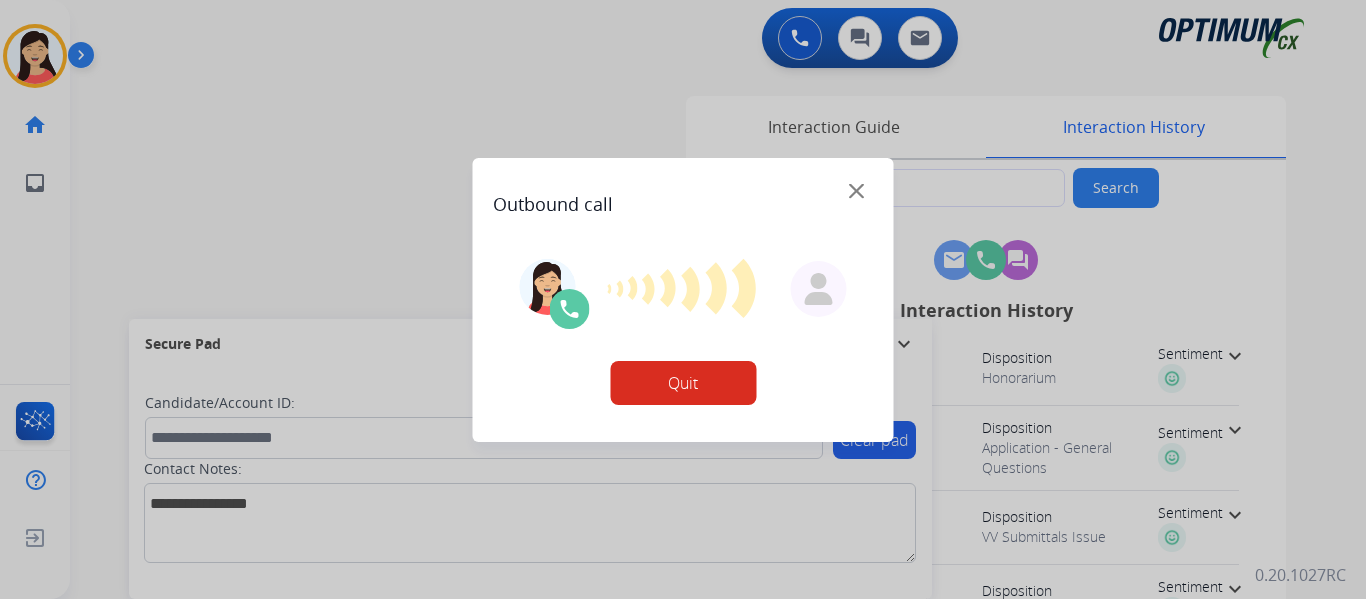 type on "**********" 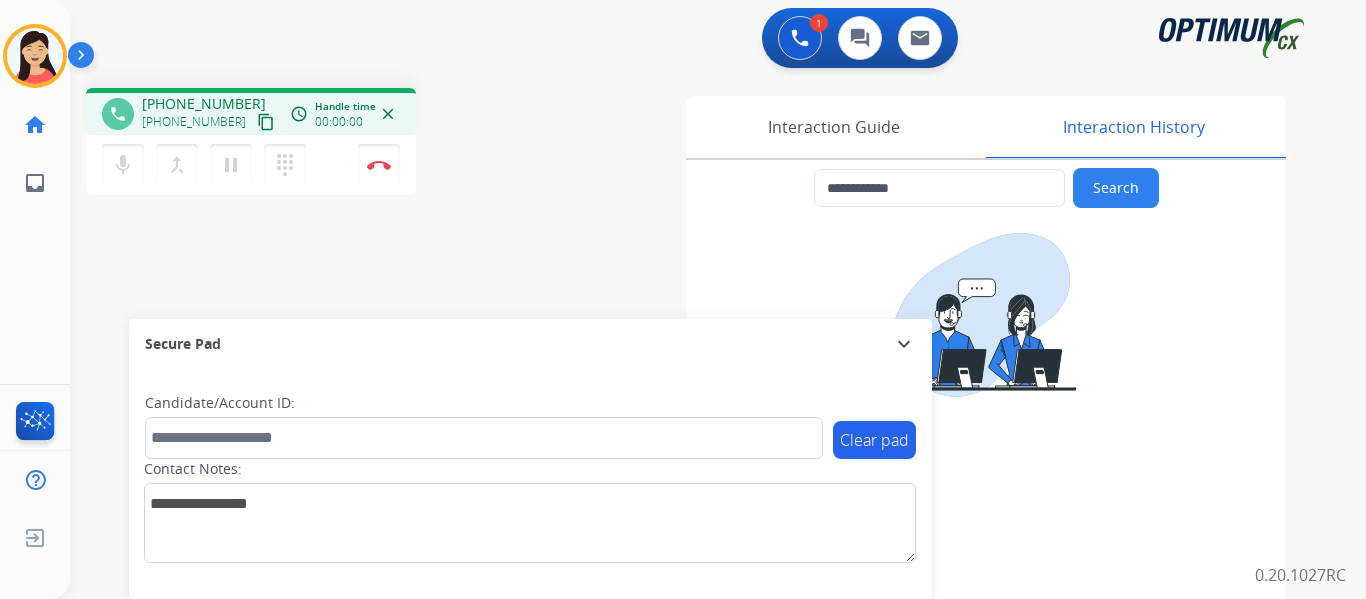 click on "content_copy" at bounding box center (266, 122) 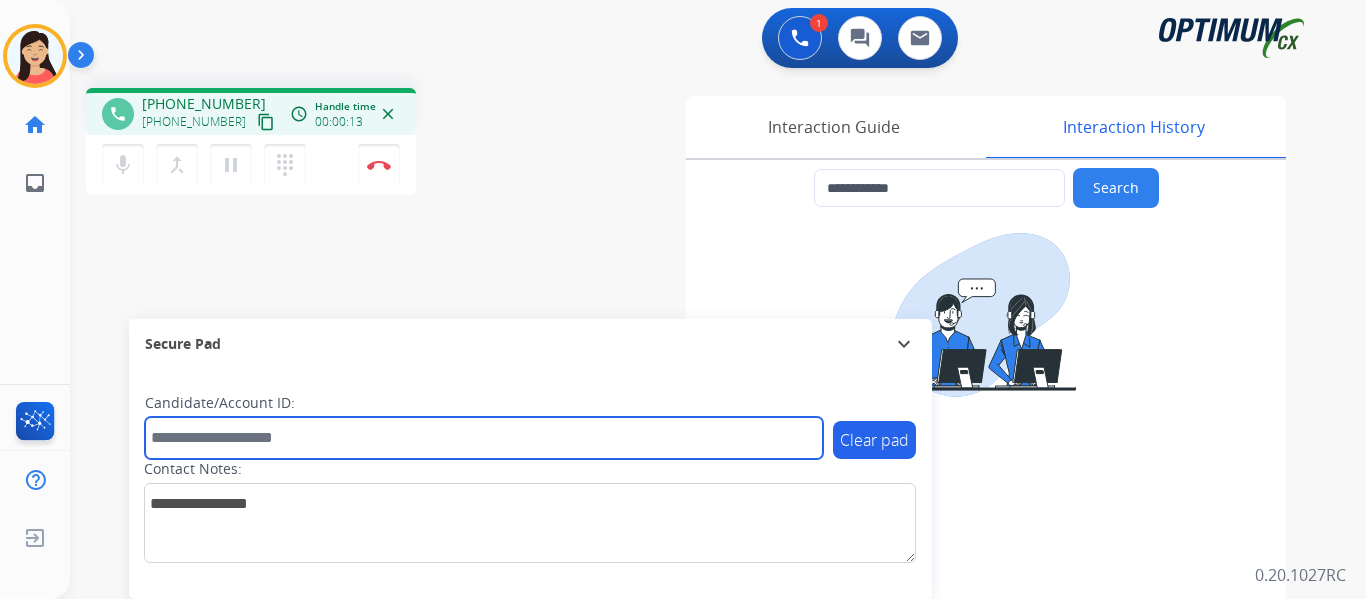 click at bounding box center (484, 438) 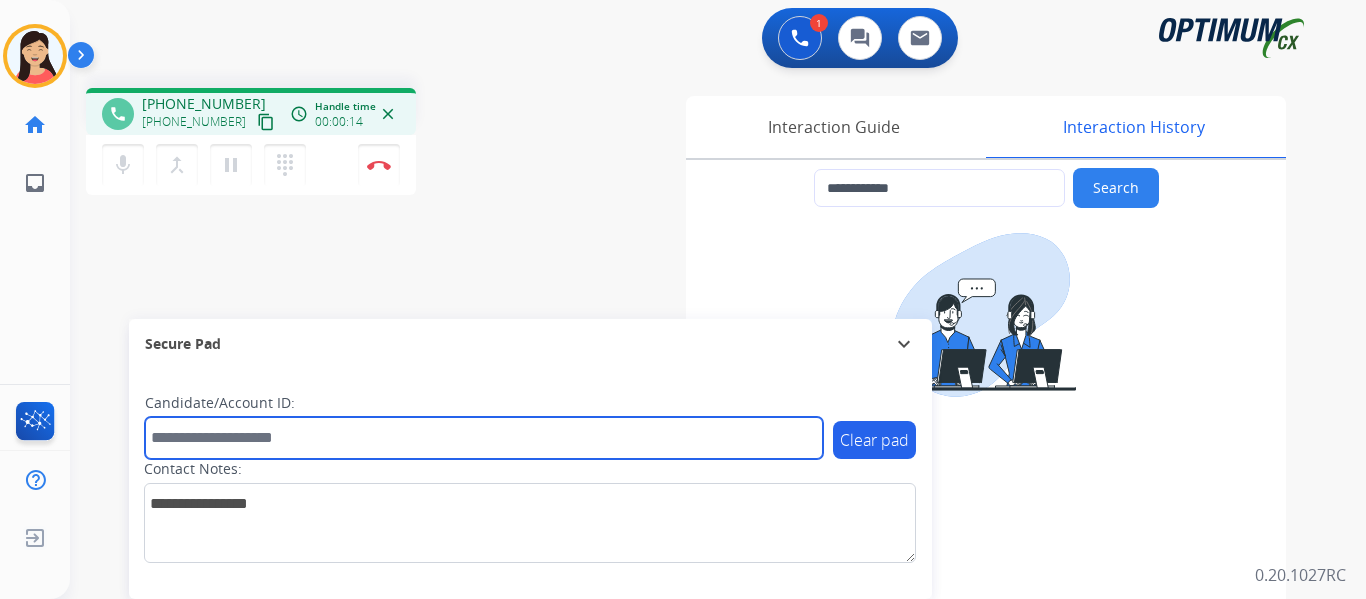 paste on "*******" 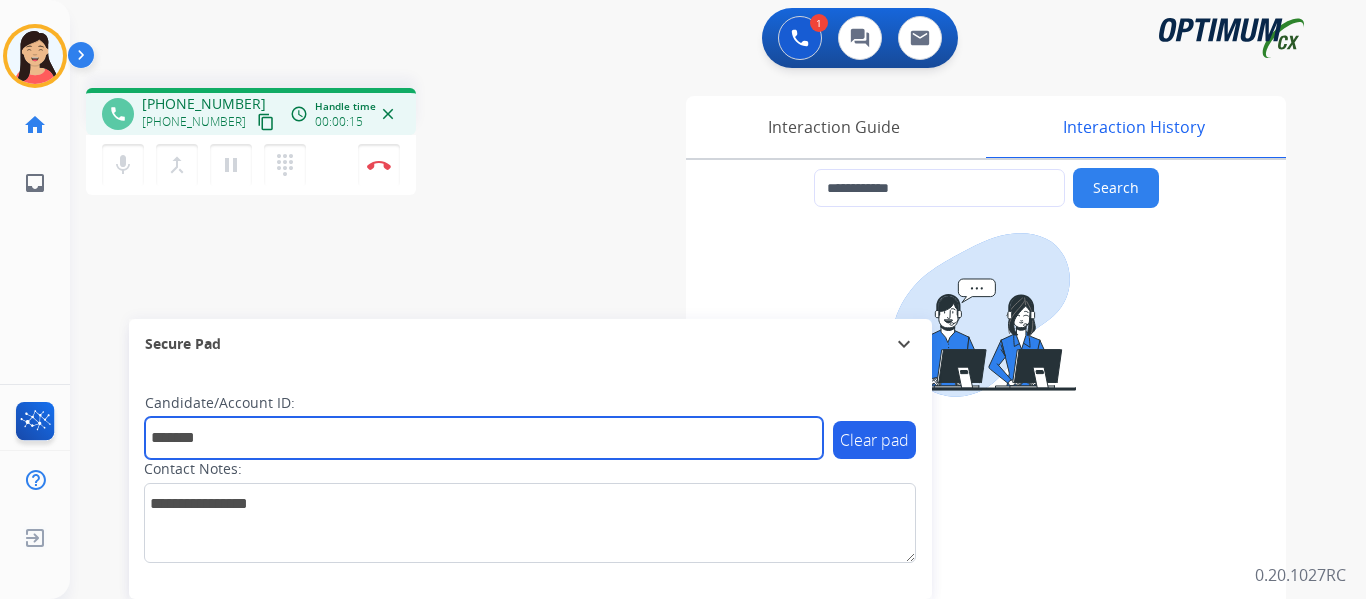 type on "*******" 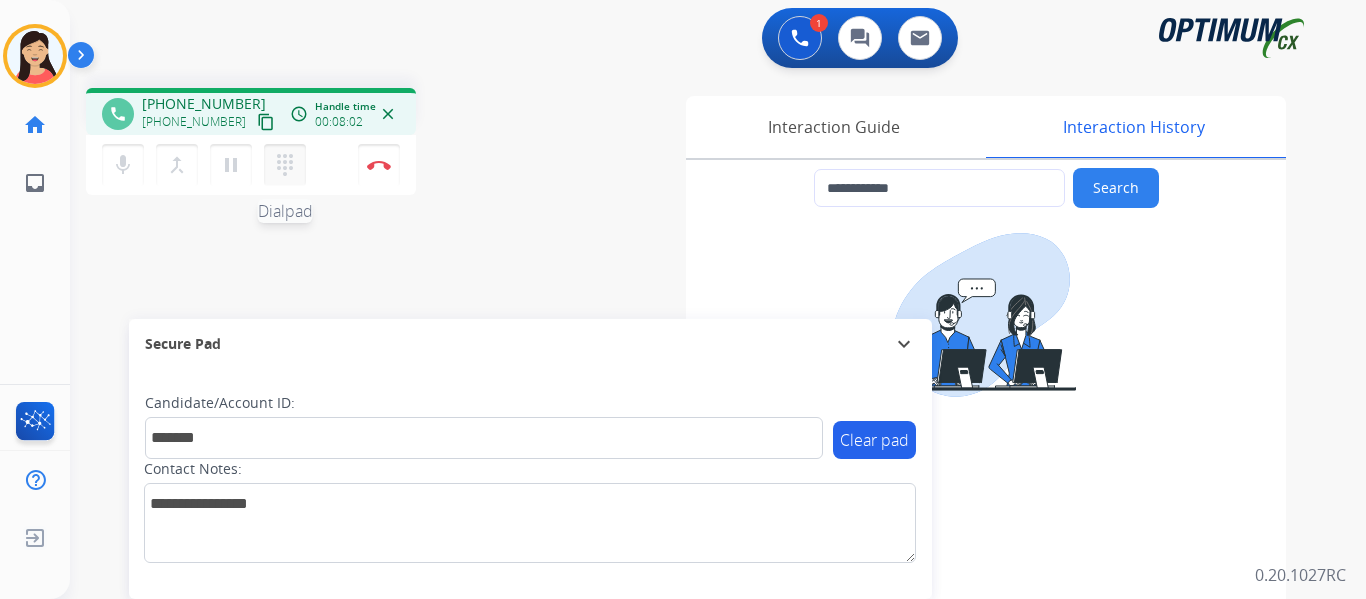 click on "dialpad" at bounding box center [285, 165] 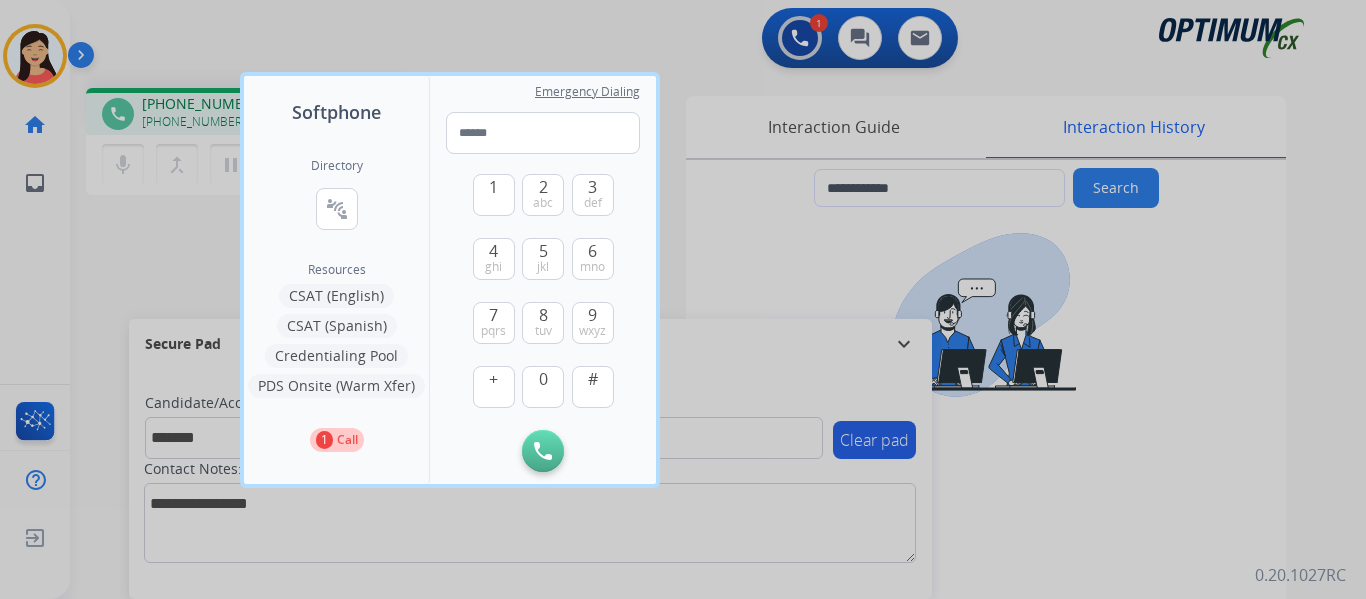 click on "CSAT (Spanish)" at bounding box center (337, 326) 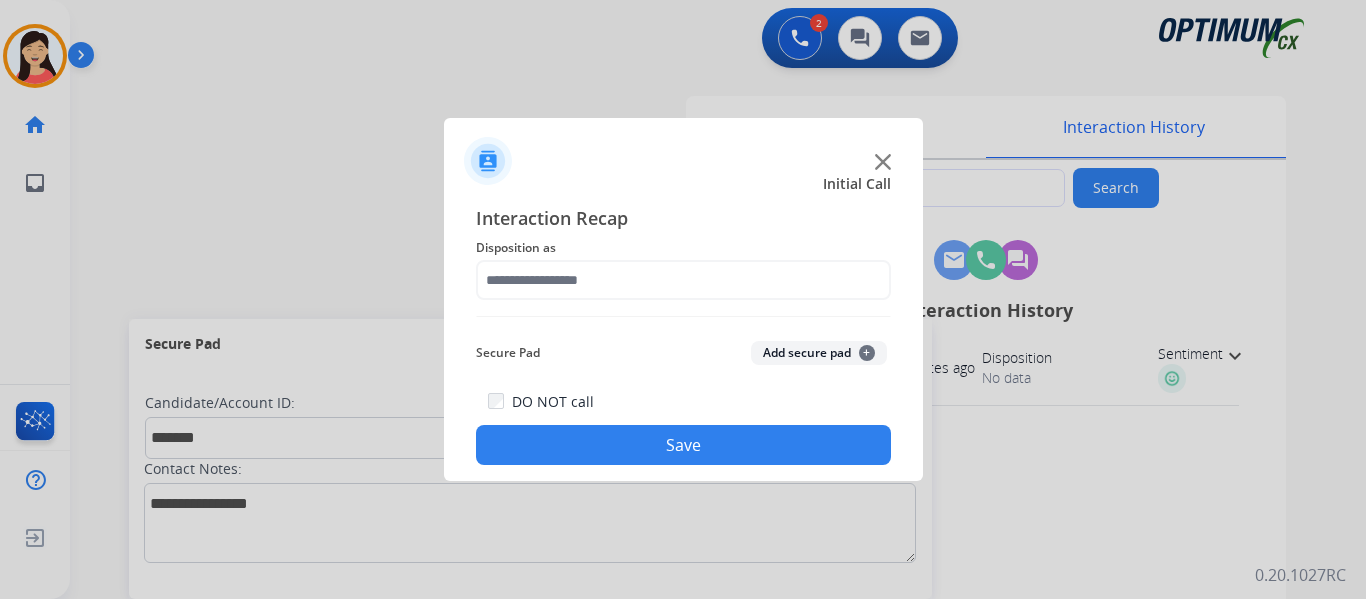 click on "Add secure pad  +" 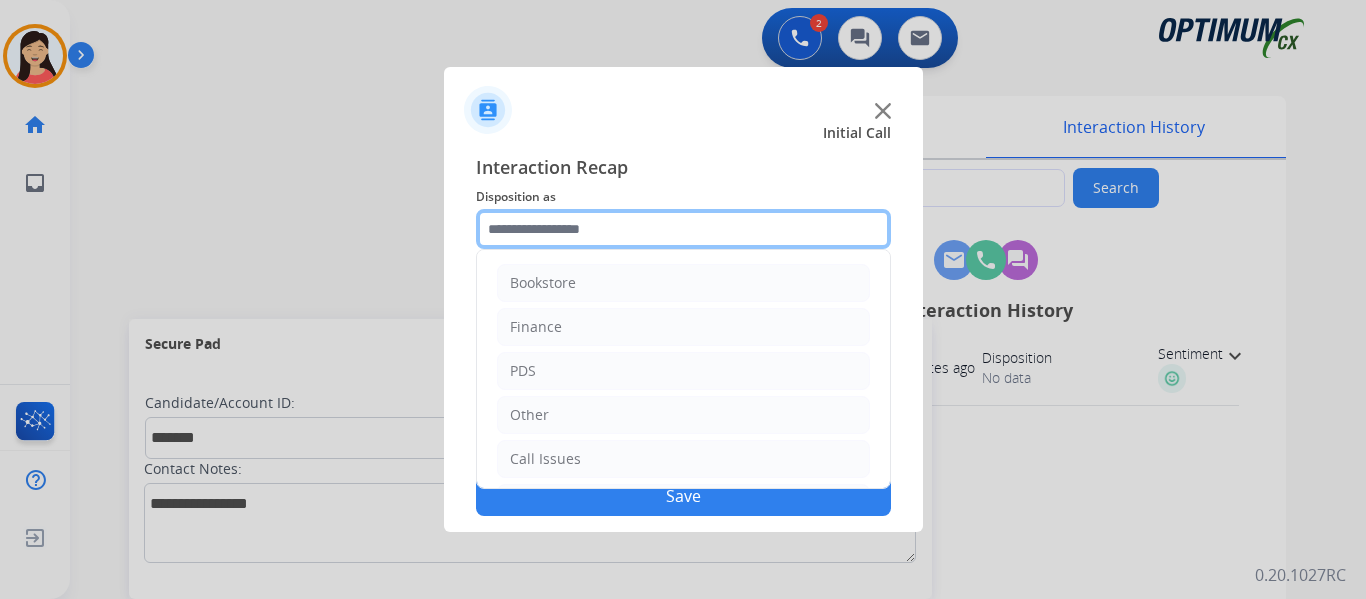 click 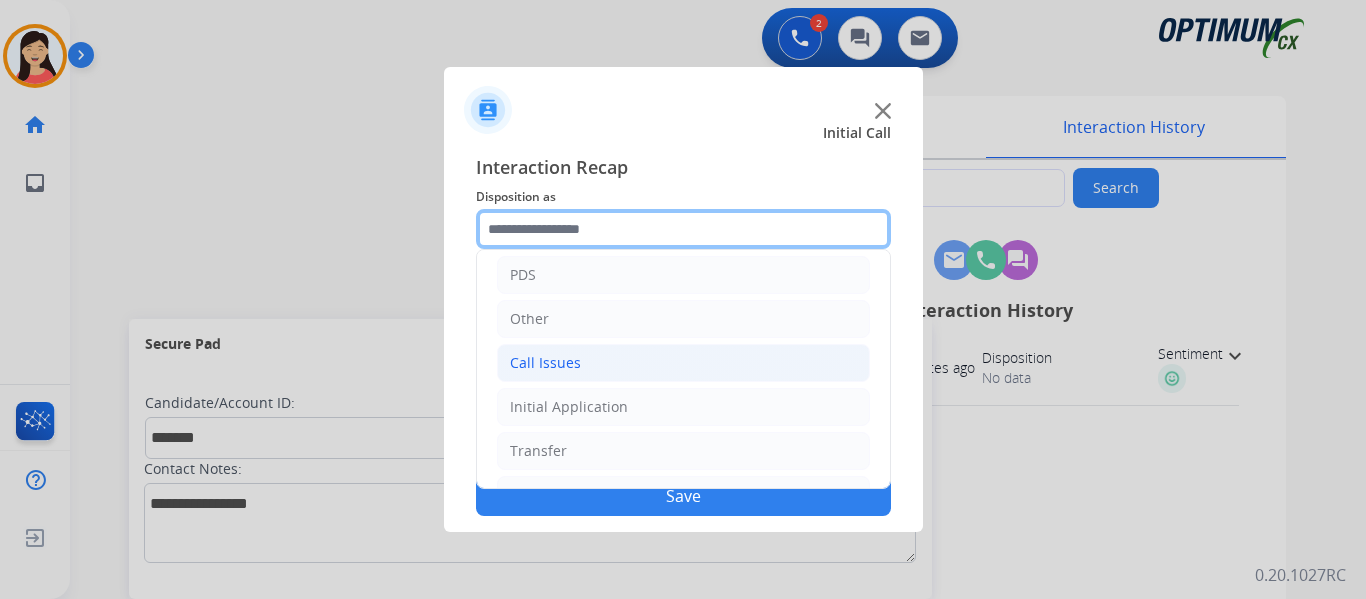 scroll, scrollTop: 136, scrollLeft: 0, axis: vertical 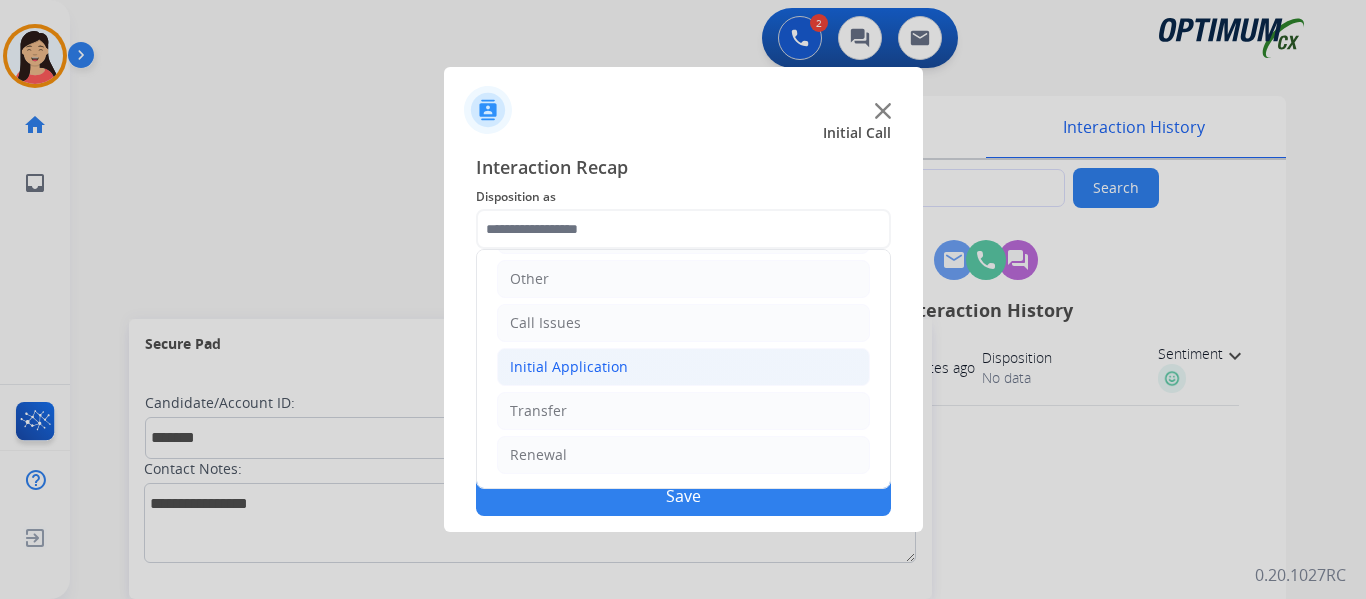 click on "Initial Application" 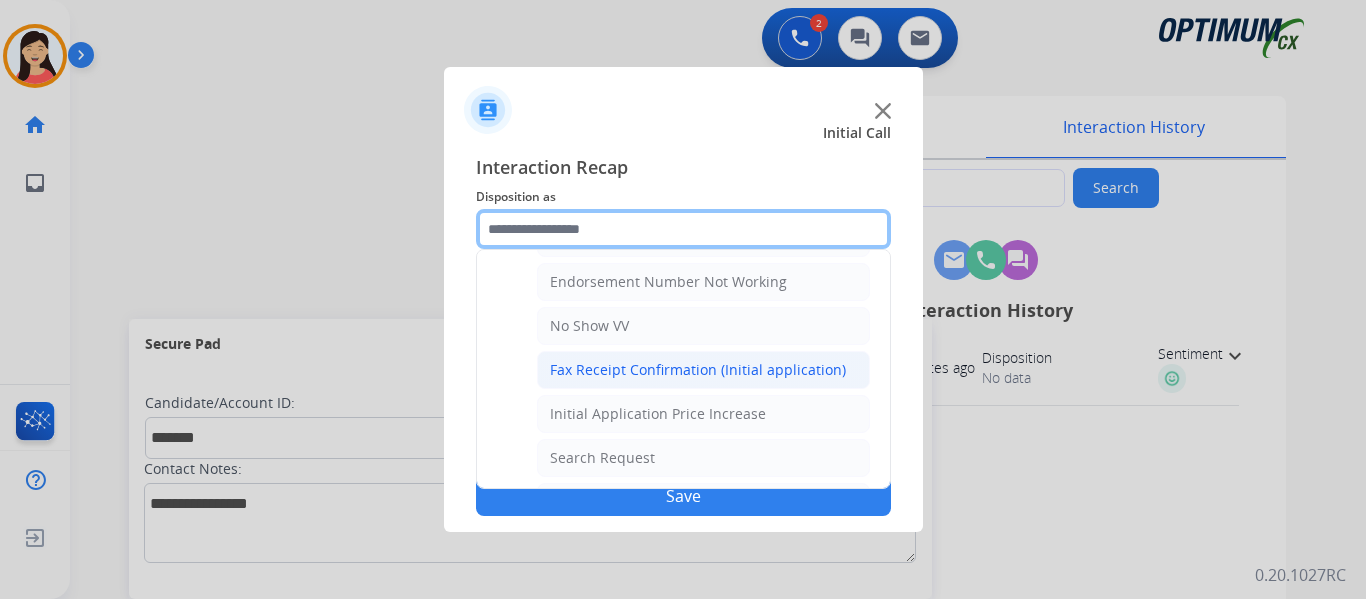scroll, scrollTop: 1036, scrollLeft: 0, axis: vertical 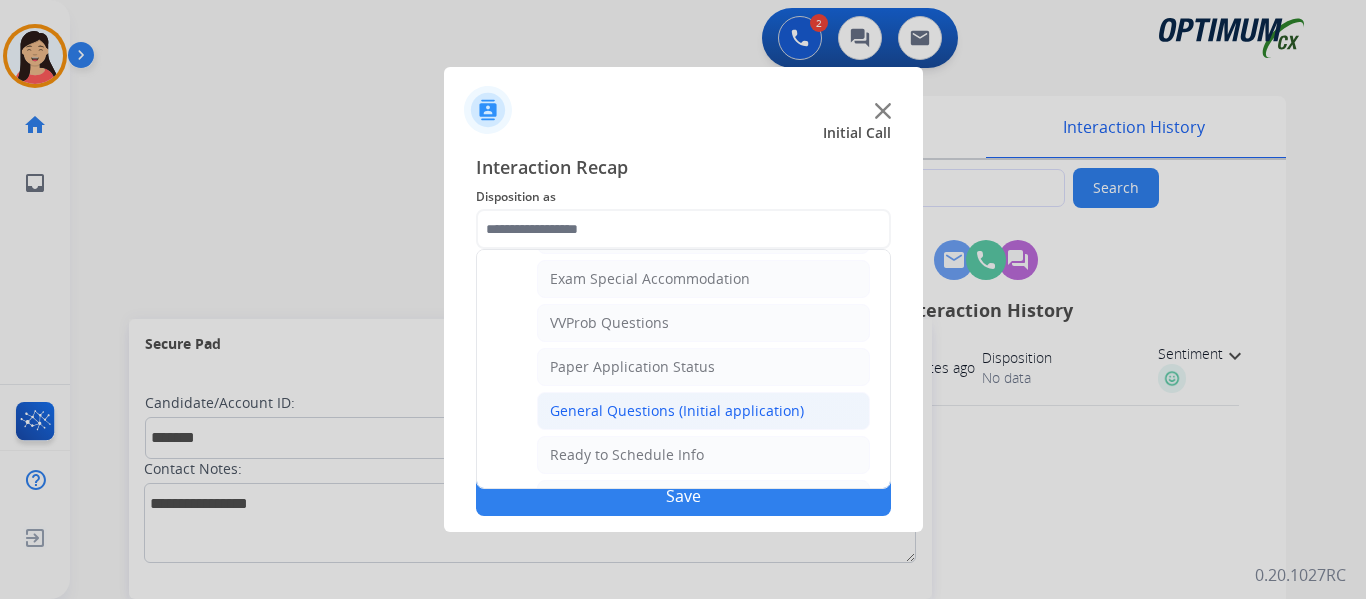 click on "General Questions (Initial application)" 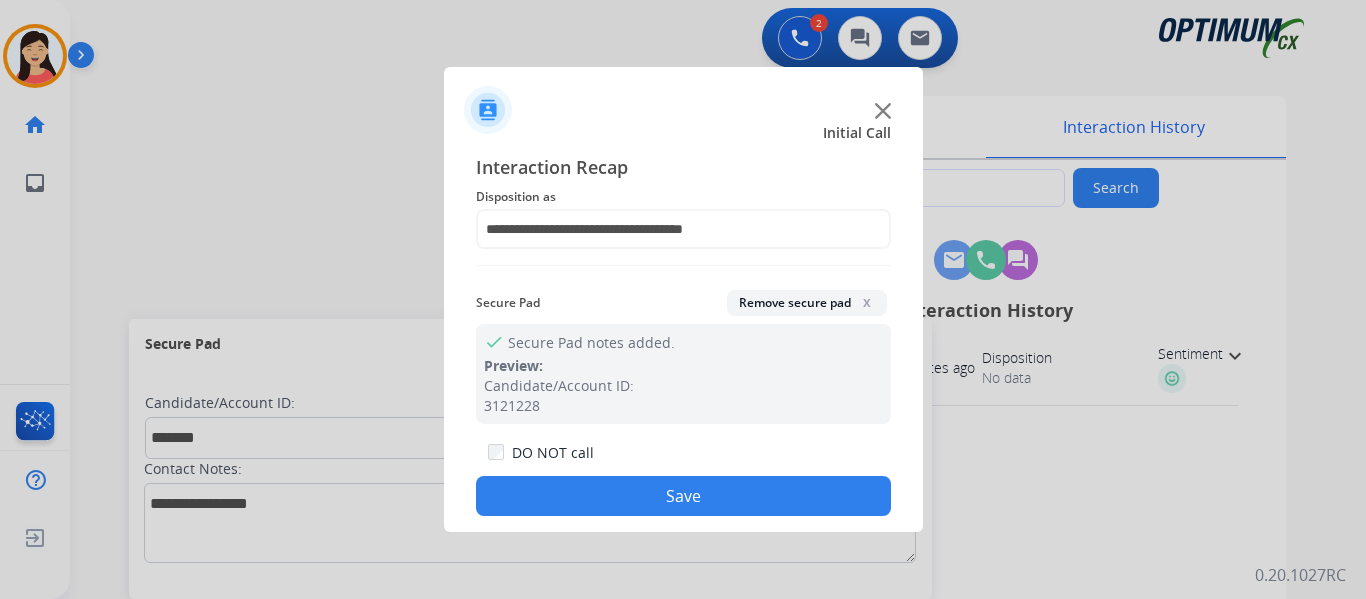 click on "Save" 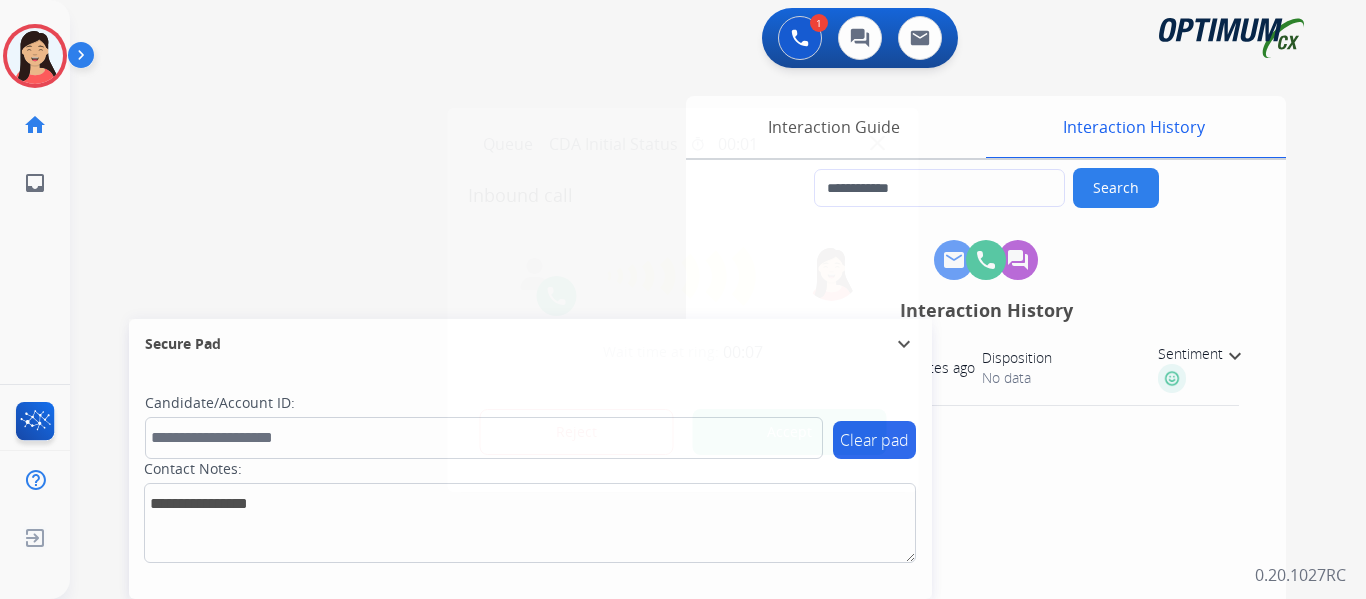 type on "**********" 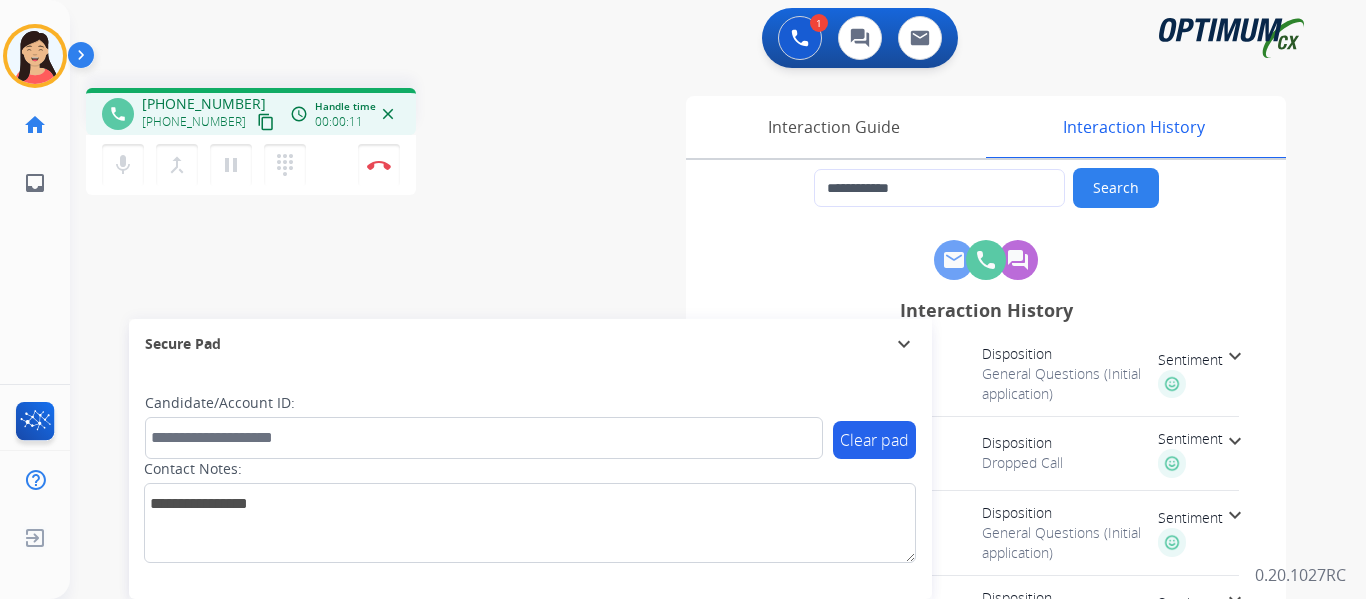 click on "content_copy" at bounding box center [266, 122] 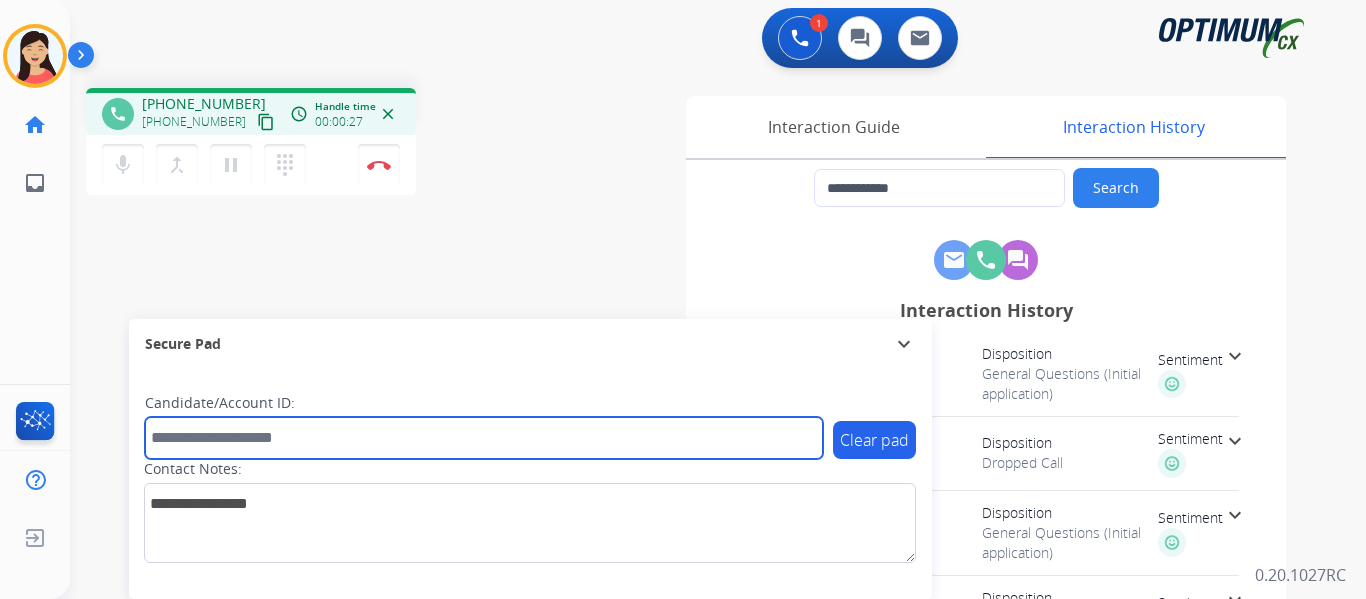 click at bounding box center (484, 438) 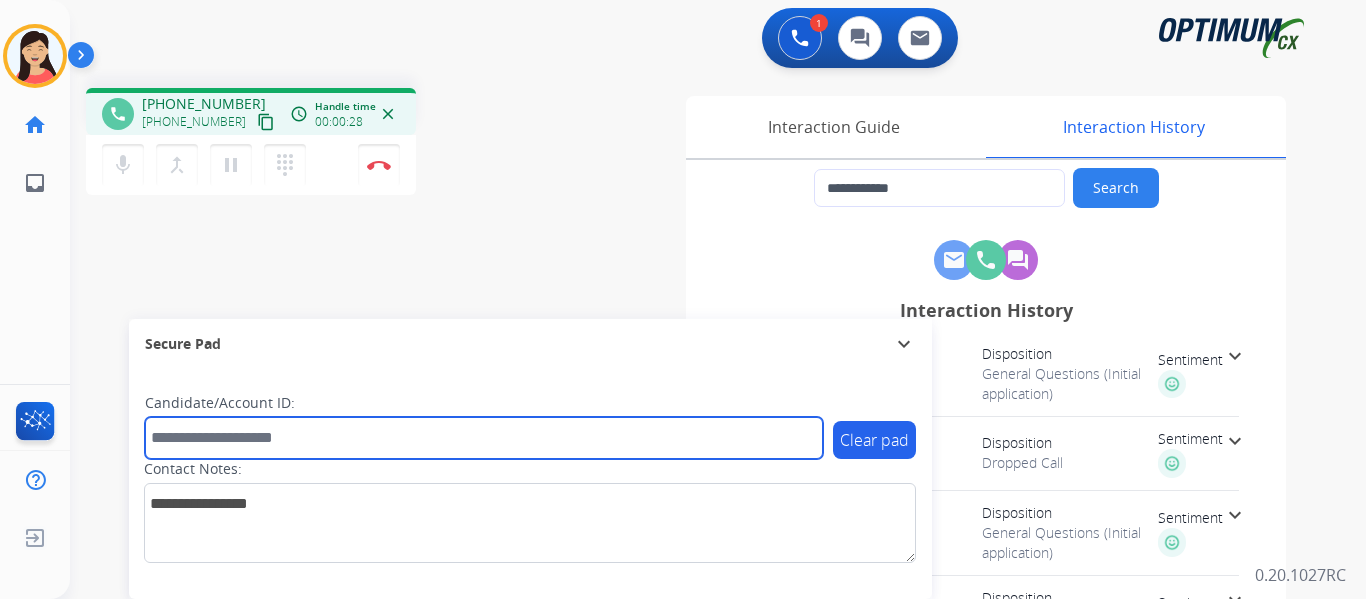 paste on "*******" 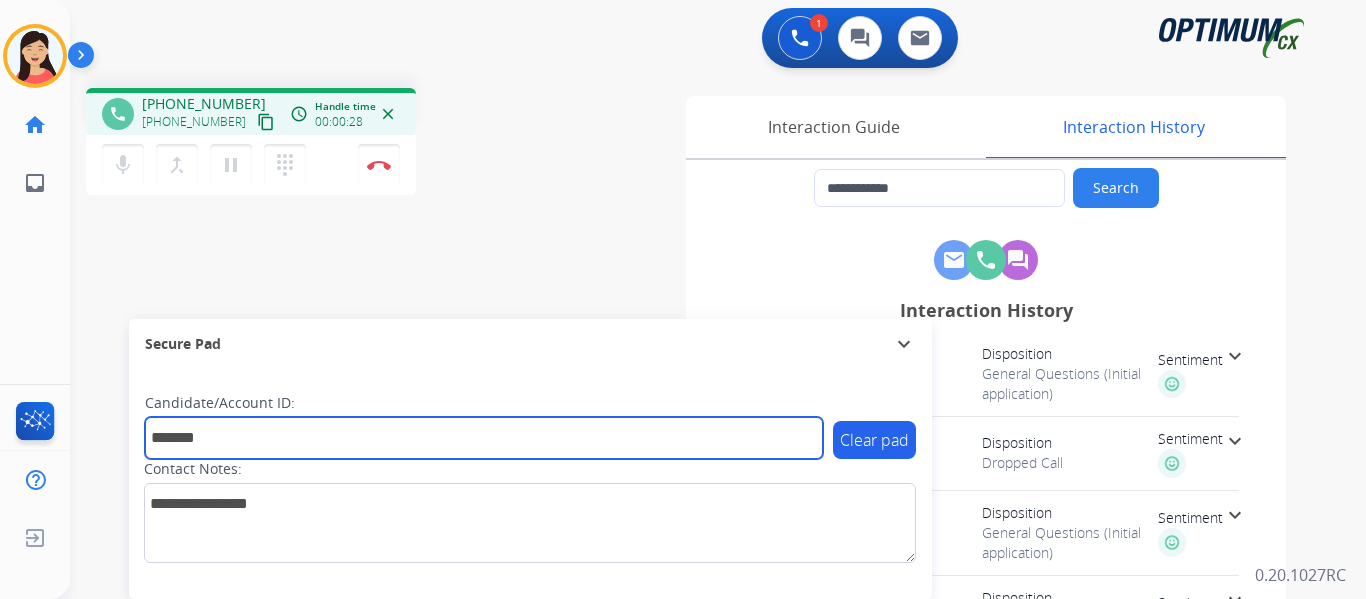 type on "*******" 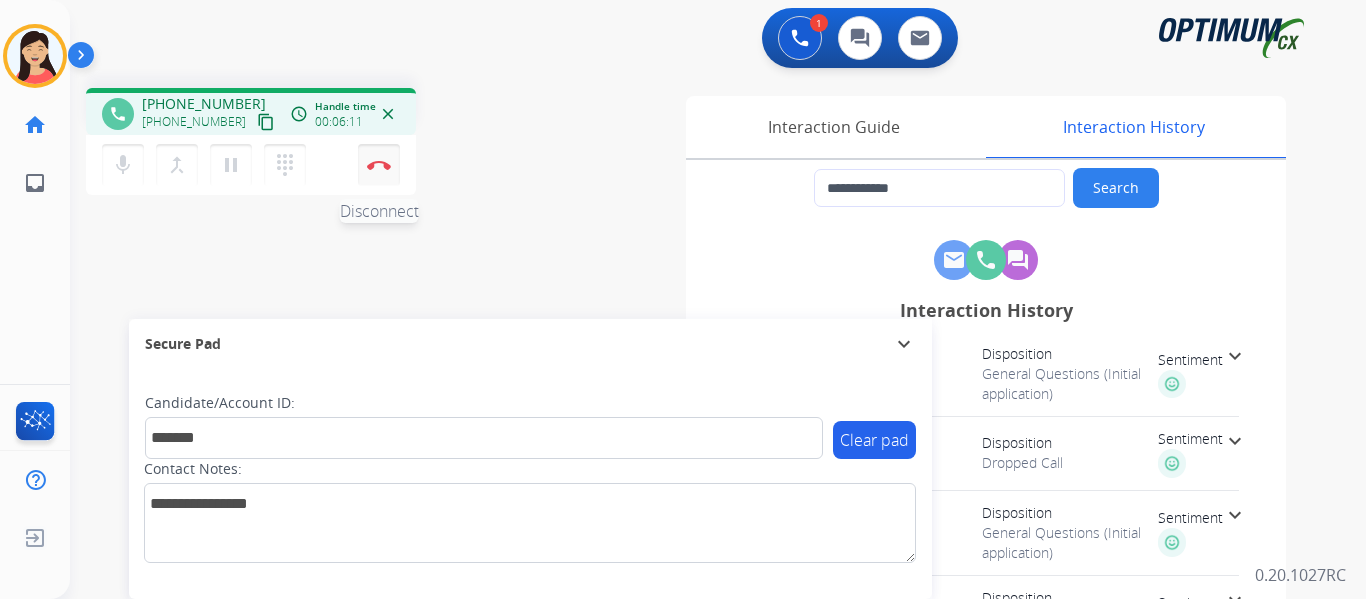 click at bounding box center (379, 165) 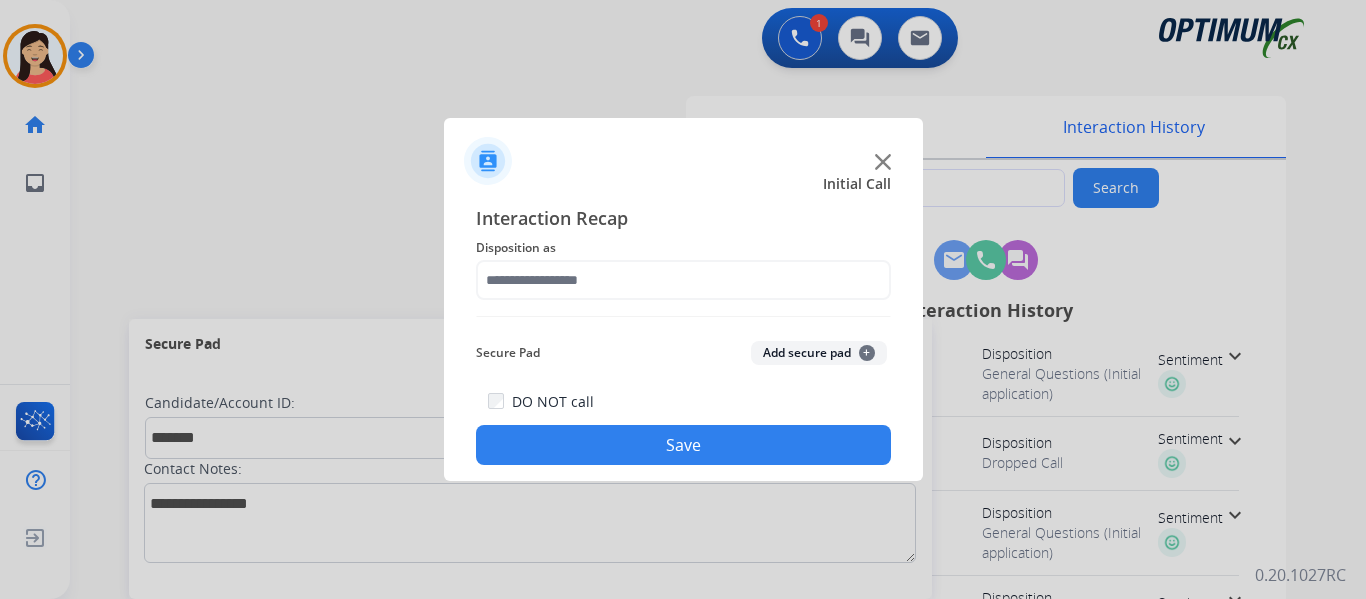 click on "Add secure pad  +" 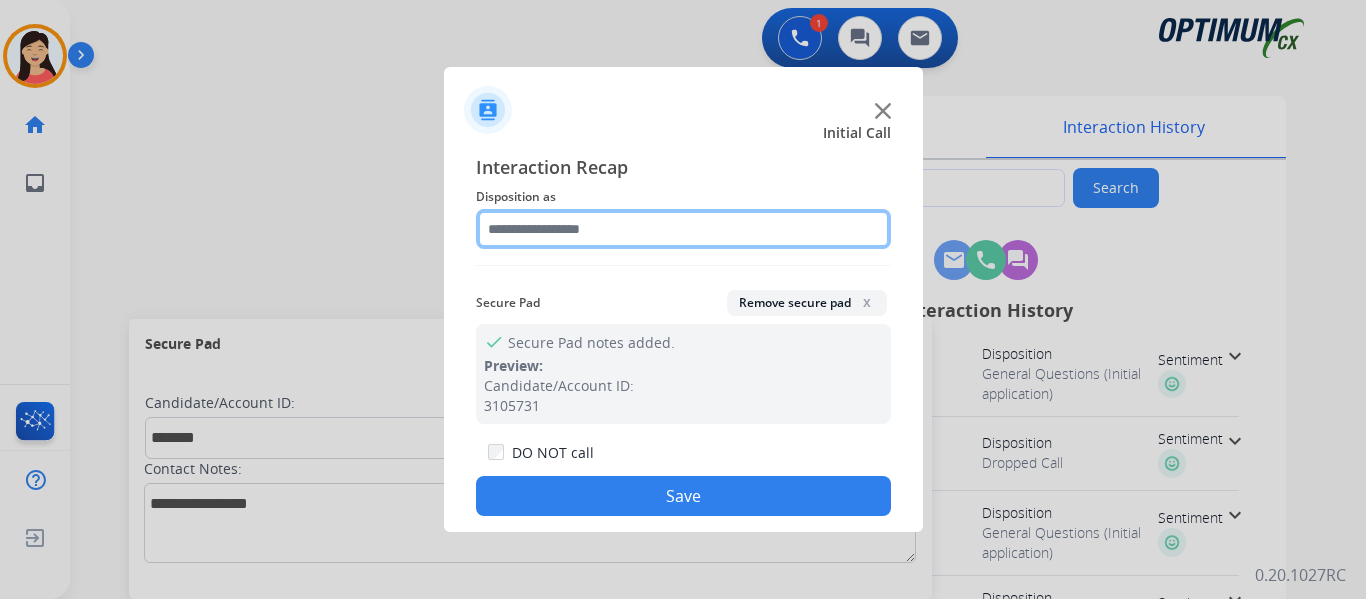 click 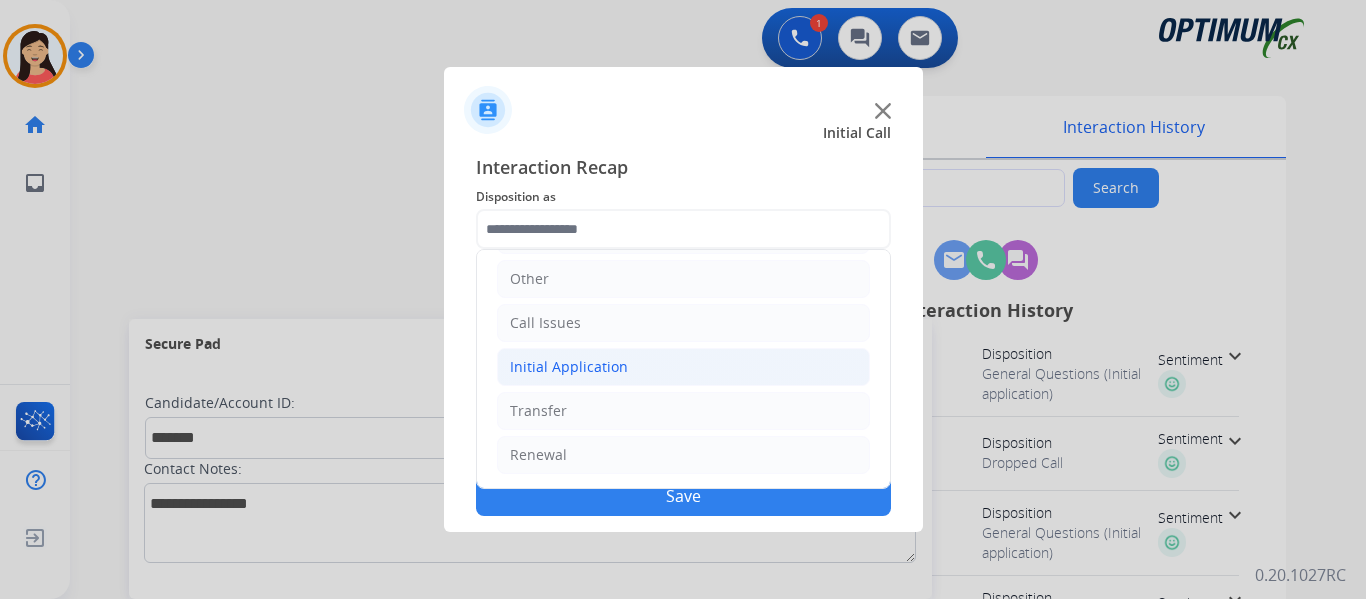 click on "Initial Application" 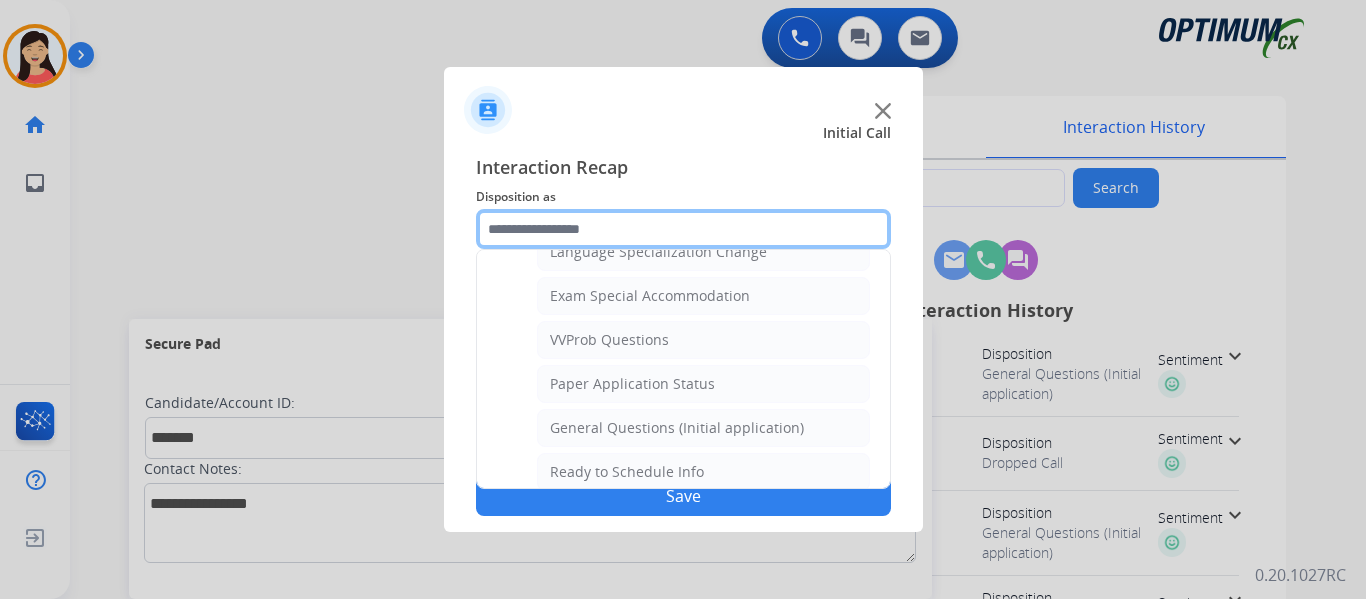 scroll, scrollTop: 1012, scrollLeft: 0, axis: vertical 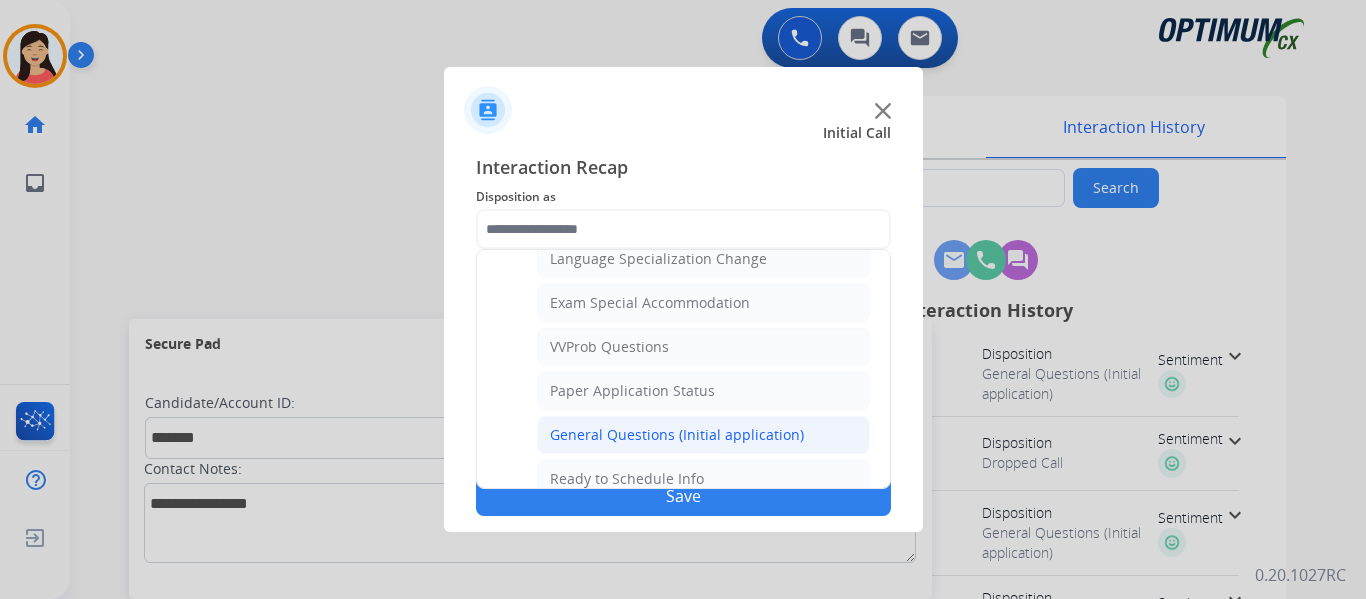 click on "General Questions (Initial application)" 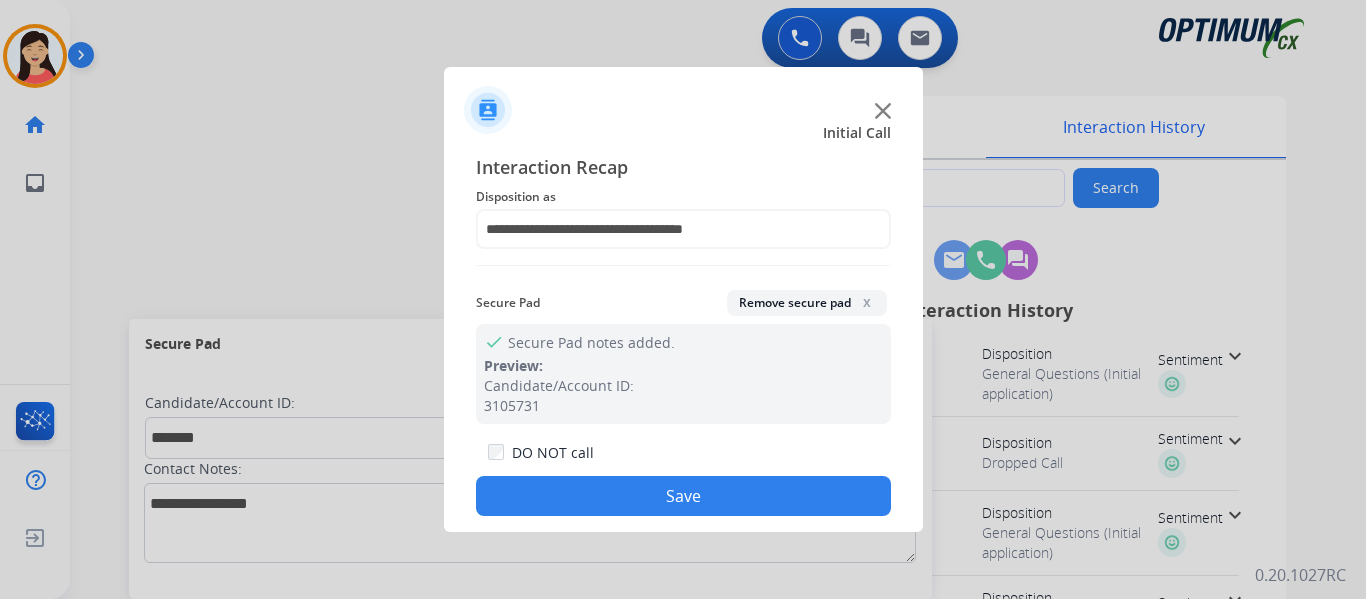 click on "Save" 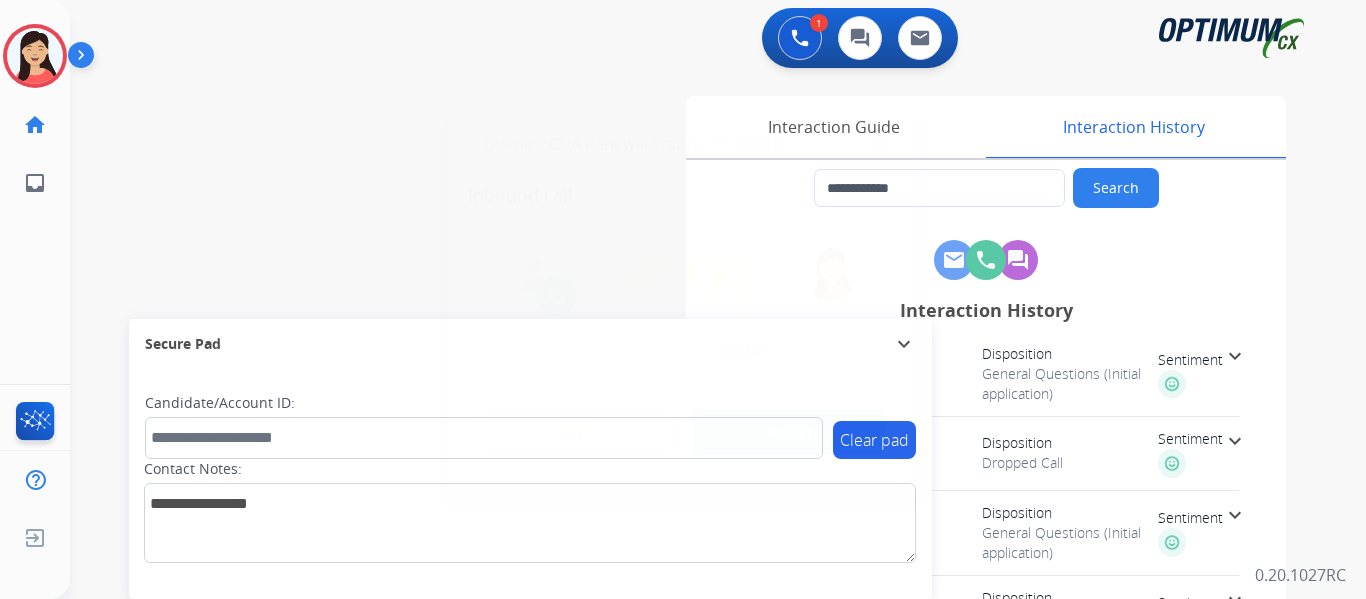 type on "**********" 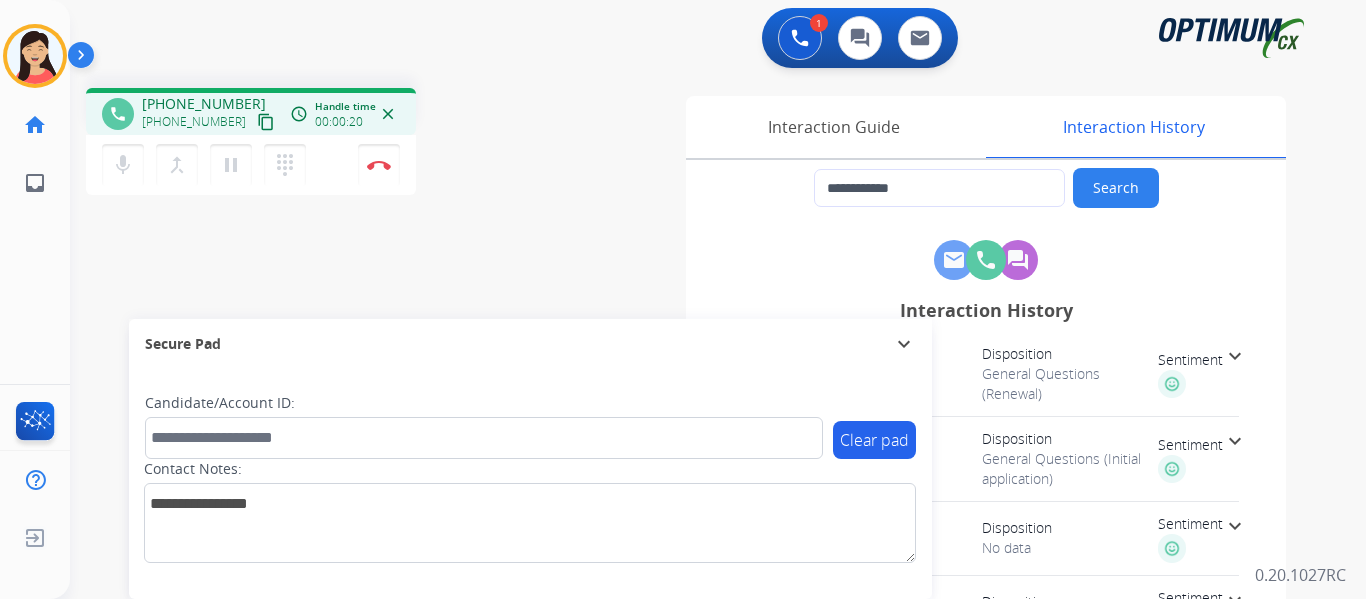 click on "content_copy" at bounding box center [266, 122] 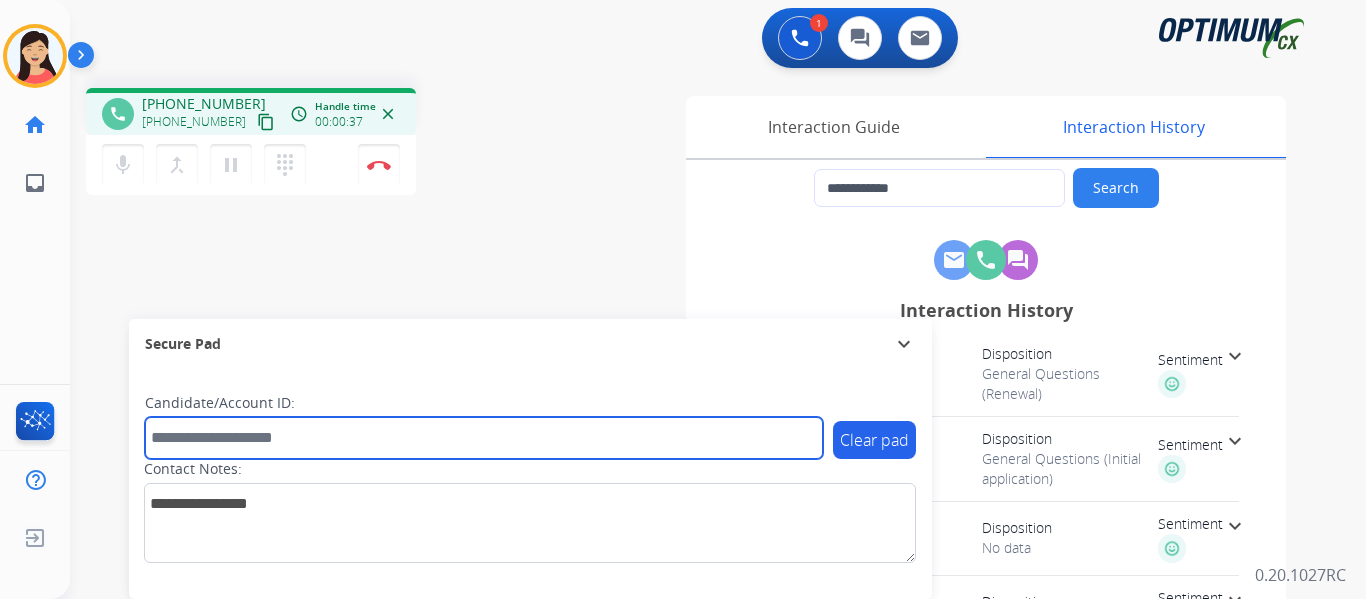 click at bounding box center (484, 438) 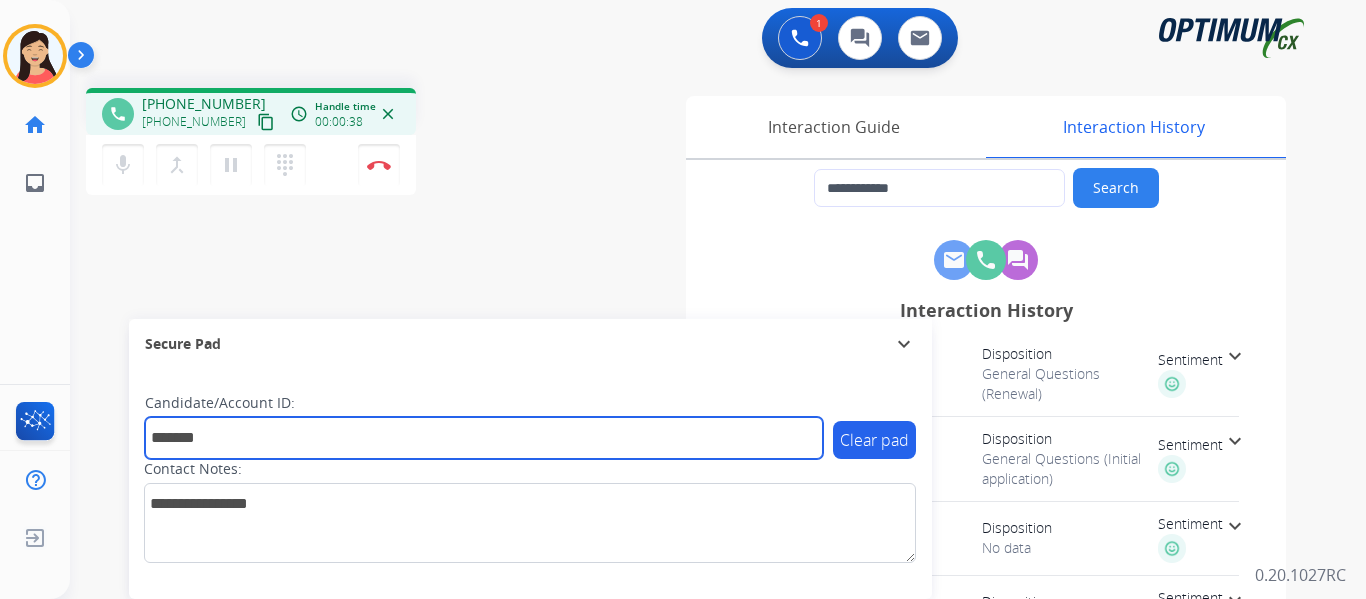 type on "*******" 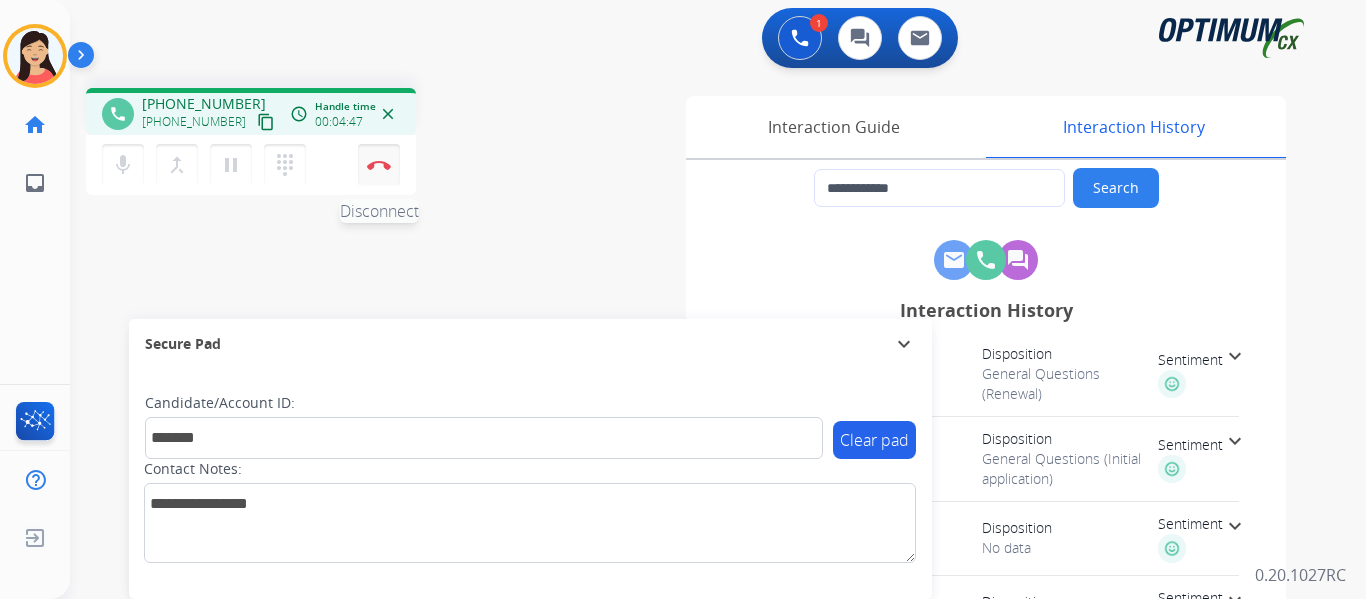 click at bounding box center [379, 165] 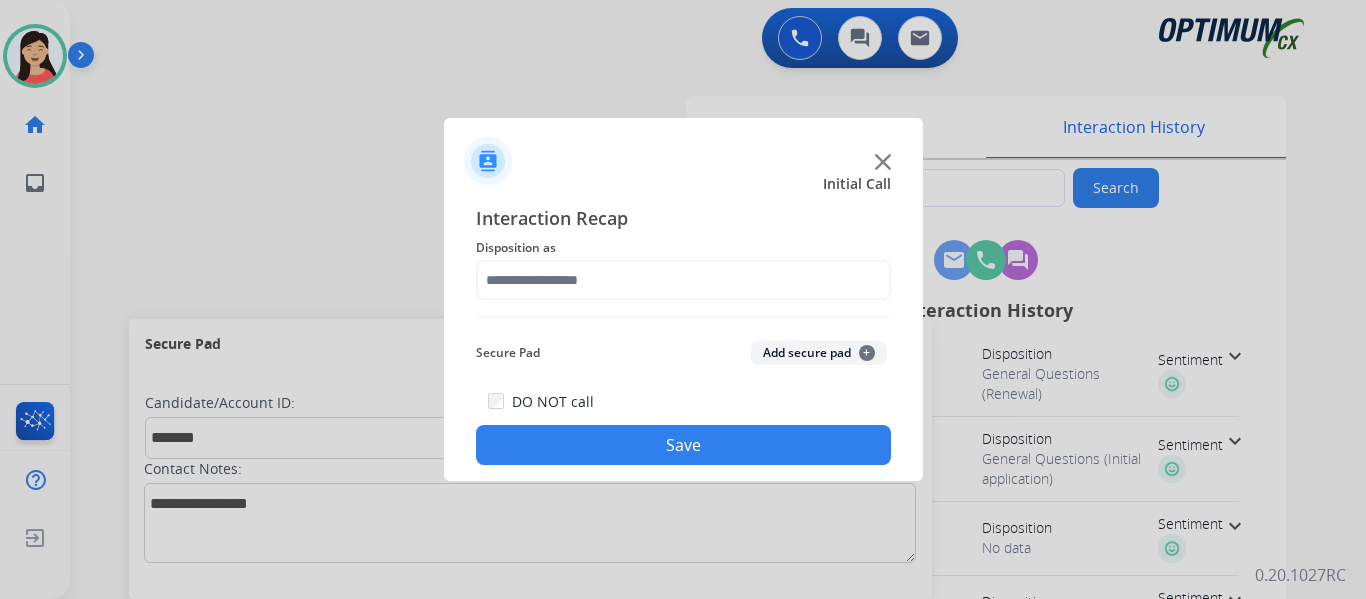 click on "Add secure pad  +" 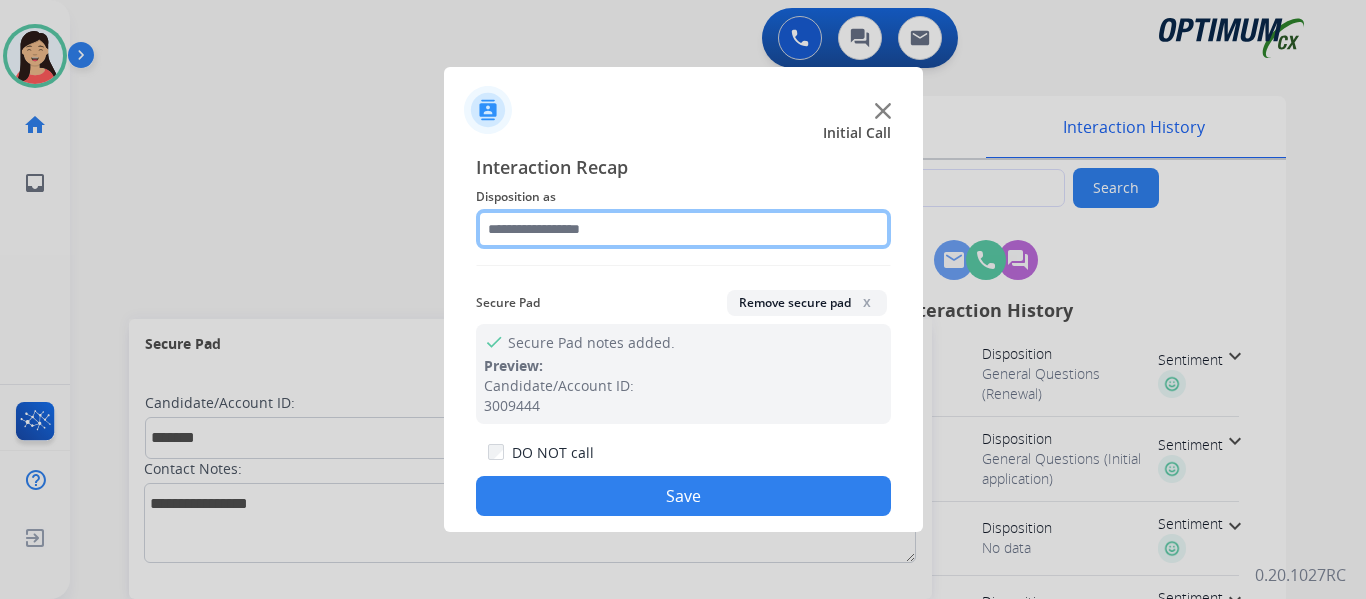 click 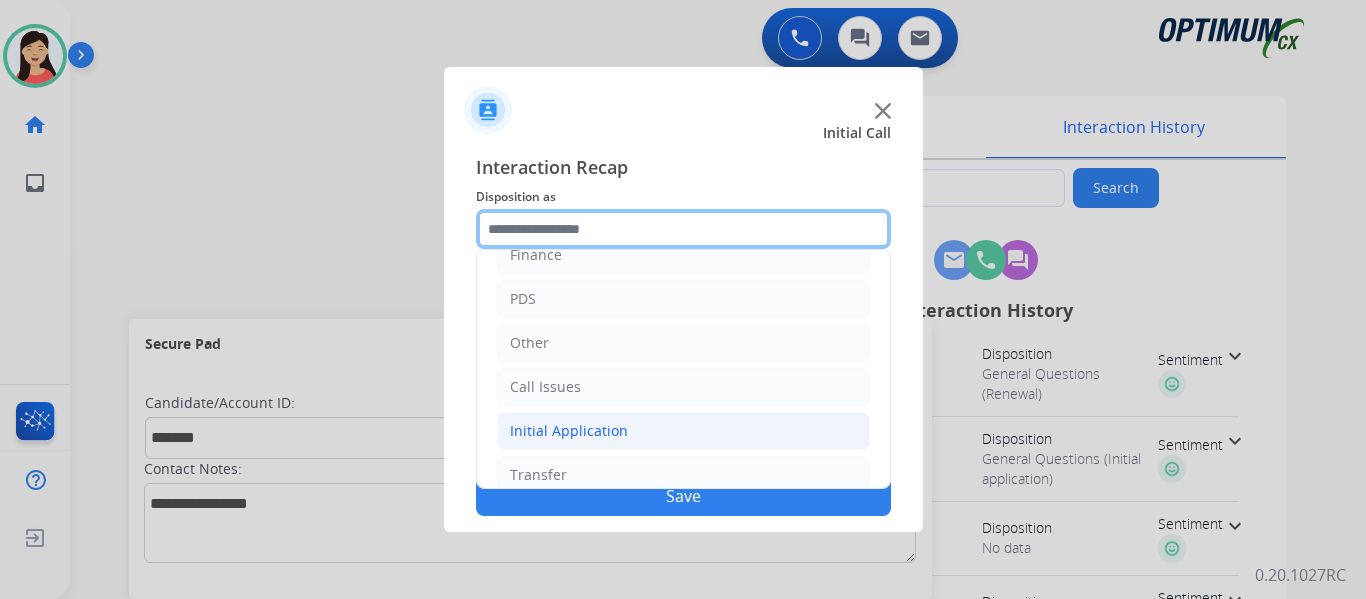 scroll, scrollTop: 136, scrollLeft: 0, axis: vertical 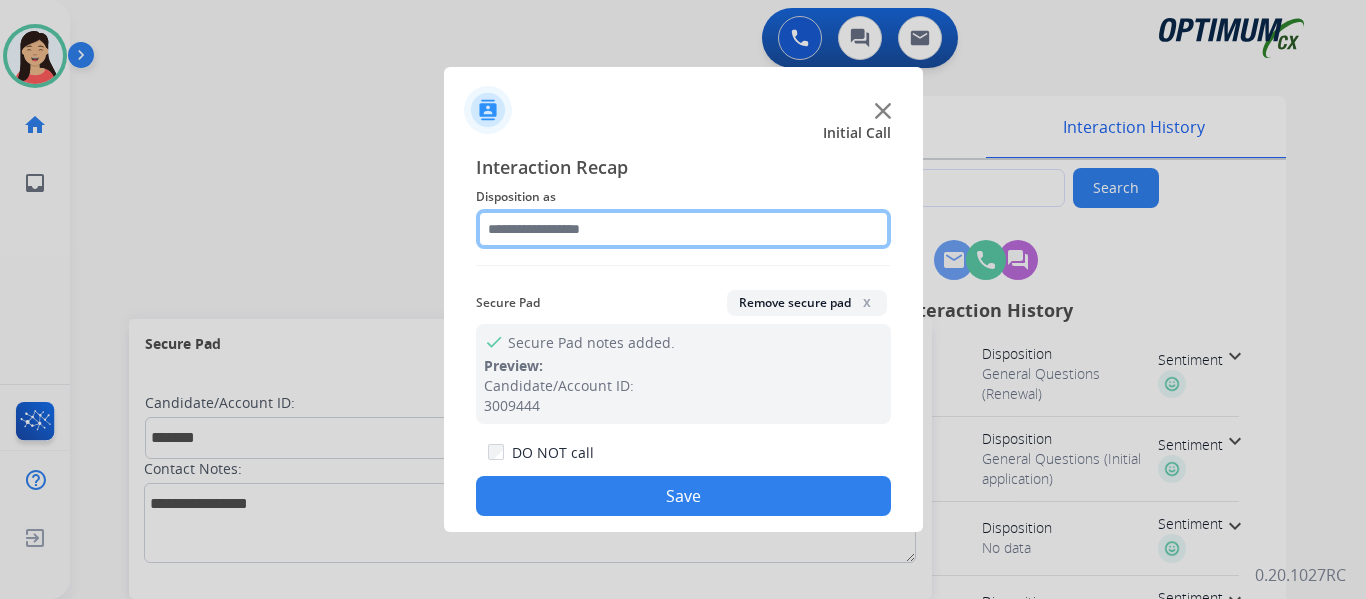 click 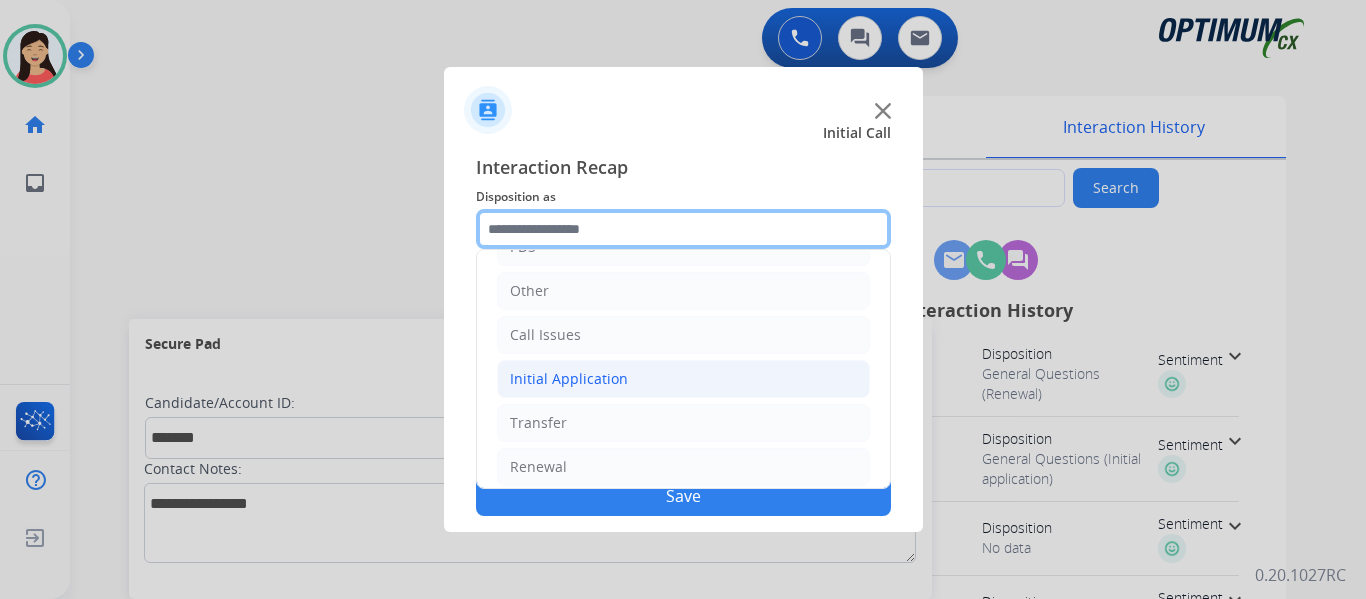 scroll, scrollTop: 136, scrollLeft: 0, axis: vertical 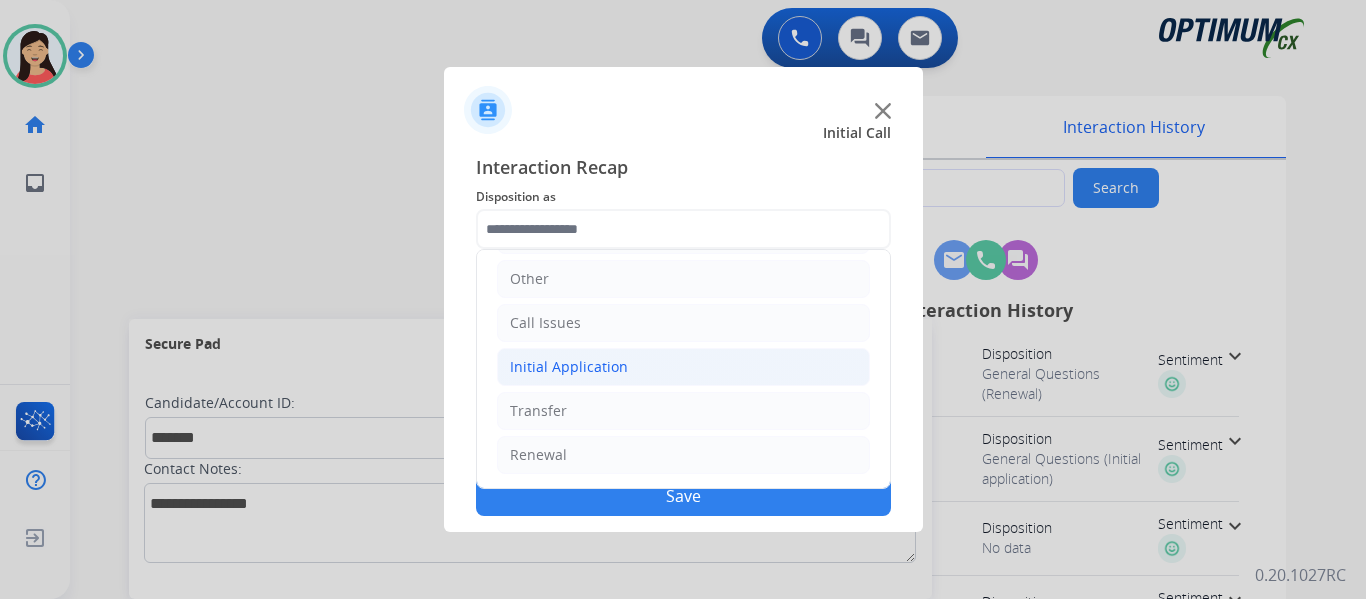 click on "Initial Application" 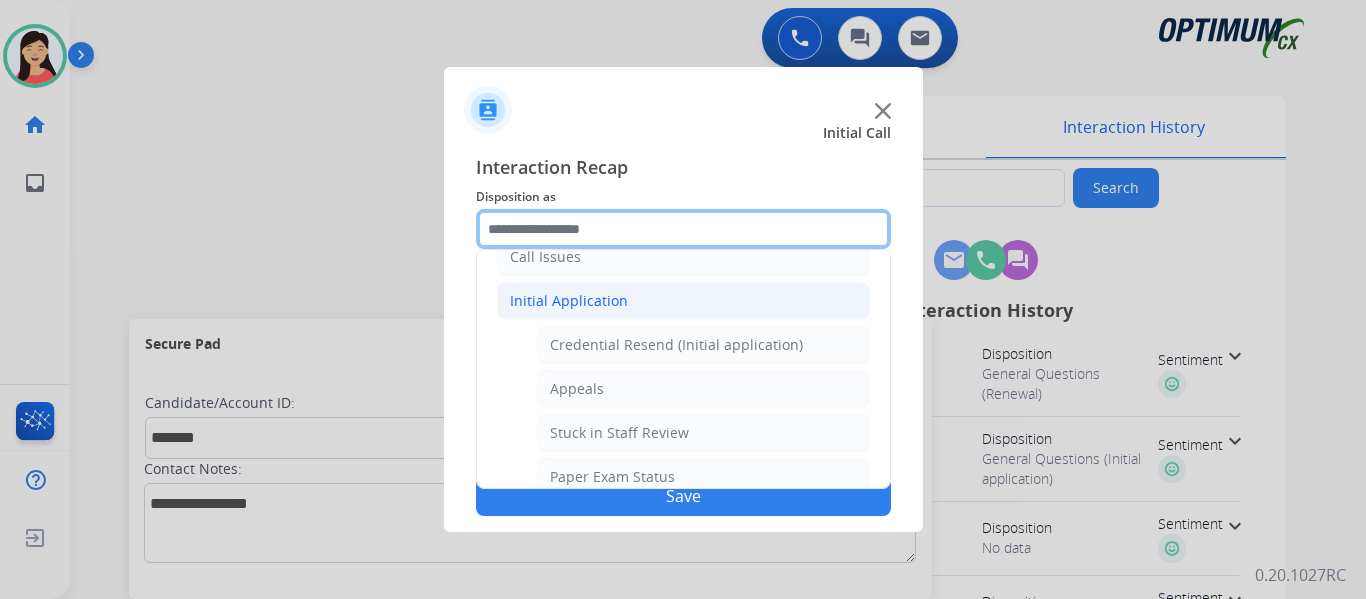 scroll, scrollTop: 236, scrollLeft: 0, axis: vertical 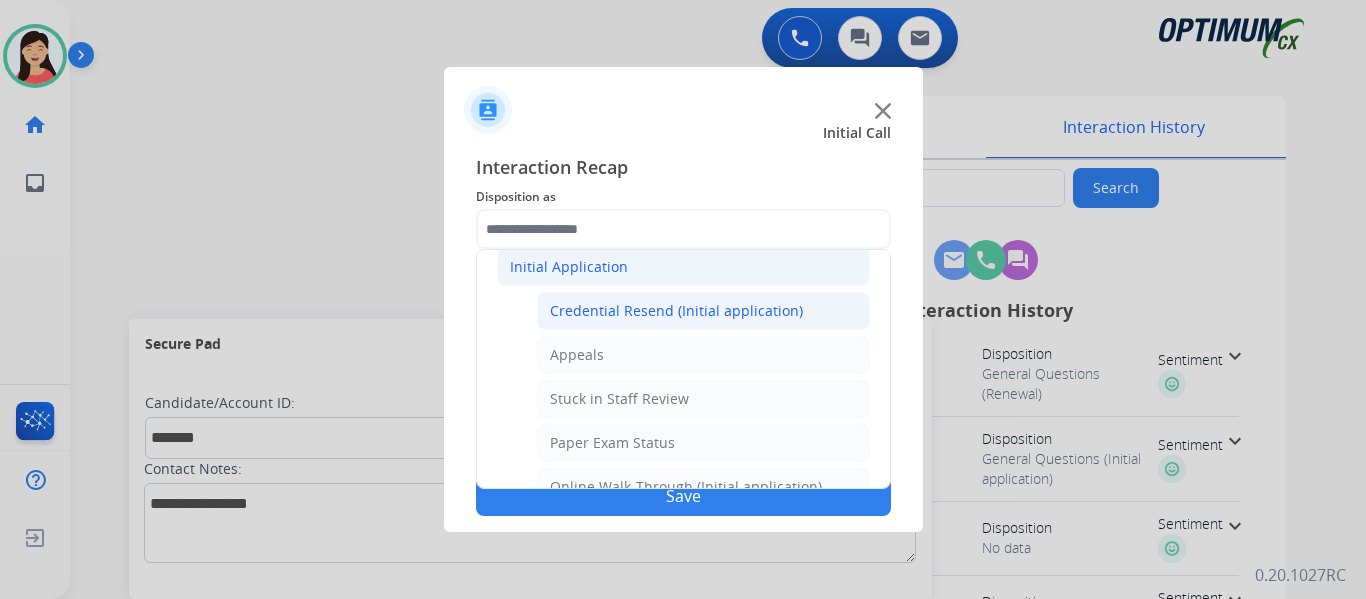 click on "Credential Resend (Initial application)" 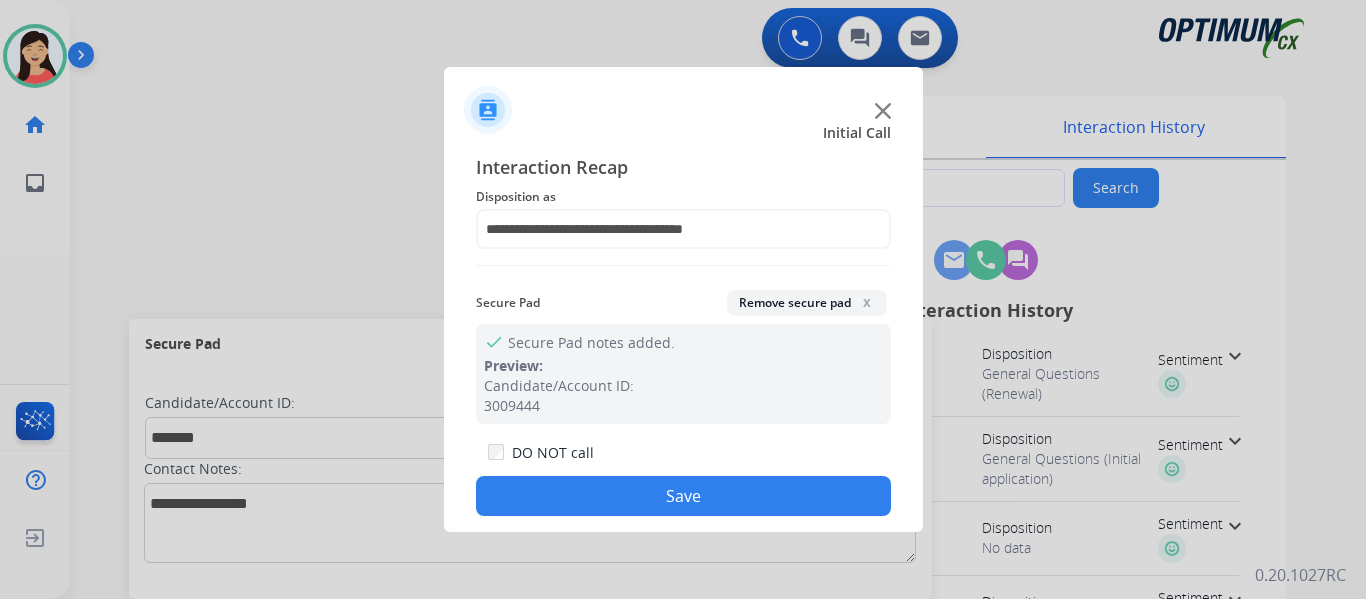 click on "Save" 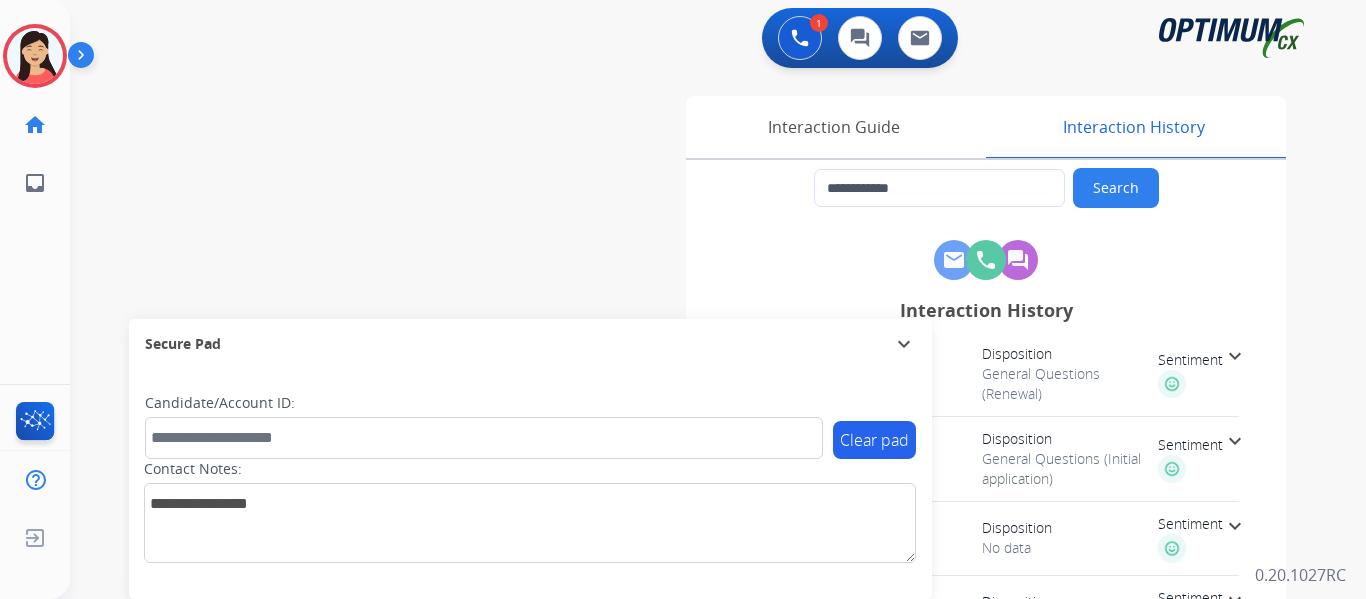type on "**********" 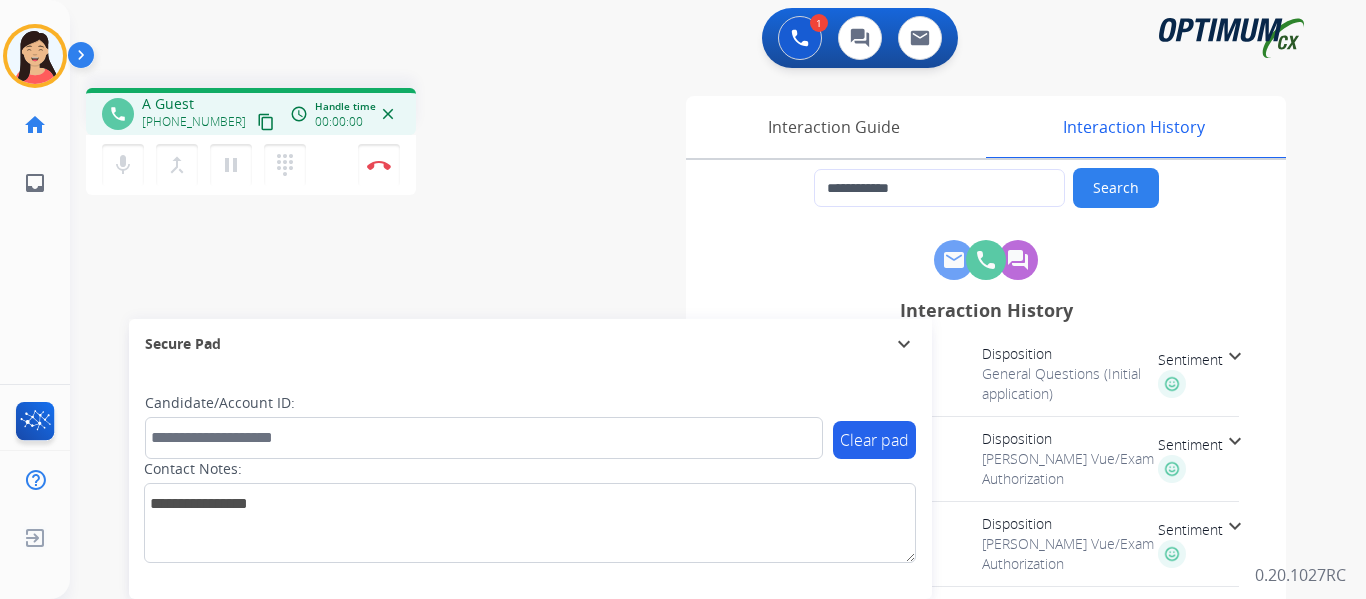 click on "content_copy" at bounding box center [266, 122] 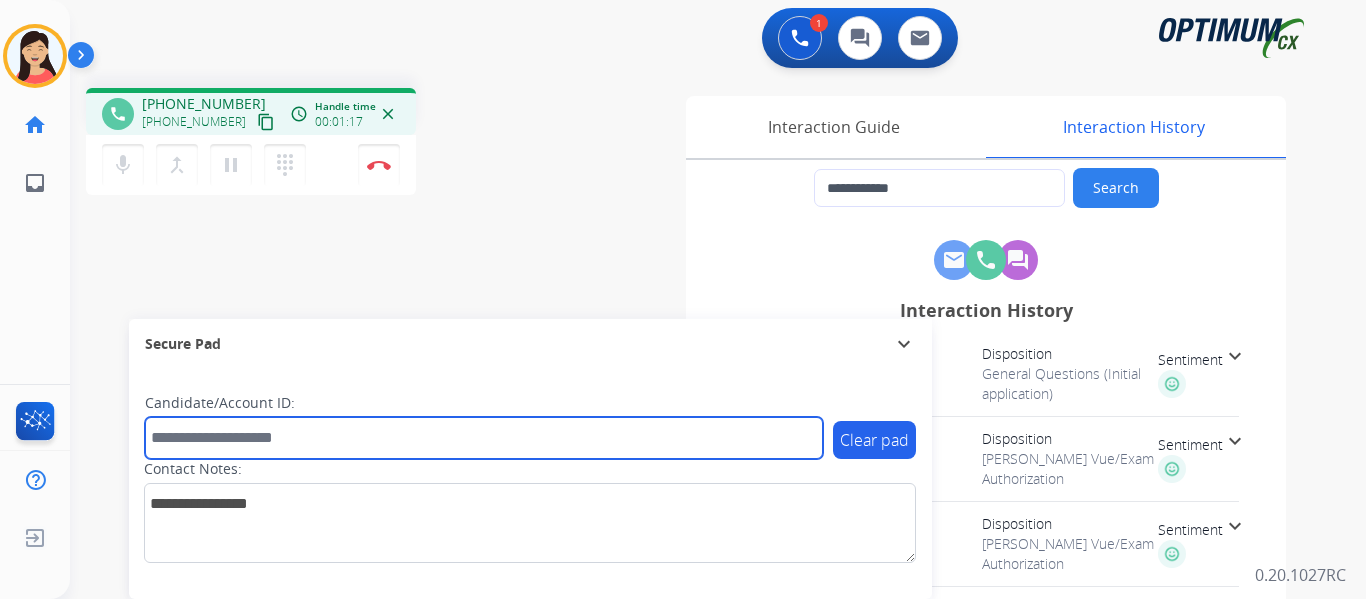 click at bounding box center [484, 438] 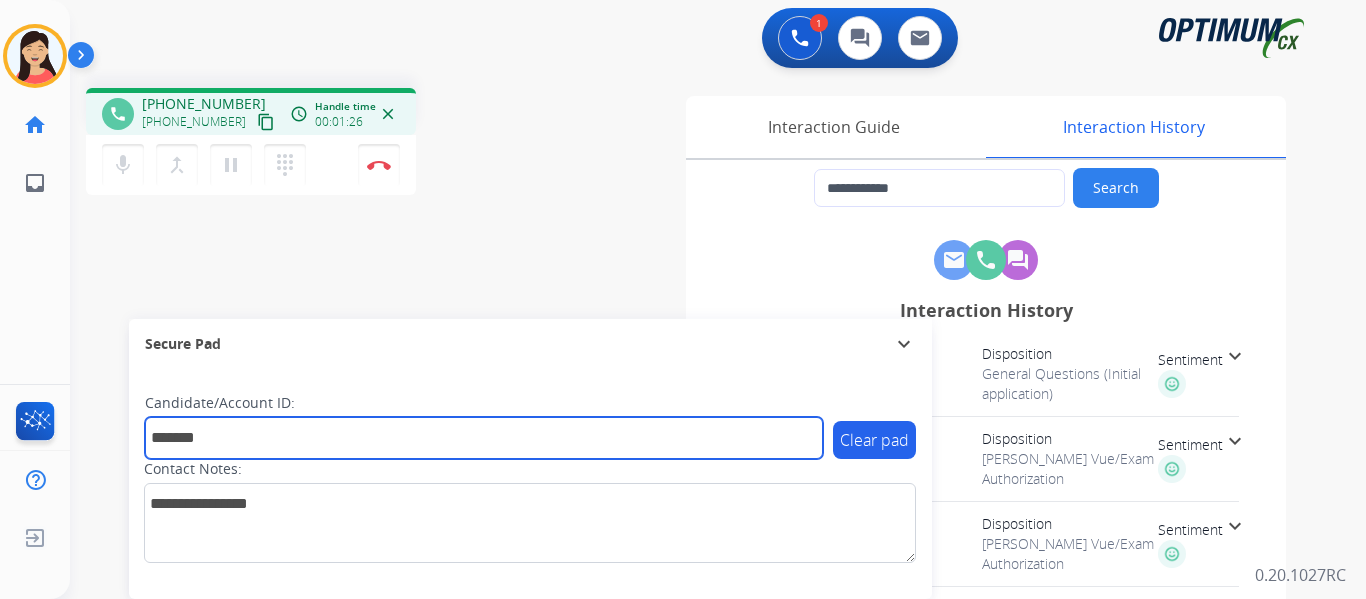 type on "*******" 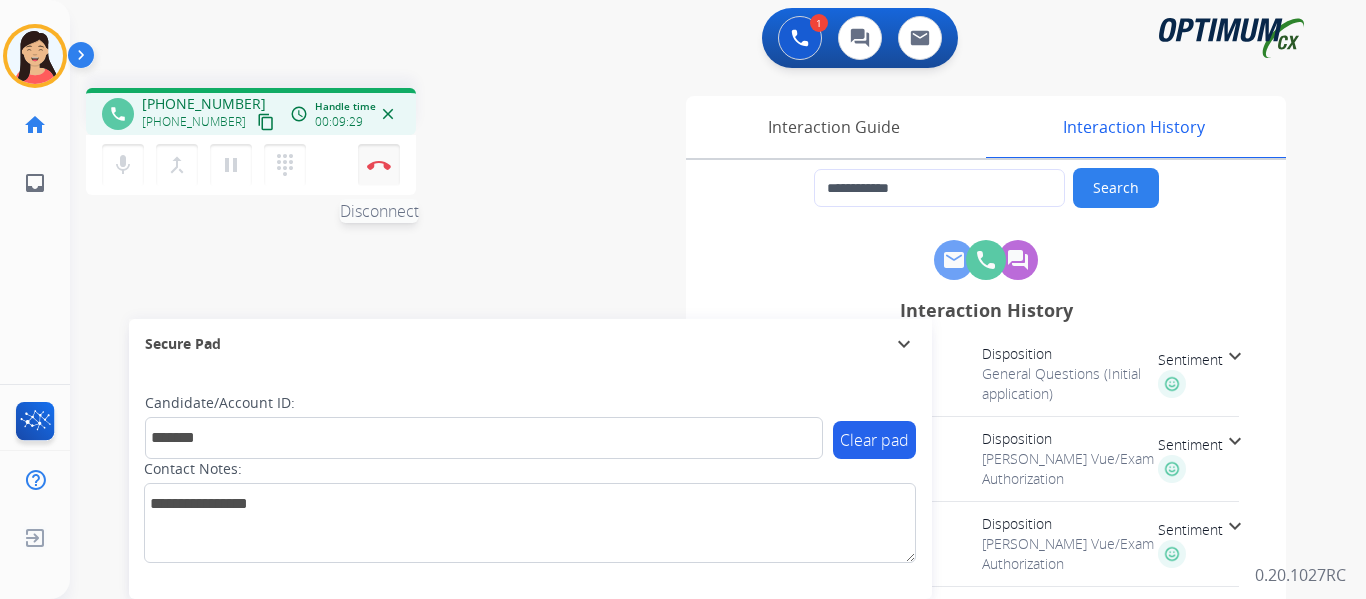 click on "Disconnect" at bounding box center (379, 165) 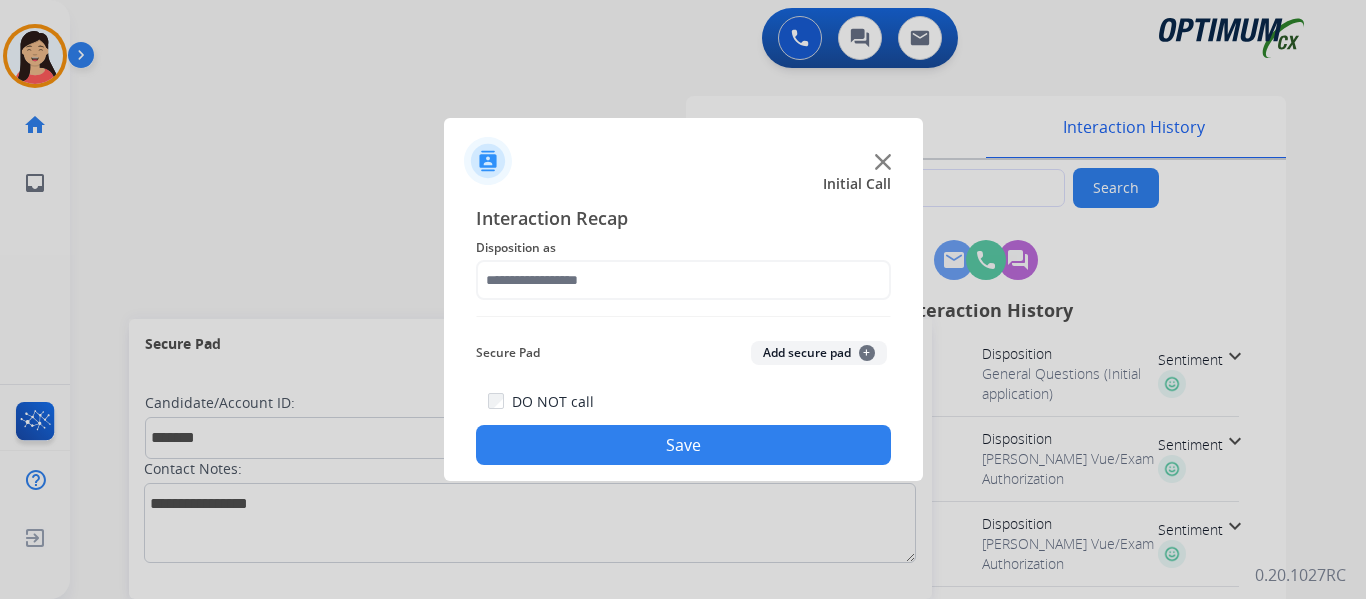click on "Add secure pad  +" 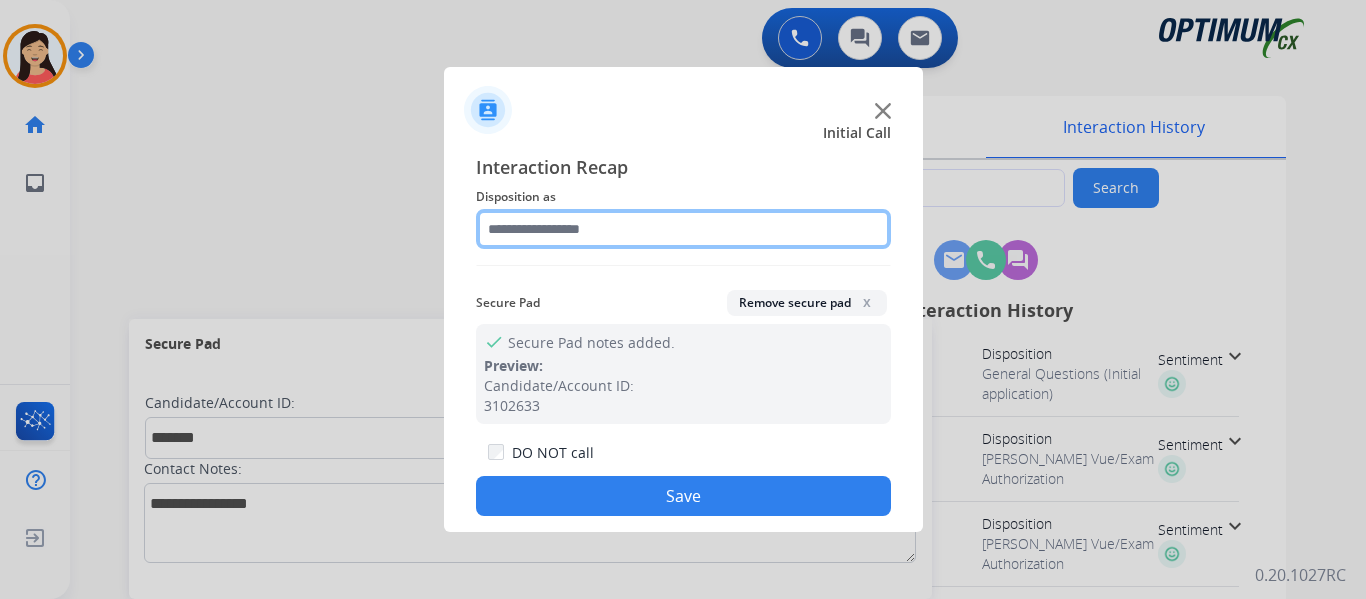 click 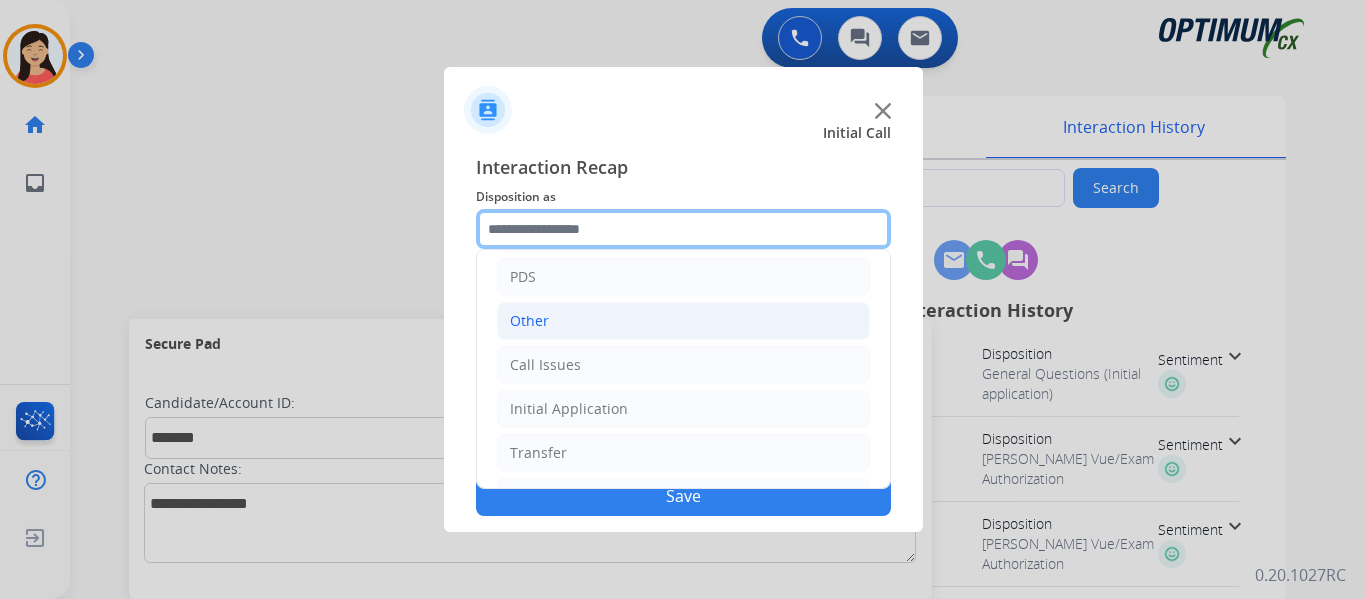 scroll, scrollTop: 136, scrollLeft: 0, axis: vertical 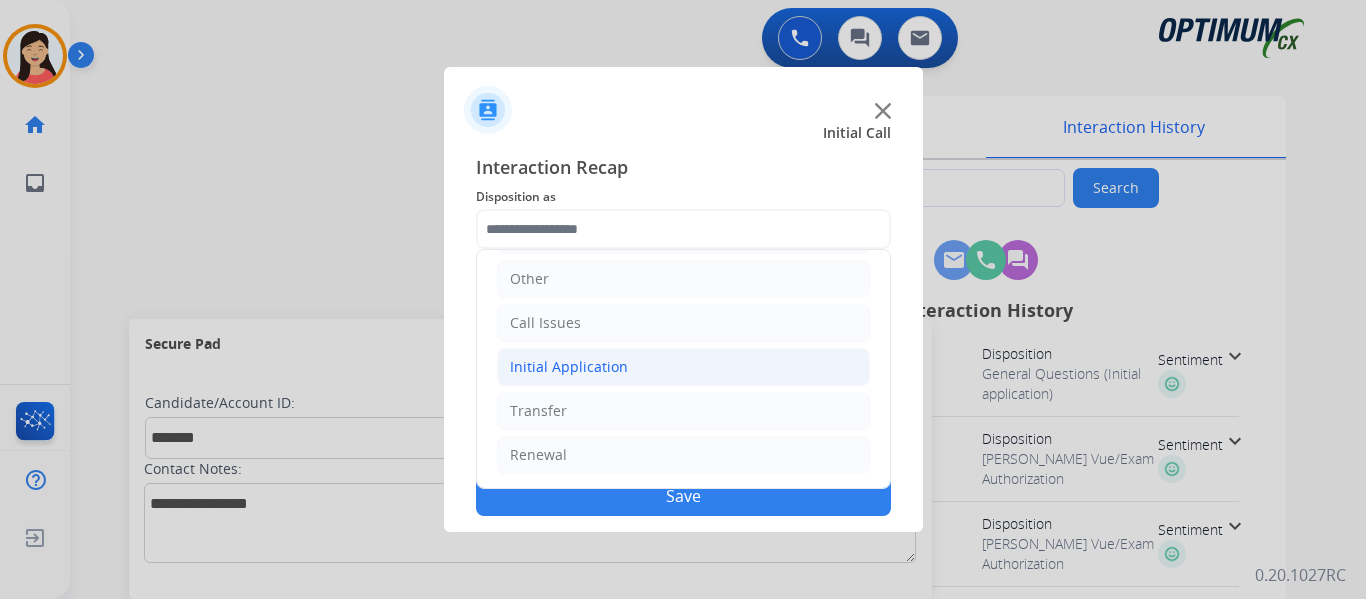 click on "Initial Application" 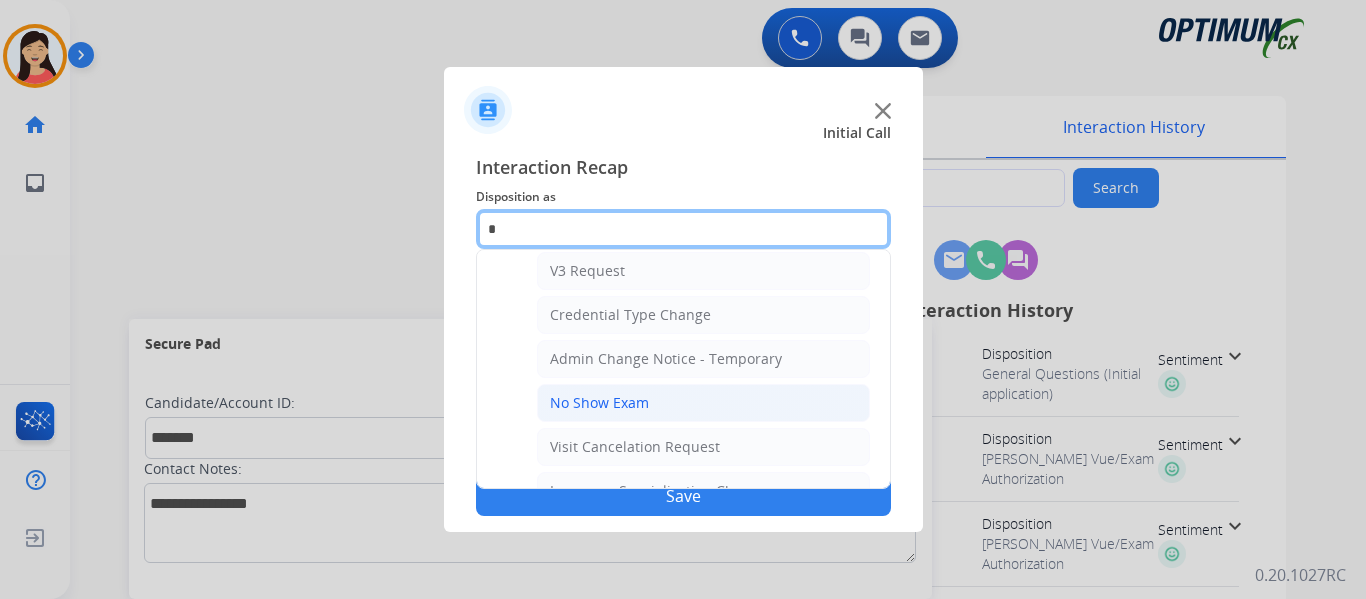 scroll, scrollTop: 812, scrollLeft: 0, axis: vertical 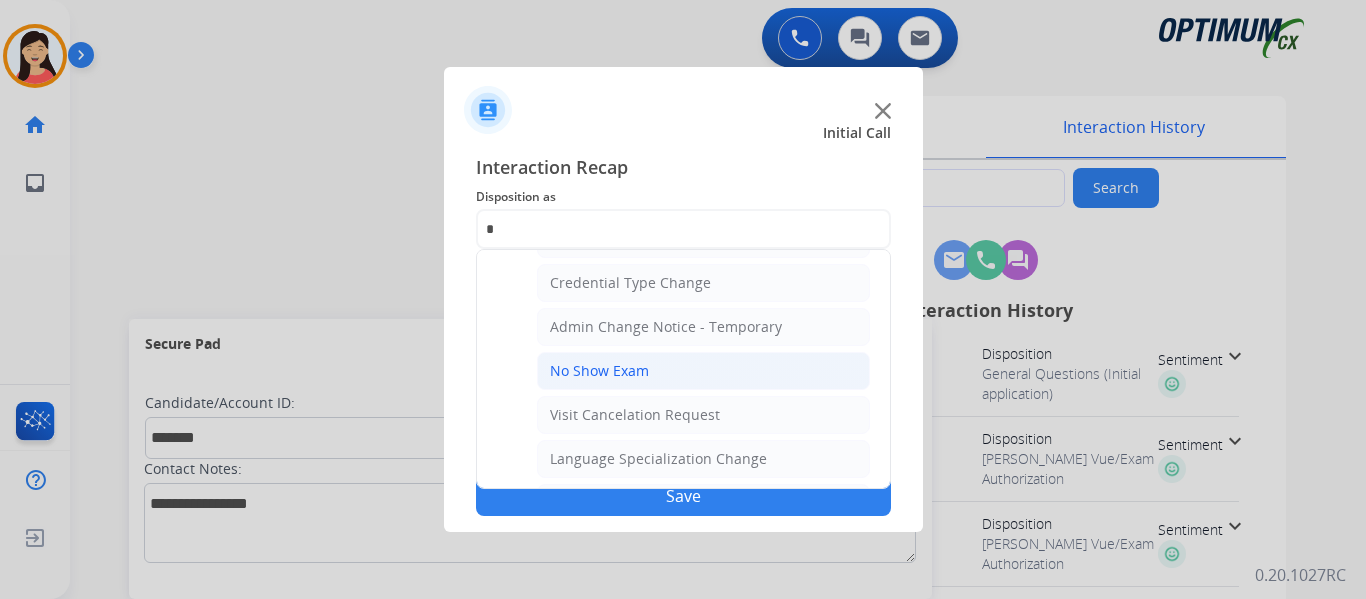 click on "No Show Exam" 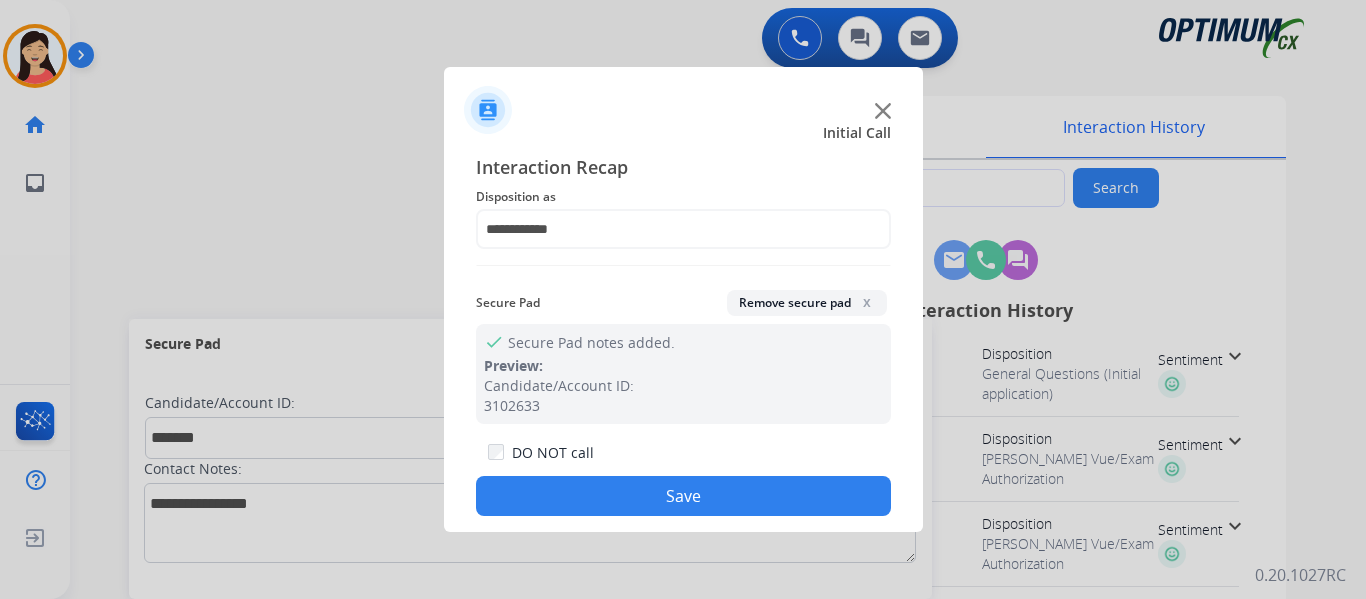 click on "Save" 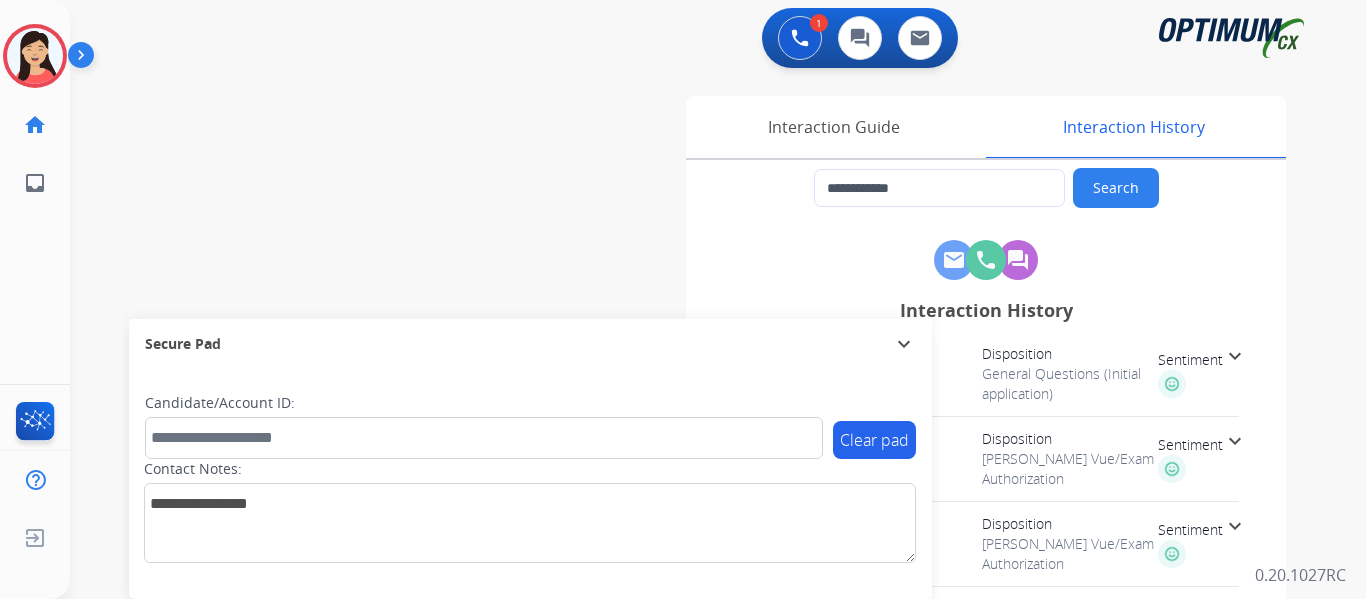 type on "**********" 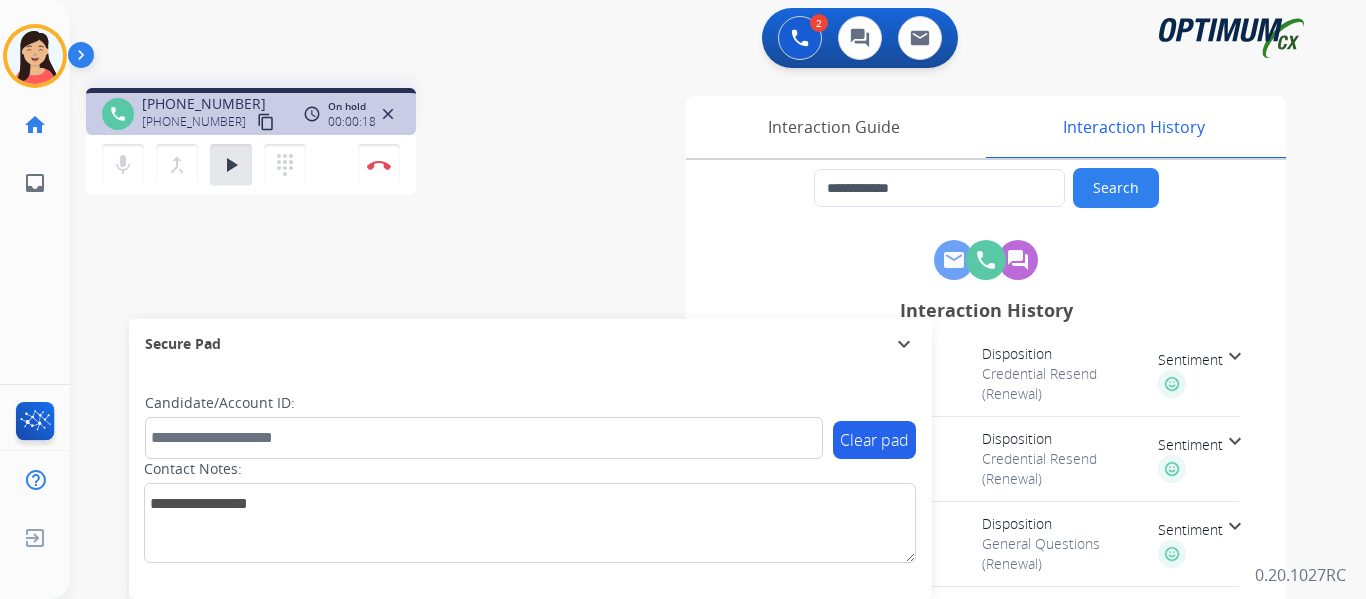 click on "content_copy" at bounding box center [266, 122] 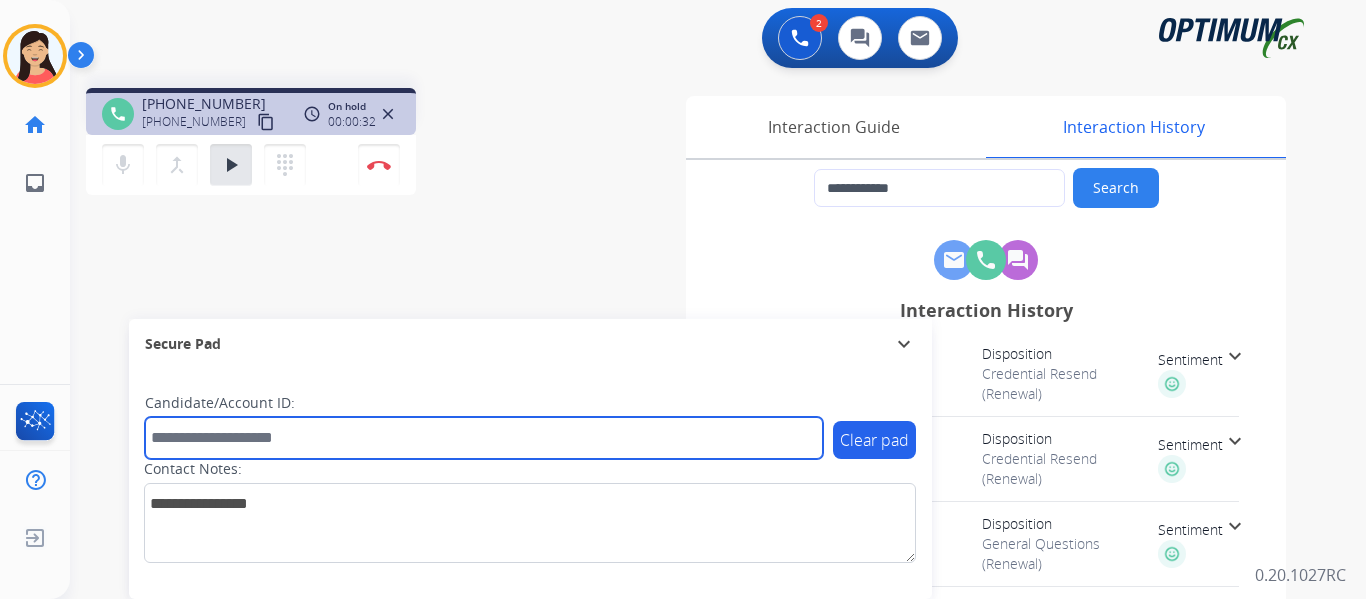 click at bounding box center (484, 438) 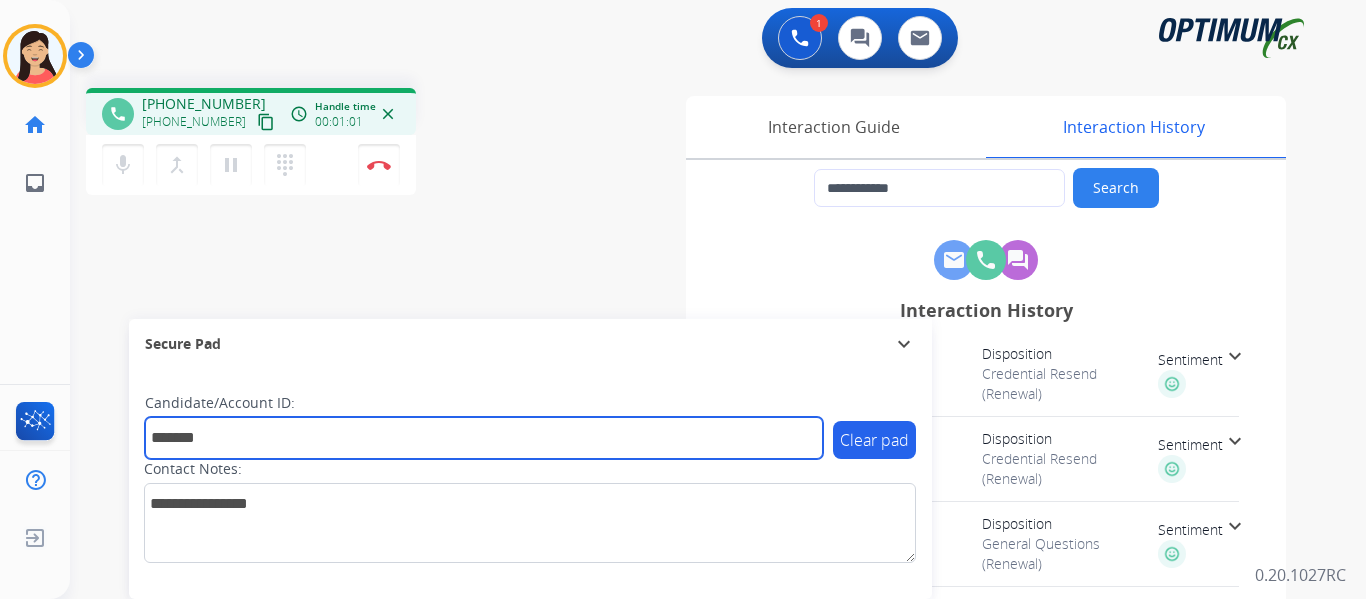 type on "*******" 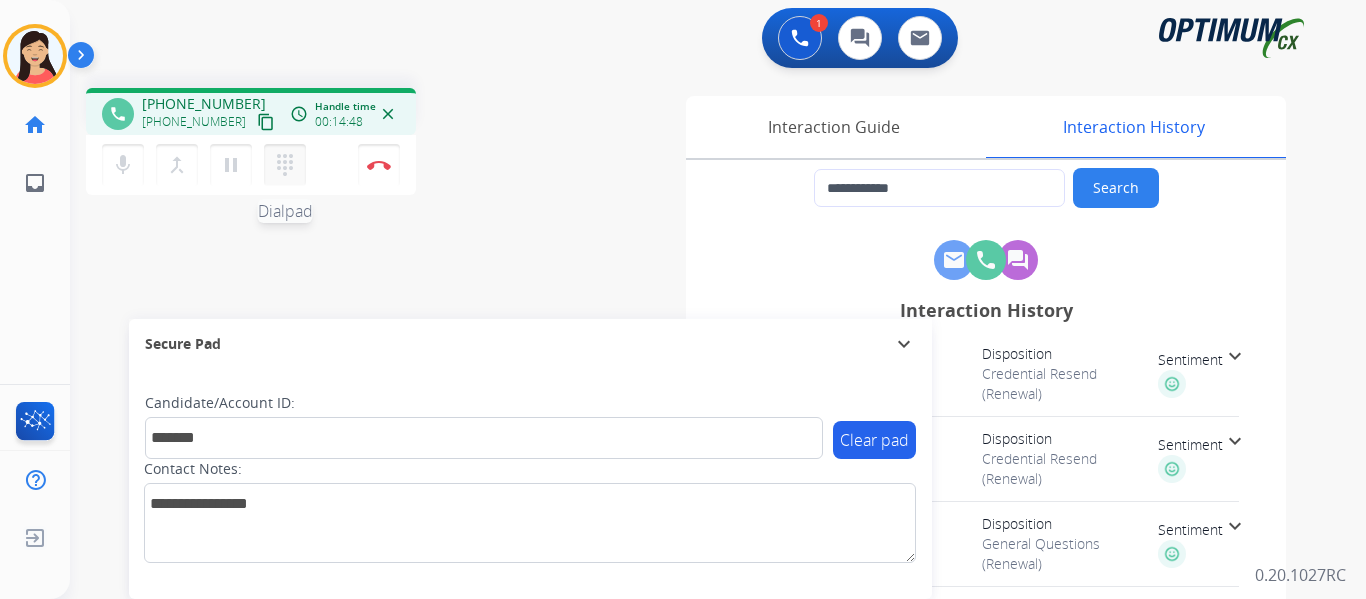 click on "dialpad" at bounding box center [285, 165] 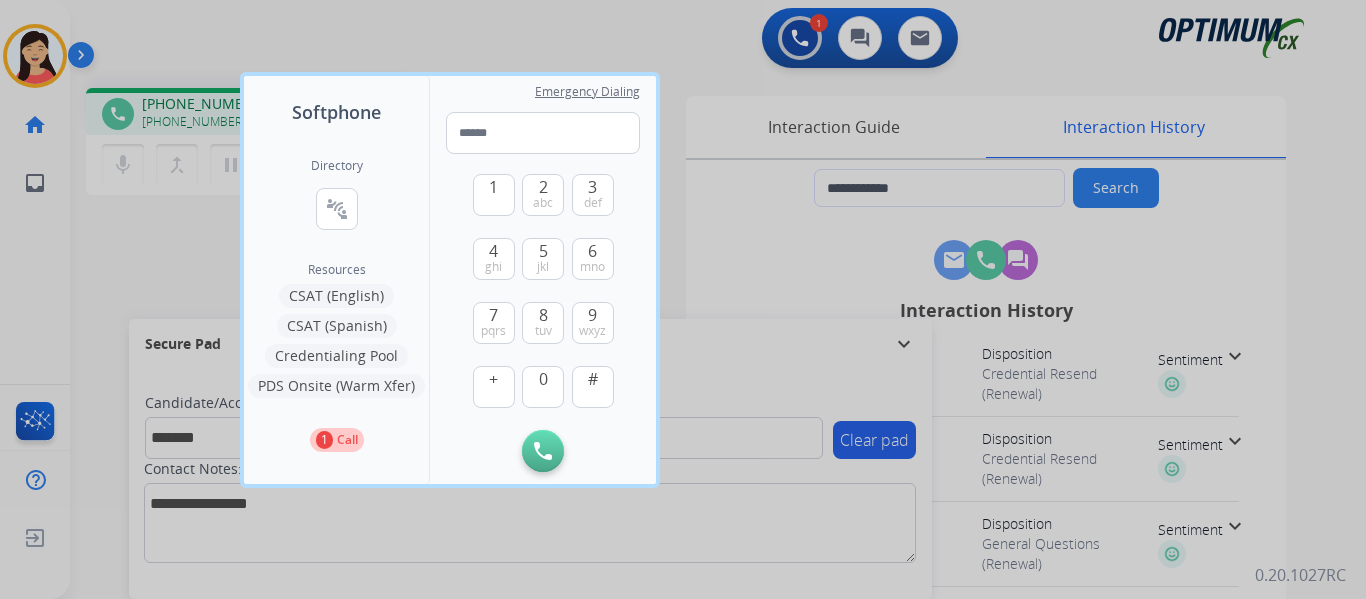 click on "CSAT (Spanish)" at bounding box center [337, 326] 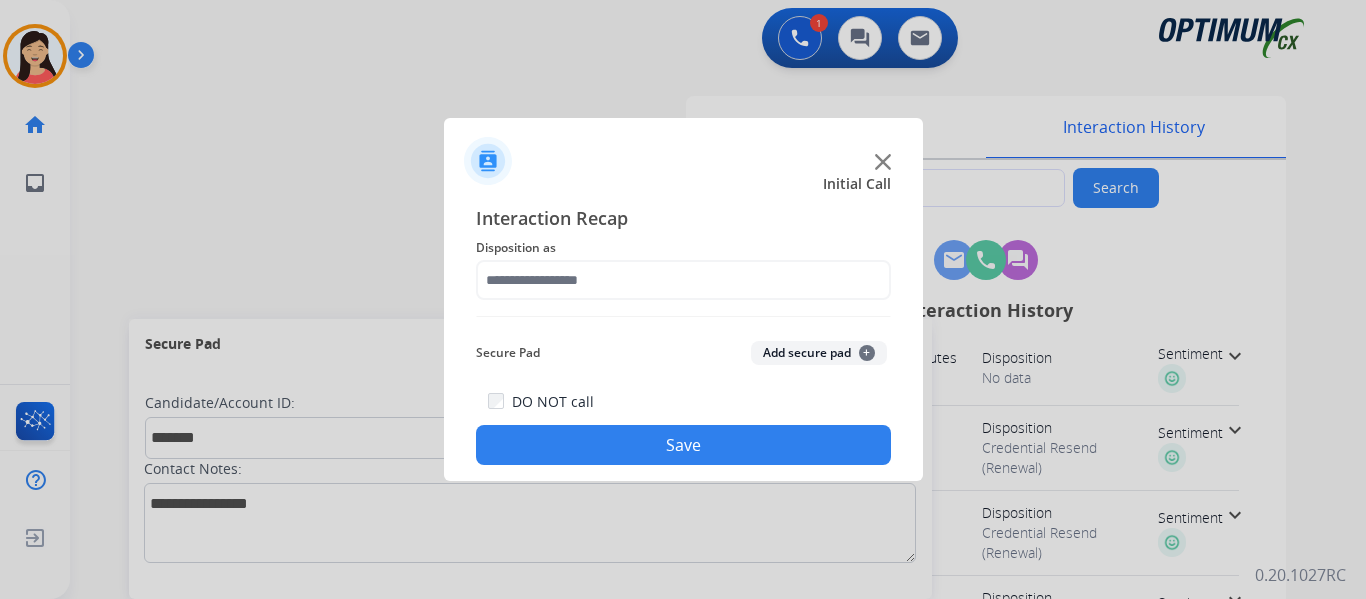 click on "Add secure pad  +" 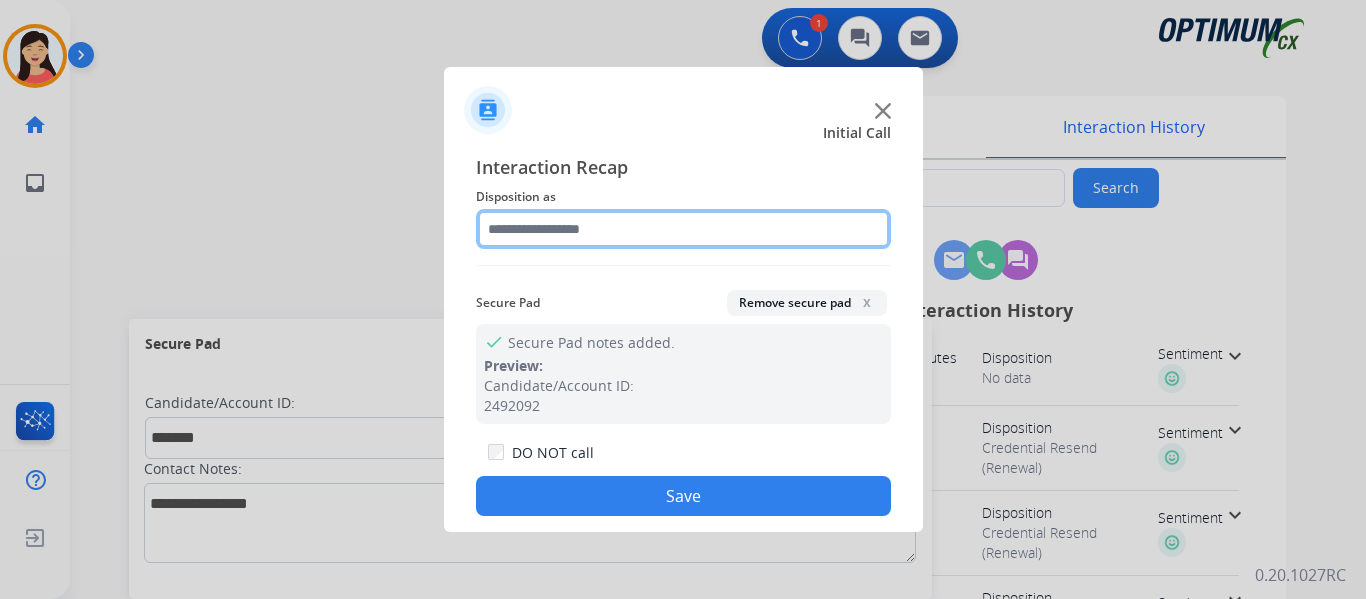 click 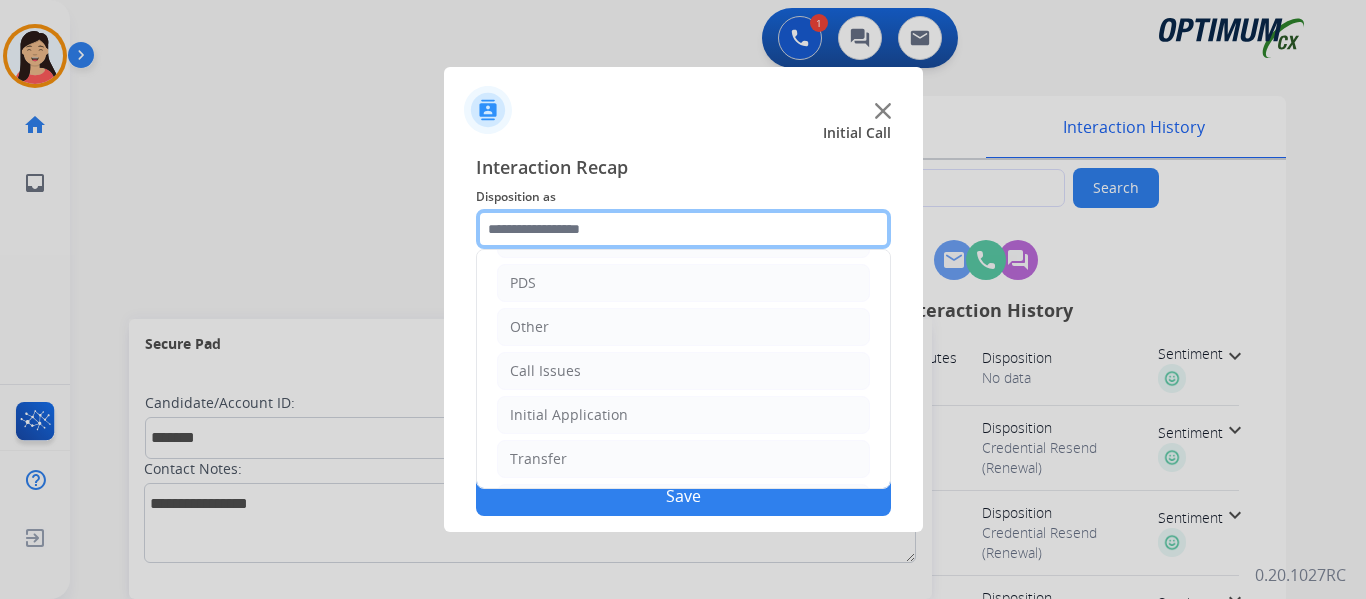 scroll, scrollTop: 136, scrollLeft: 0, axis: vertical 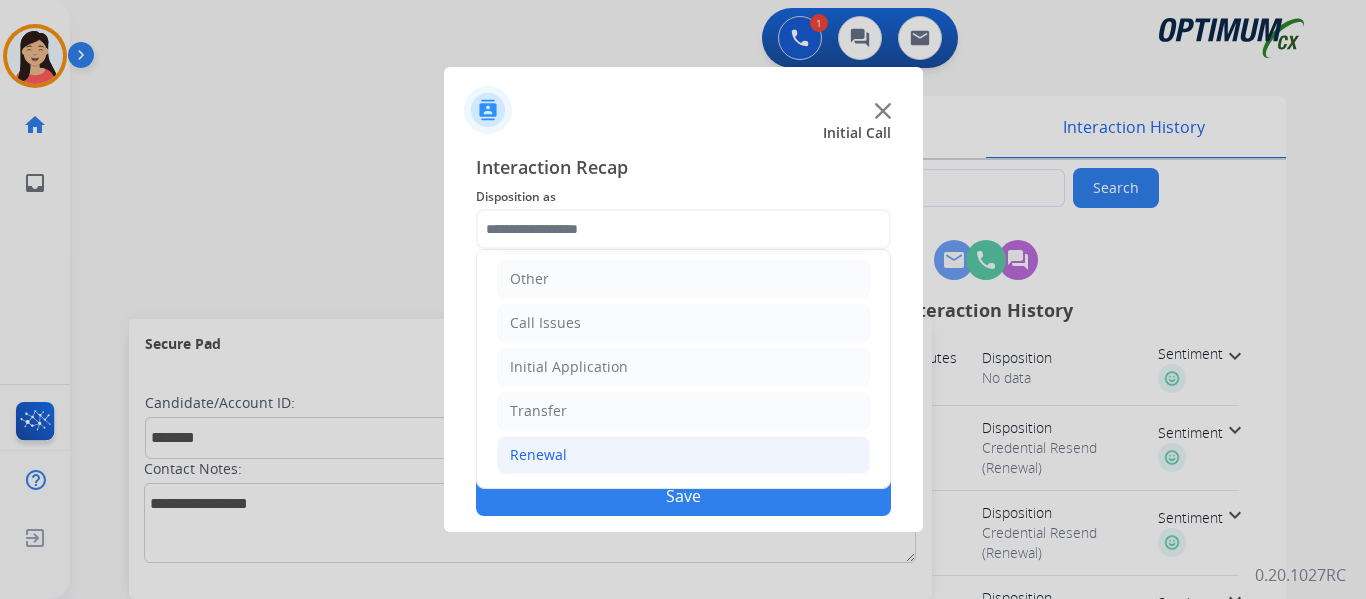 click on "Renewal" 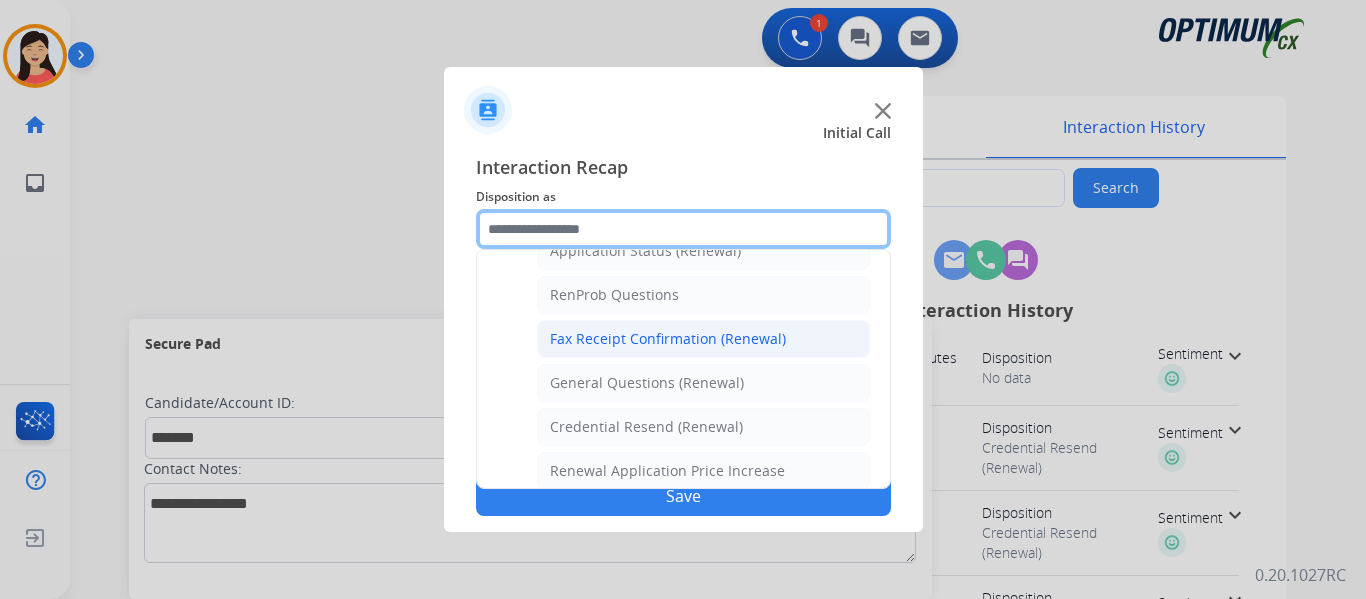 scroll, scrollTop: 536, scrollLeft: 0, axis: vertical 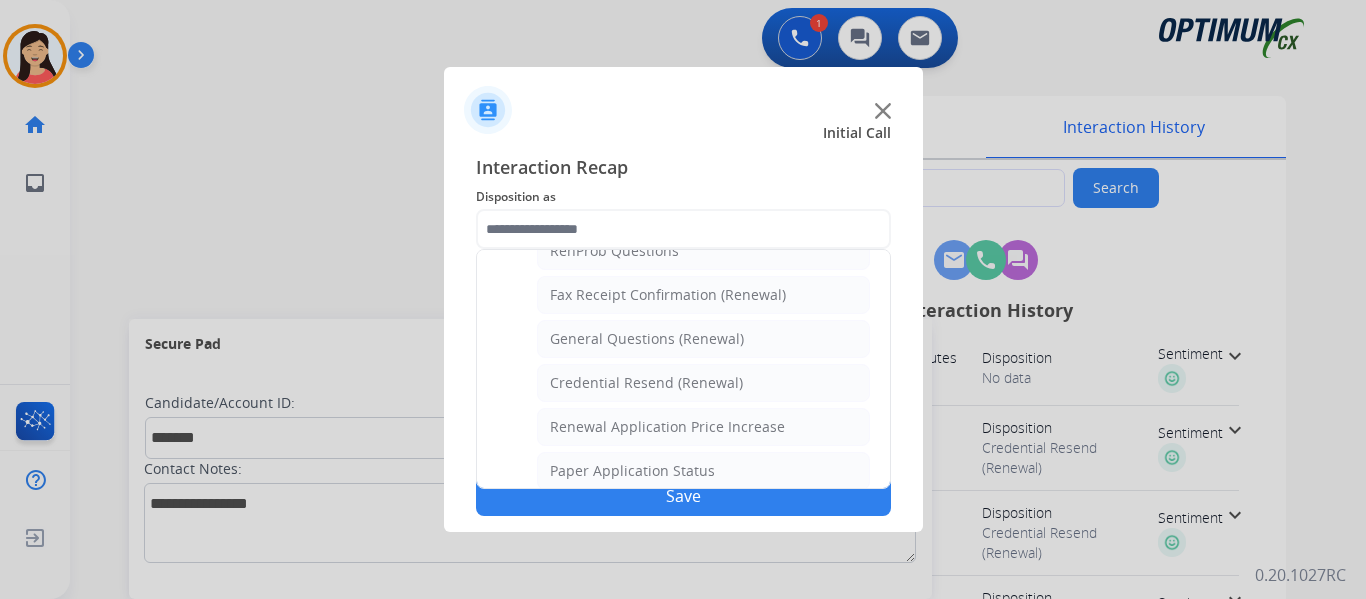 click on "Credential Resend (Renewal)" 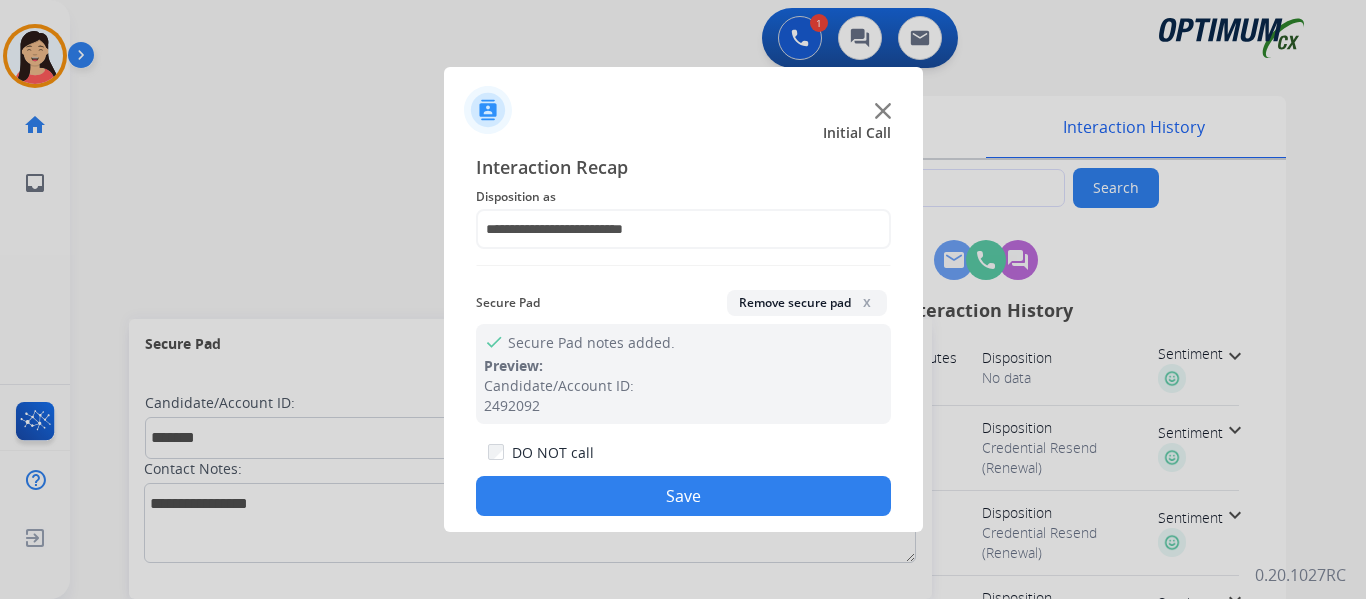 click on "Save" 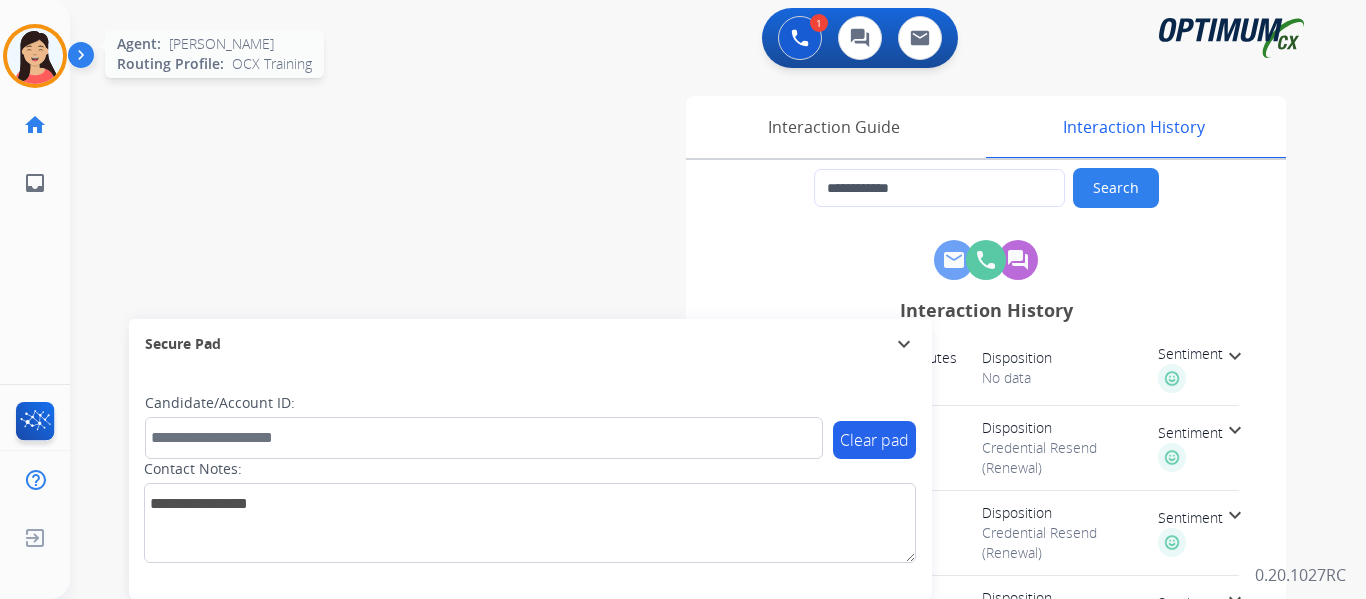 click at bounding box center [35, 56] 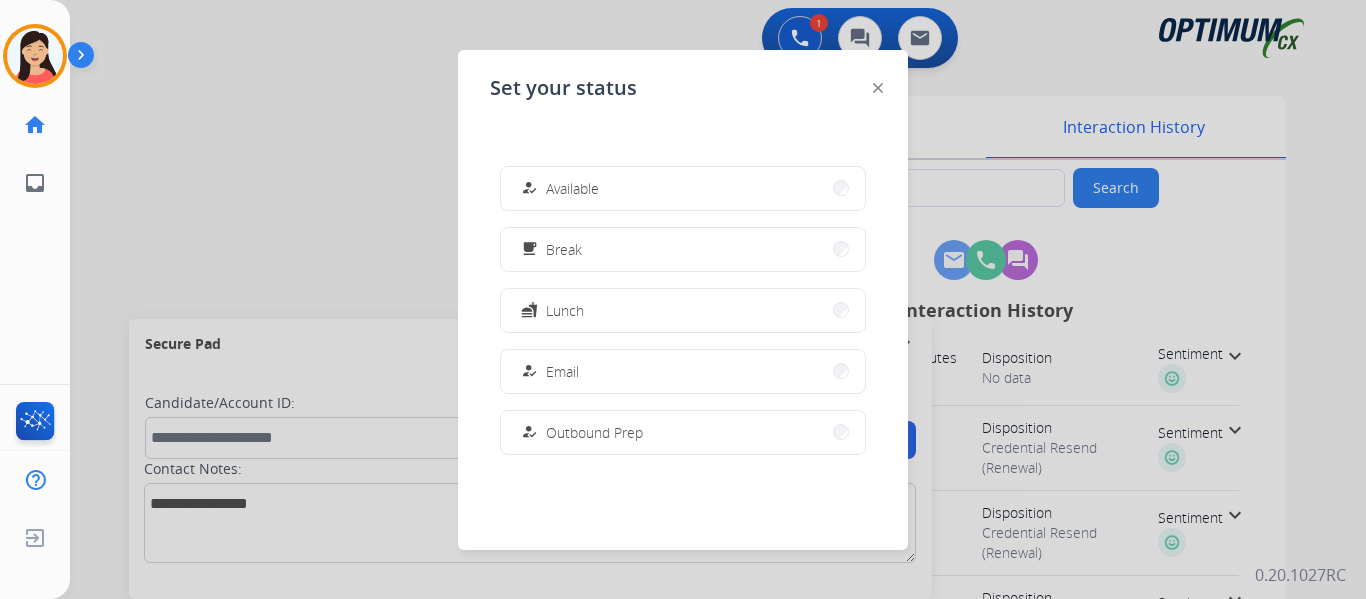 click on "fastfood Lunch" at bounding box center (683, 310) 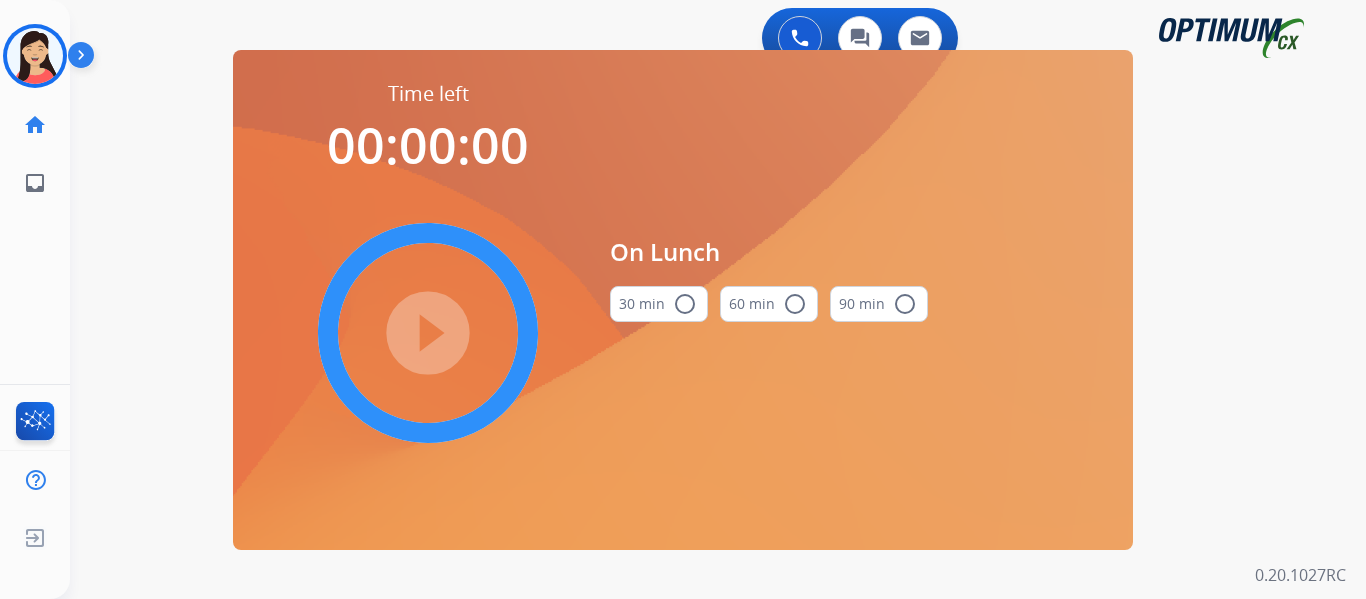 click on "radio_button_unchecked" at bounding box center (685, 304) 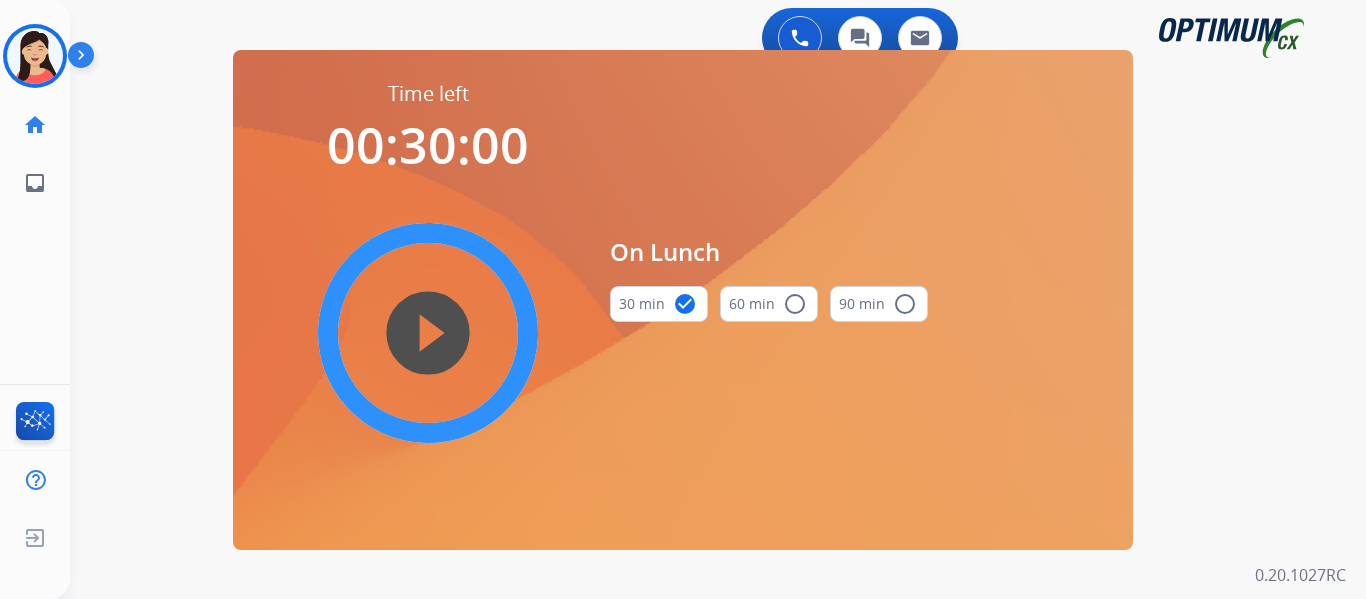click on "play_circle_filled" at bounding box center (428, 333) 